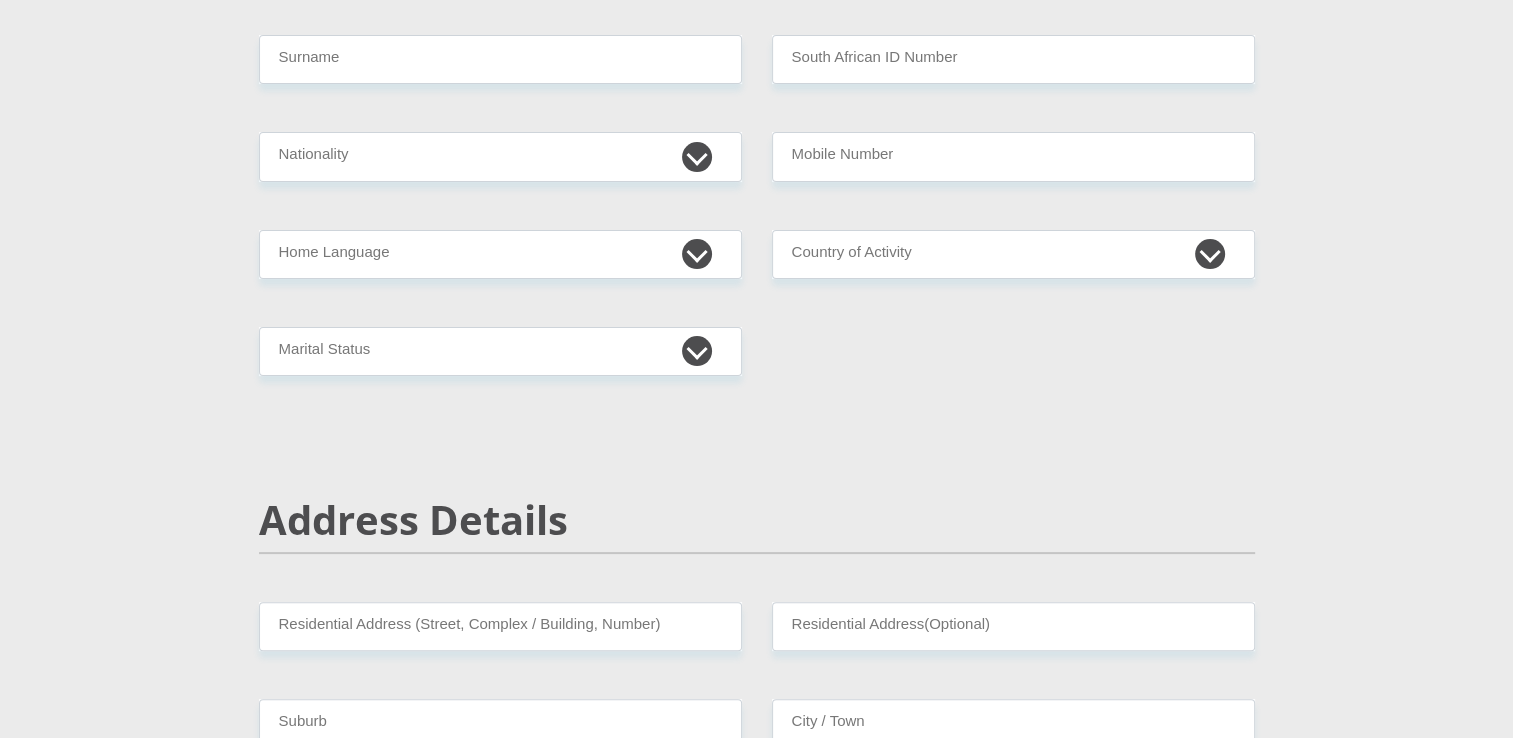 scroll, scrollTop: 200, scrollLeft: 0, axis: vertical 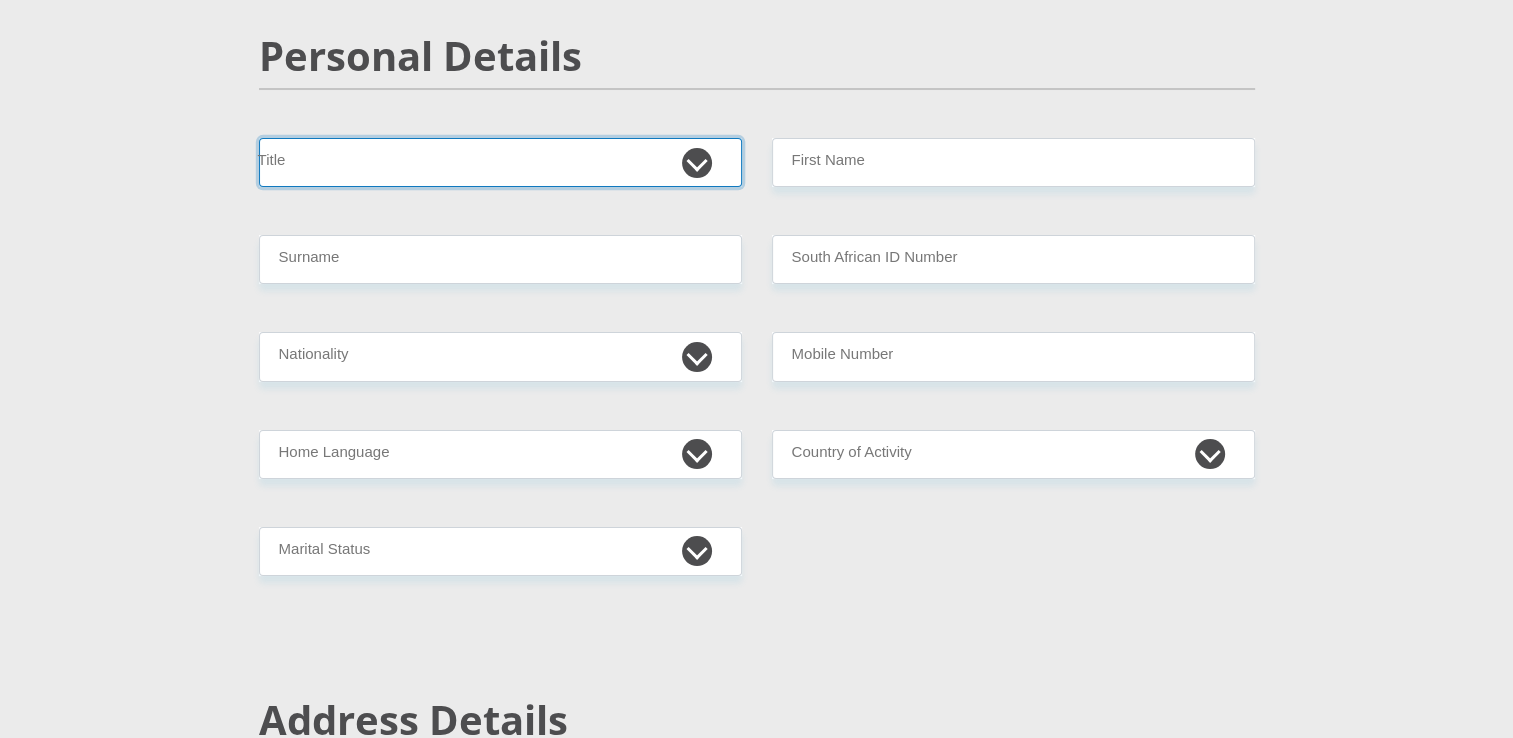 click on "Mr
Ms
Mrs
Dr
[PERSON_NAME]" at bounding box center [500, 162] 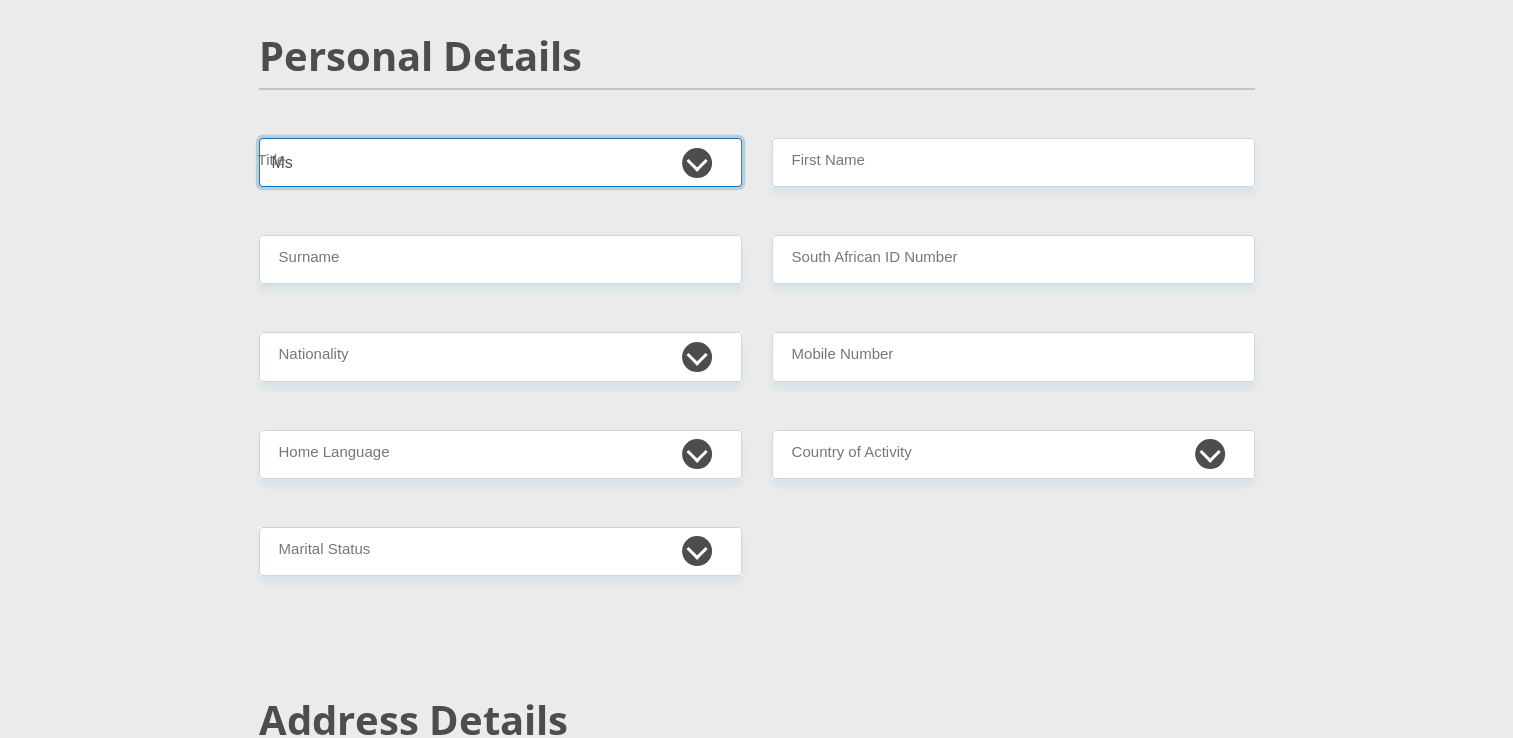 click on "Mr
Ms
Mrs
Dr
[PERSON_NAME]" at bounding box center [500, 162] 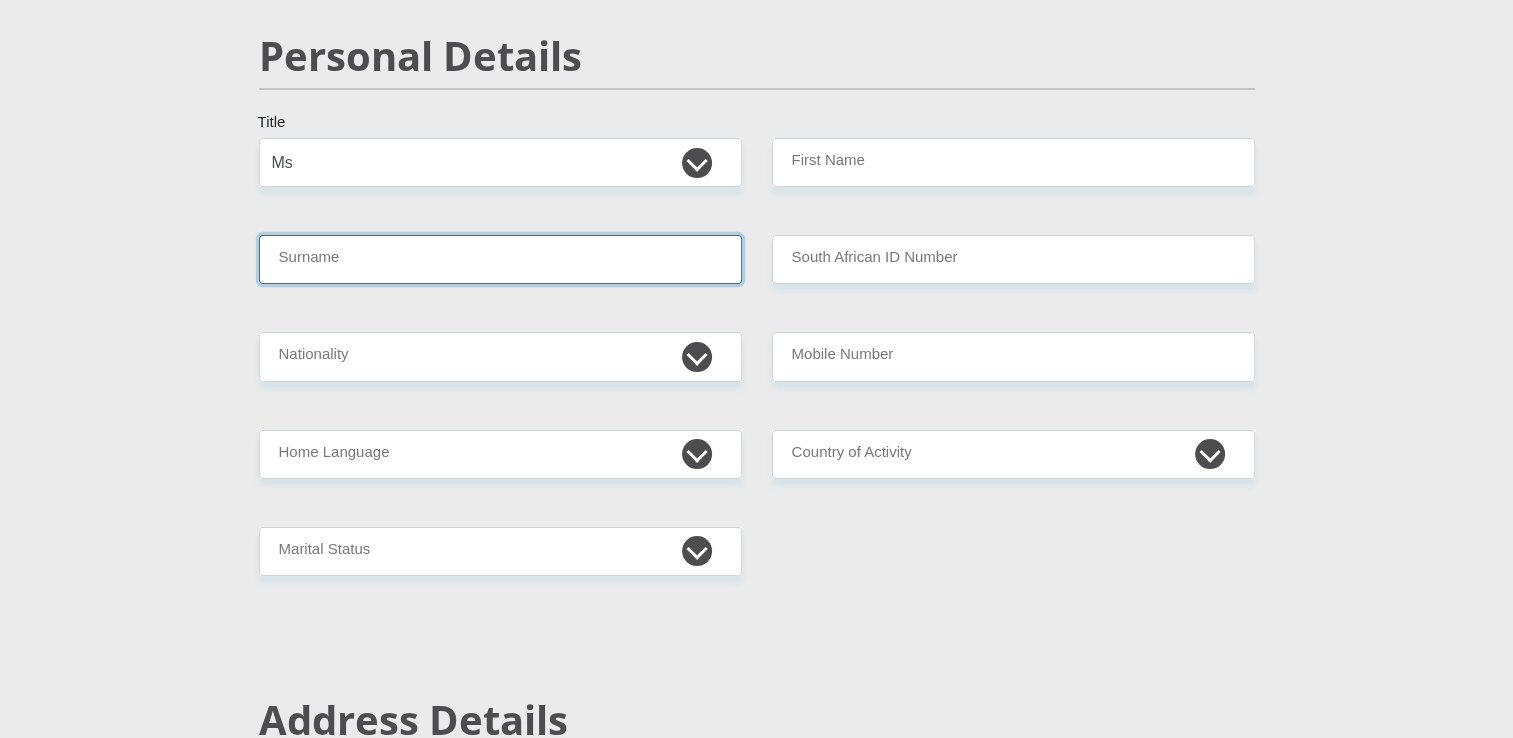 click on "Surname" at bounding box center (500, 259) 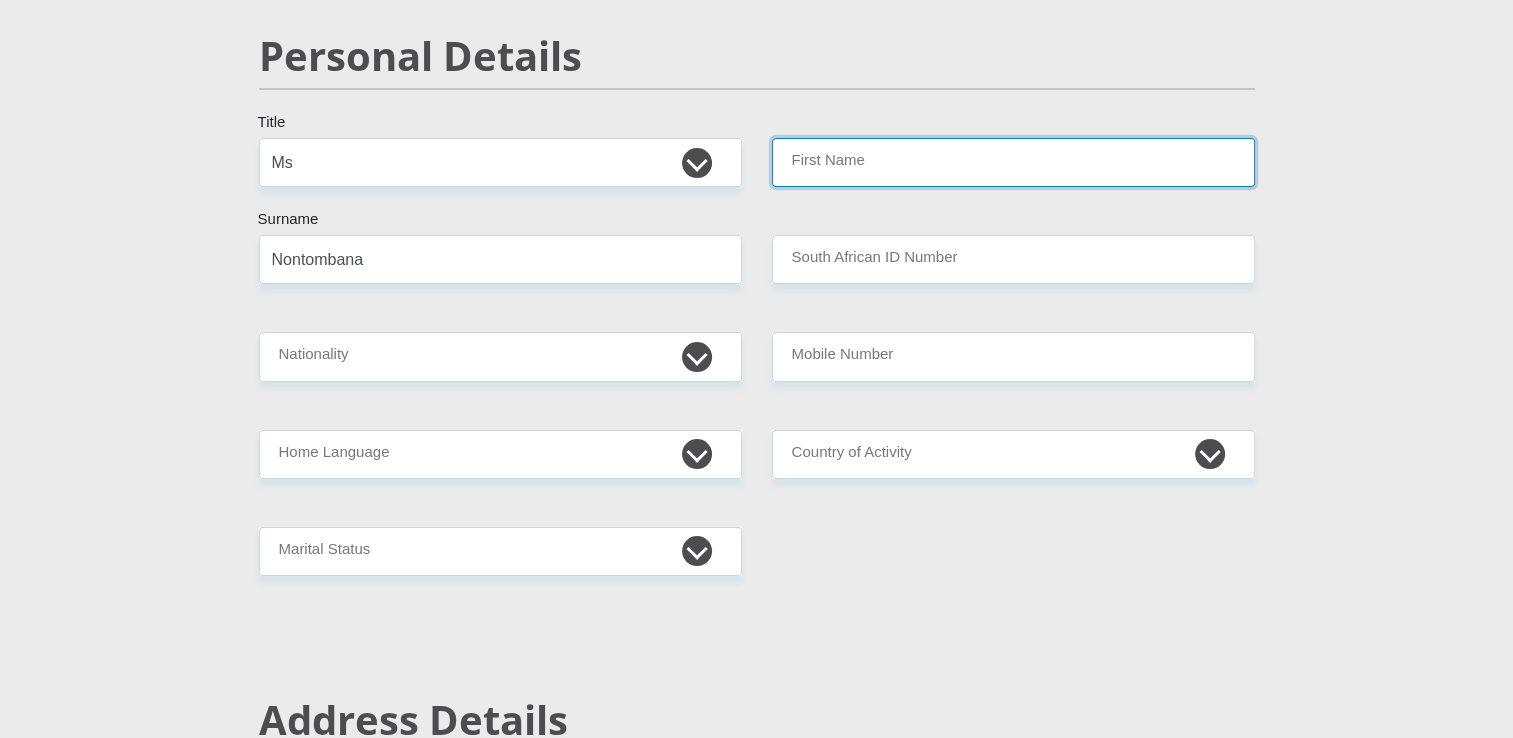 type on "Yandisa" 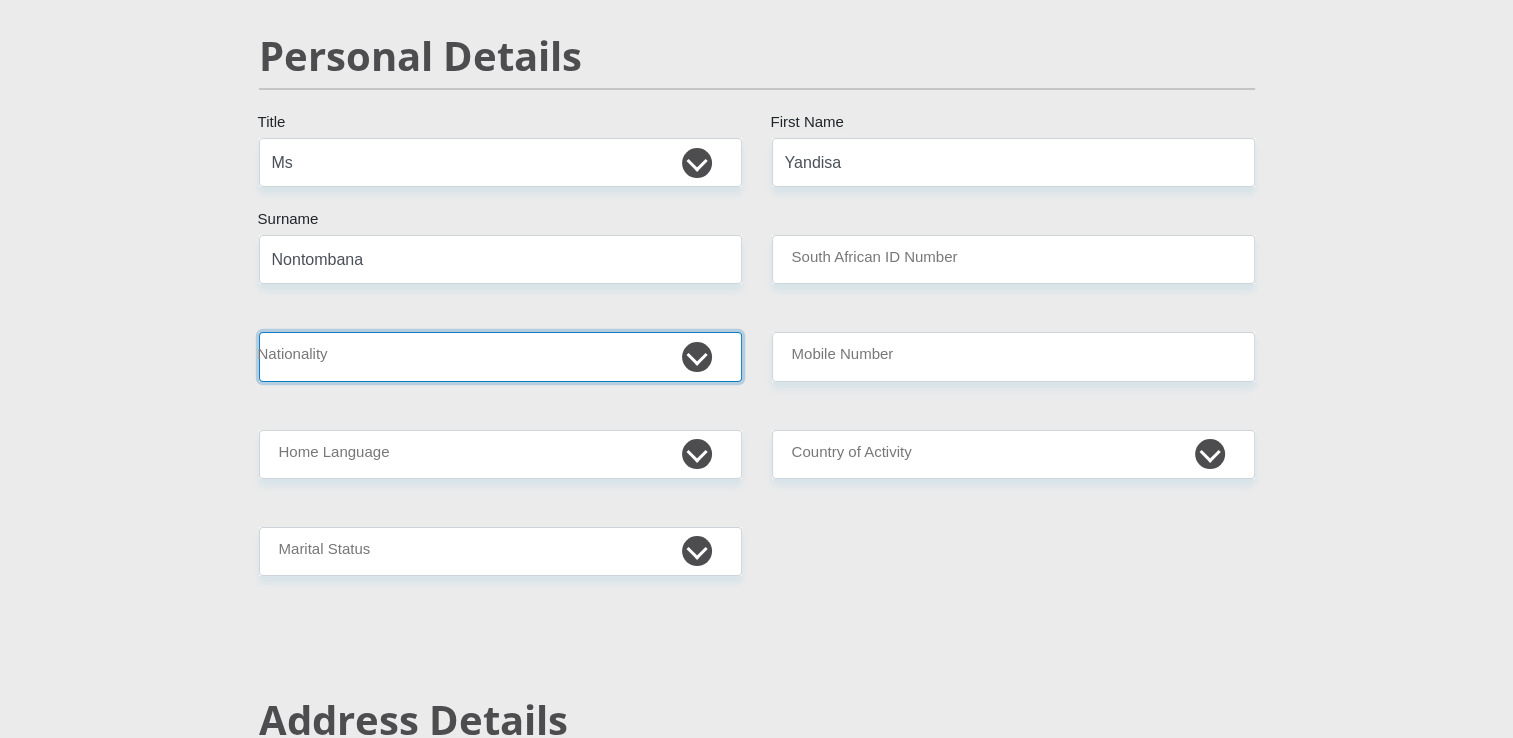 select on "ZAF" 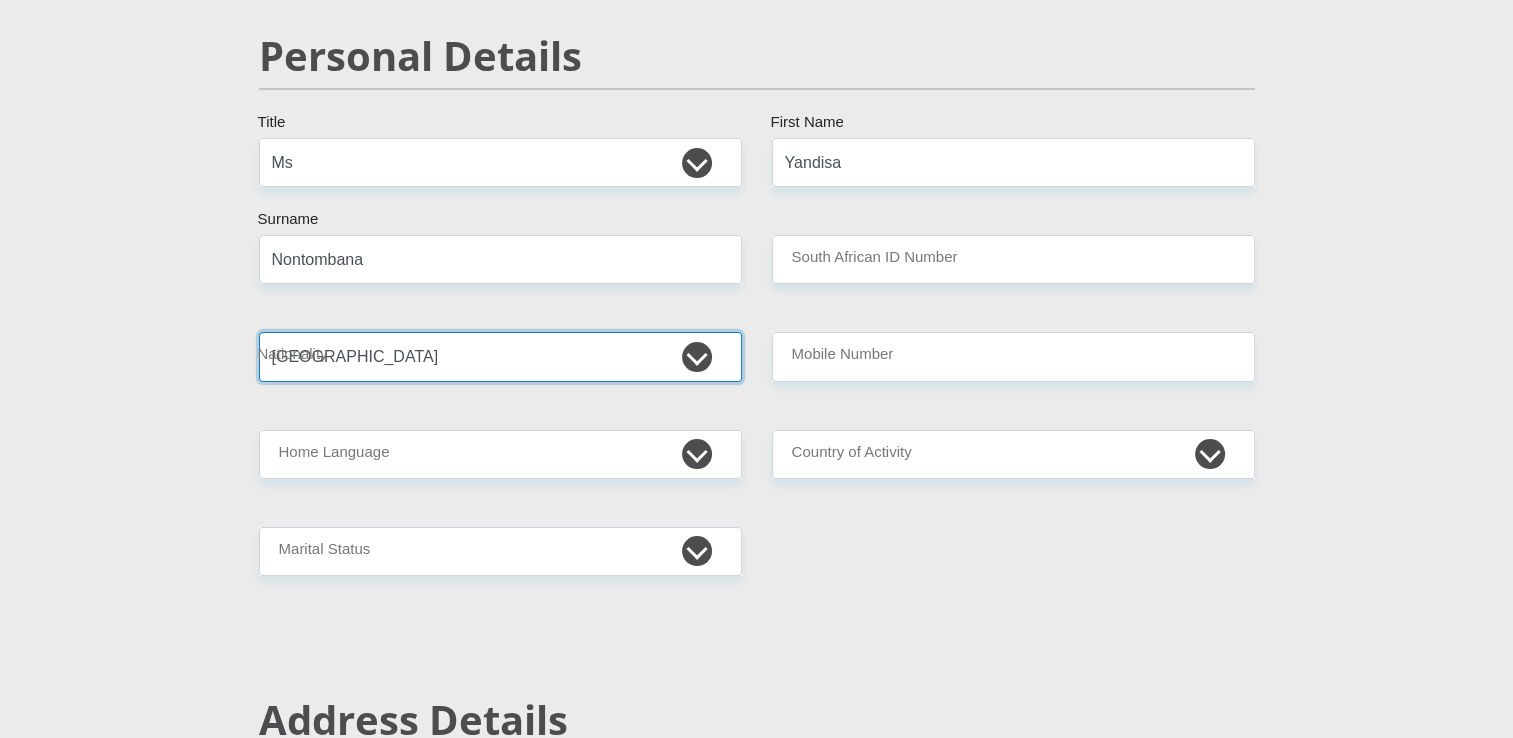 type on "0835230960" 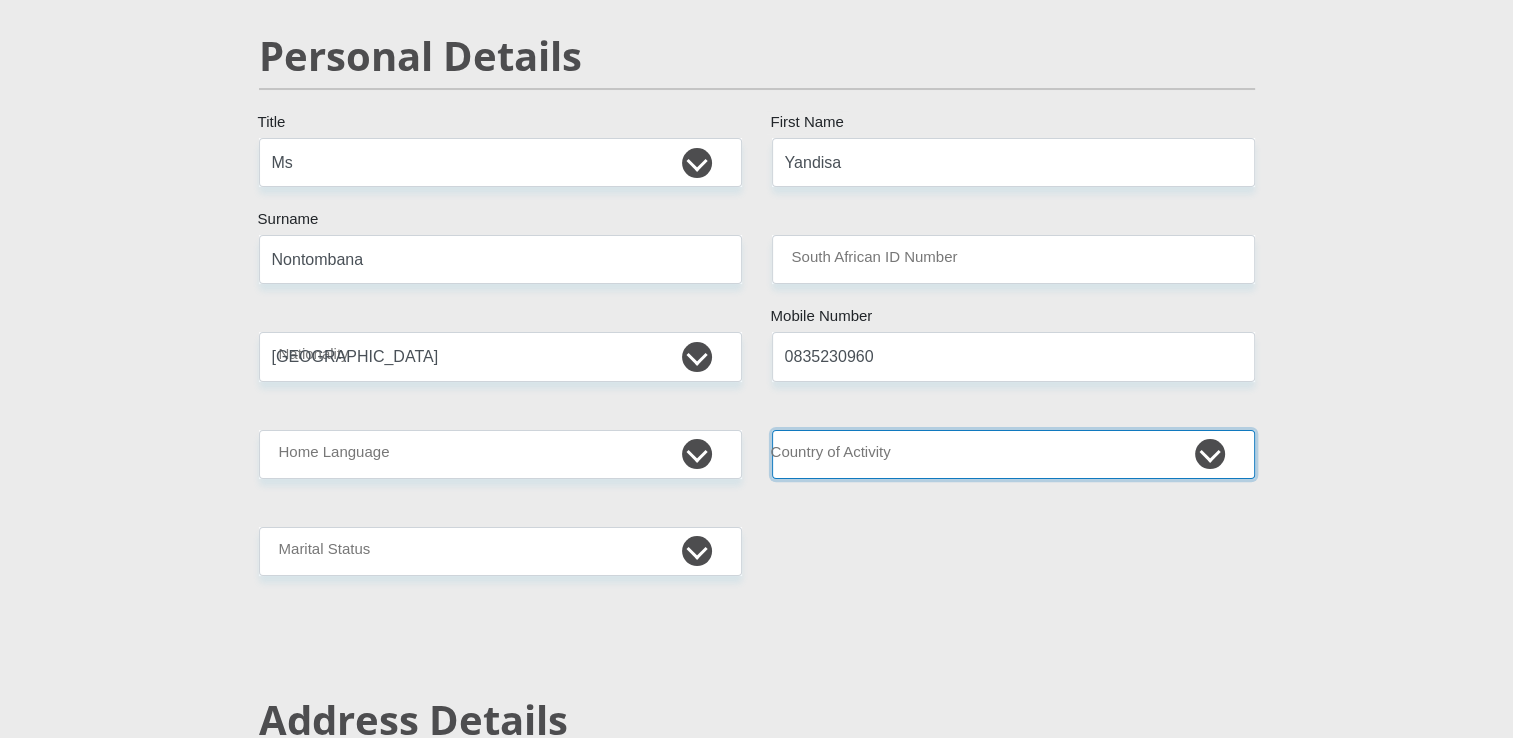 select on "ZAF" 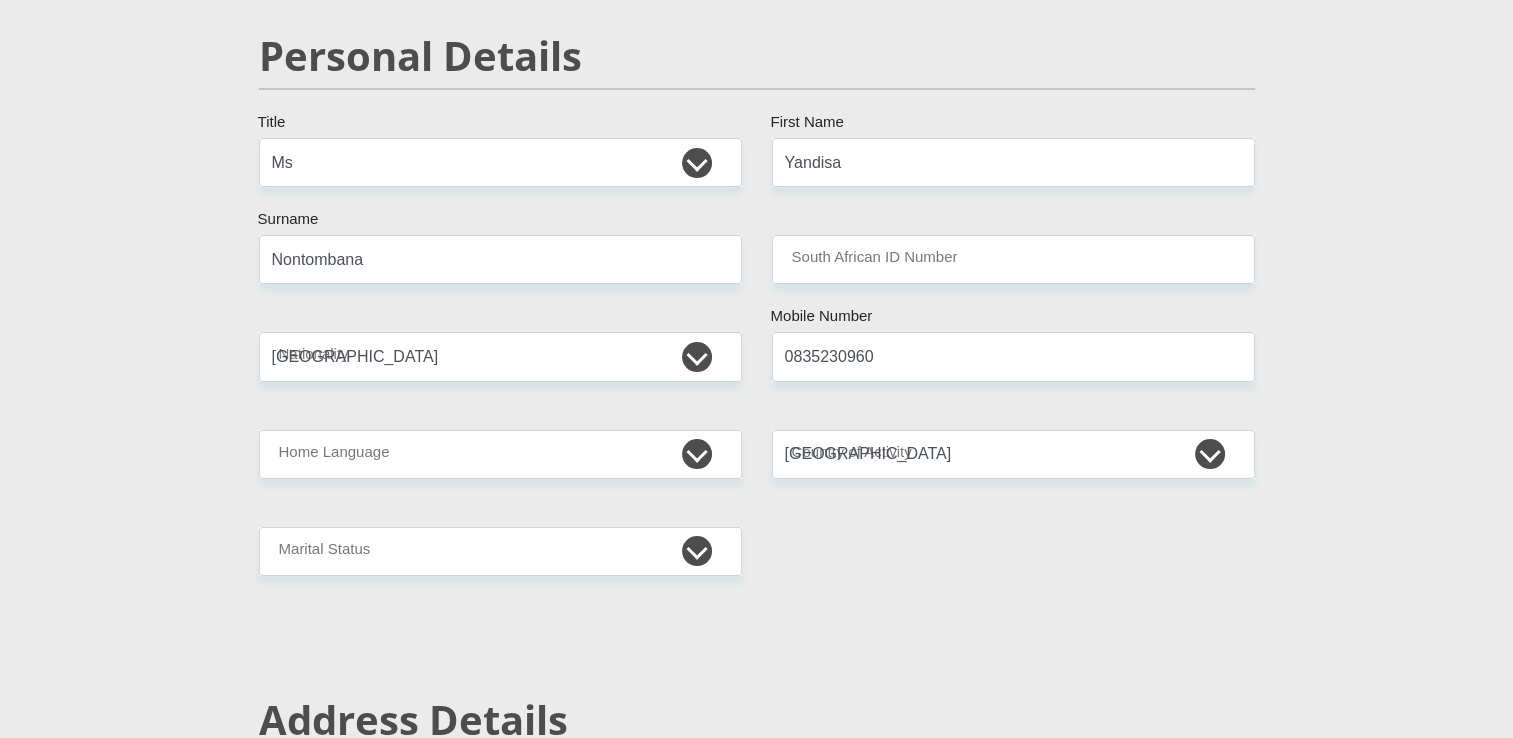 type on "38522 Bukwayo Street" 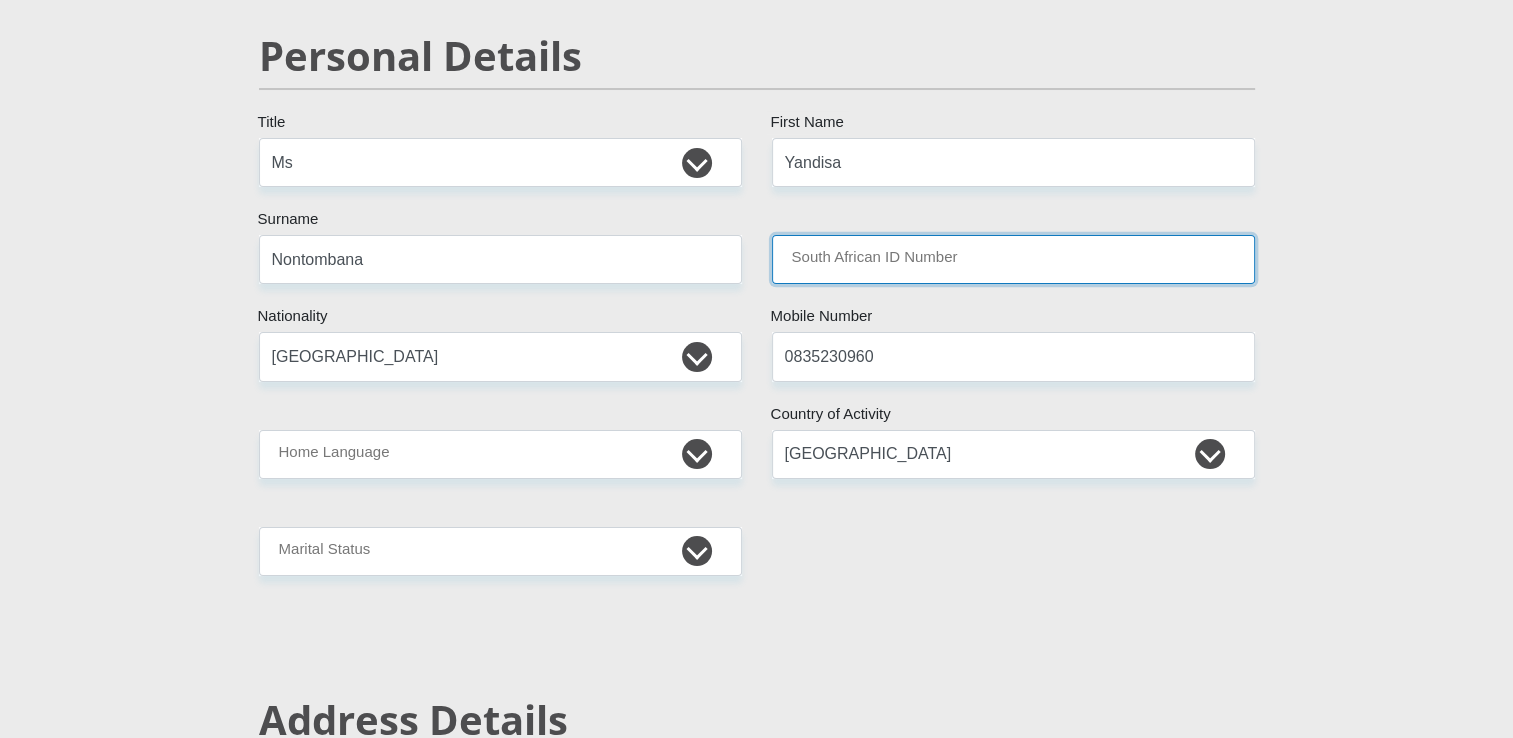 click on "South African ID Number" at bounding box center (1013, 259) 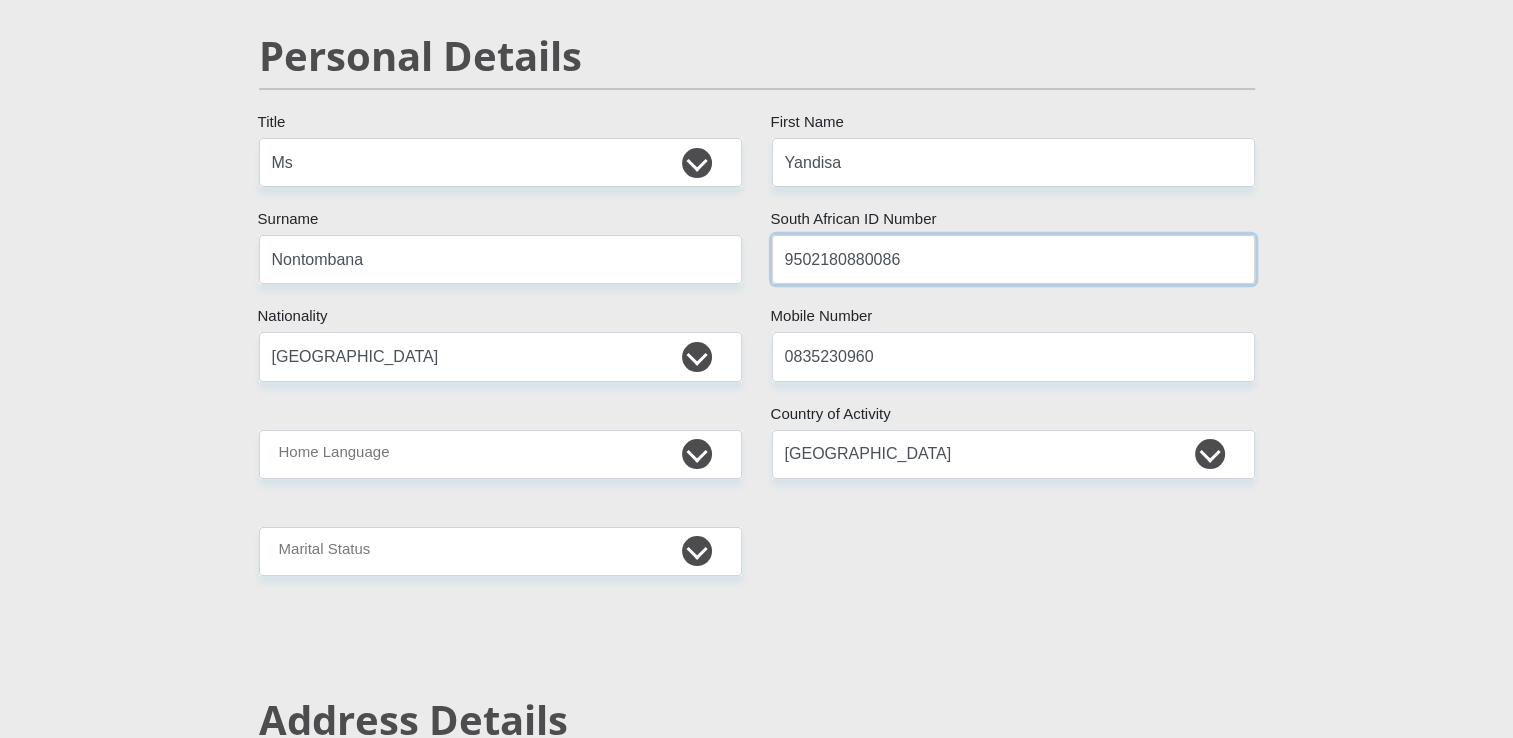type on "9502180880086" 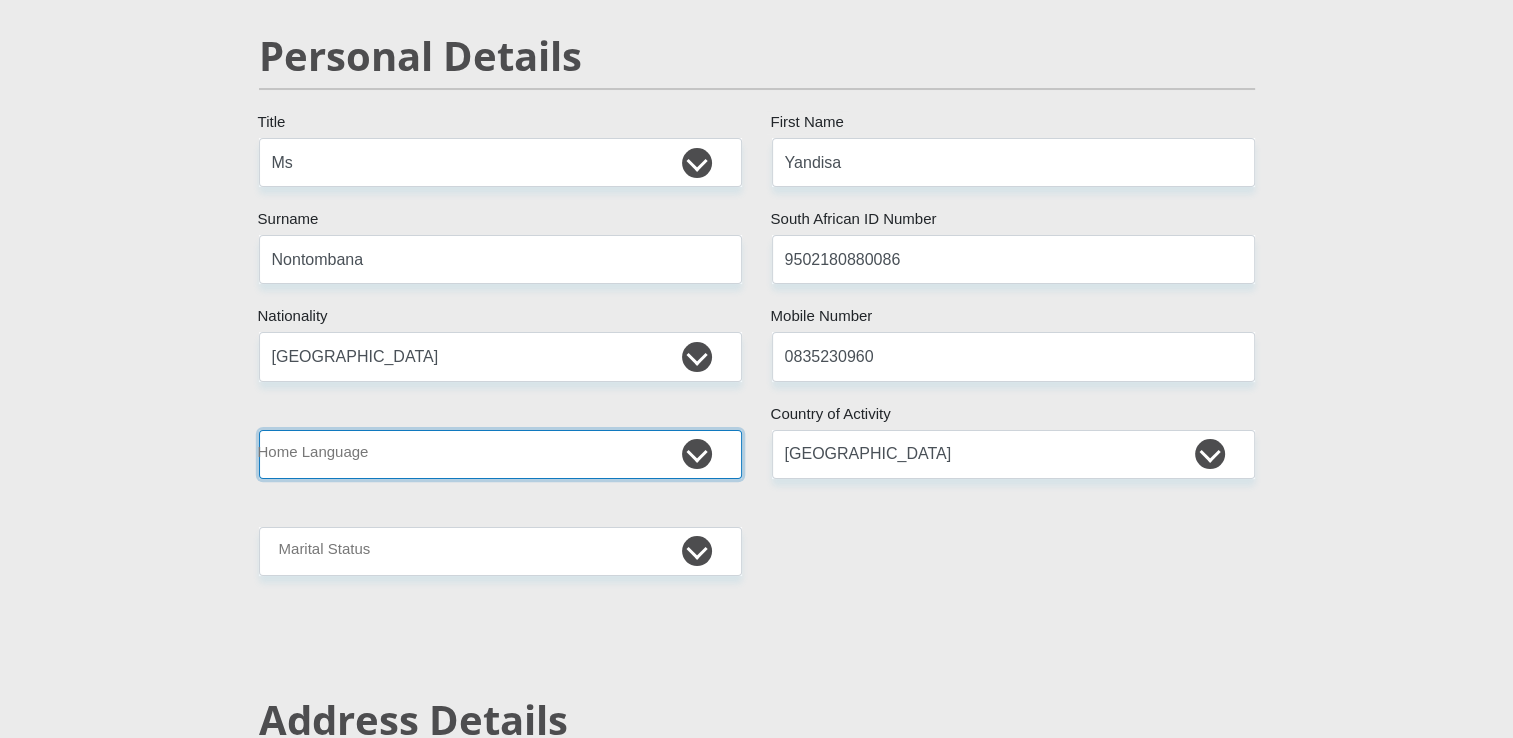 click on "Afrikaans
English
Sepedi
South Ndebele
Southern Sotho
Swati
Tsonga
Tswana
Venda
Xhosa
Zulu
Other" at bounding box center (500, 454) 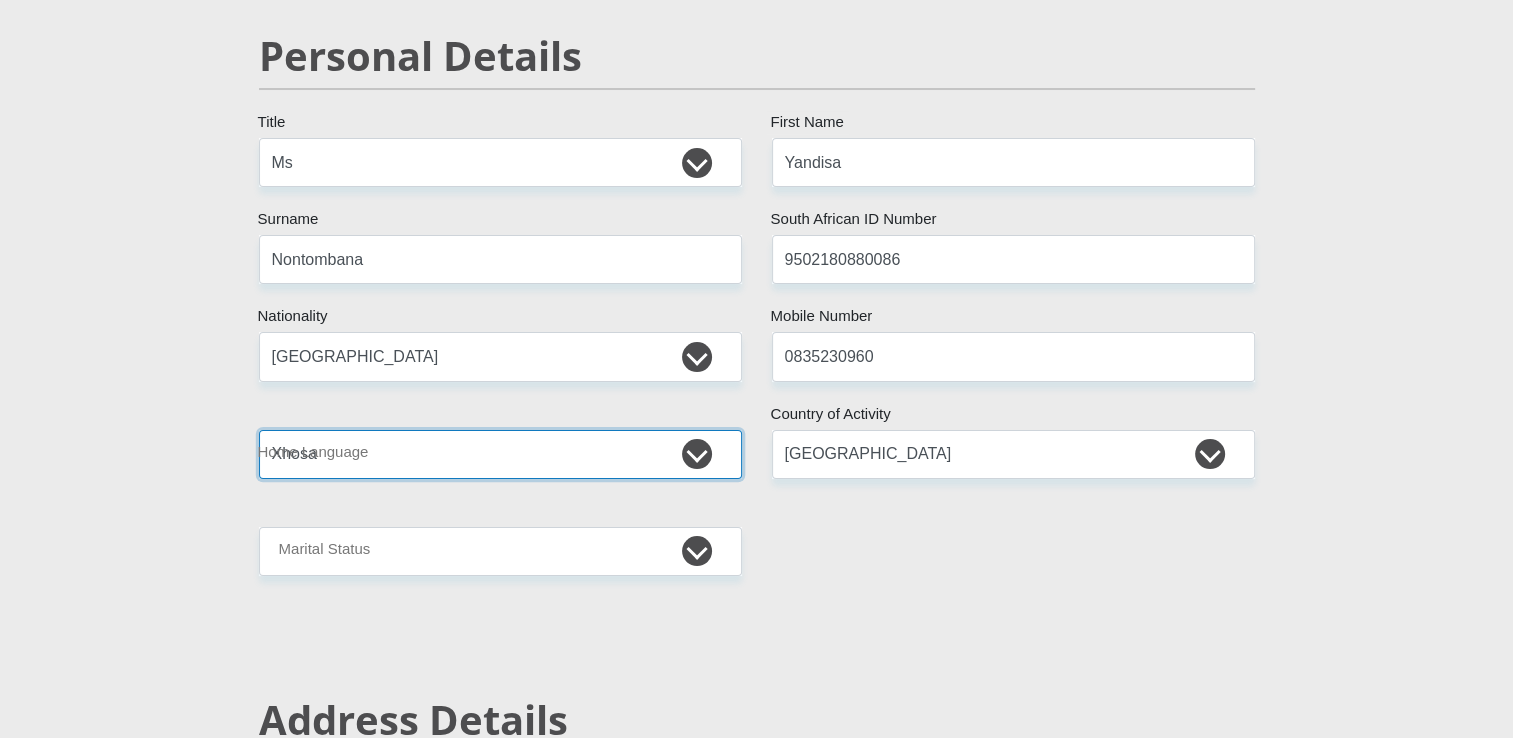 click on "Afrikaans
English
Sepedi
South Ndebele
Southern Sotho
Swati
Tsonga
Tswana
Venda
Xhosa
Zulu
Other" at bounding box center [500, 454] 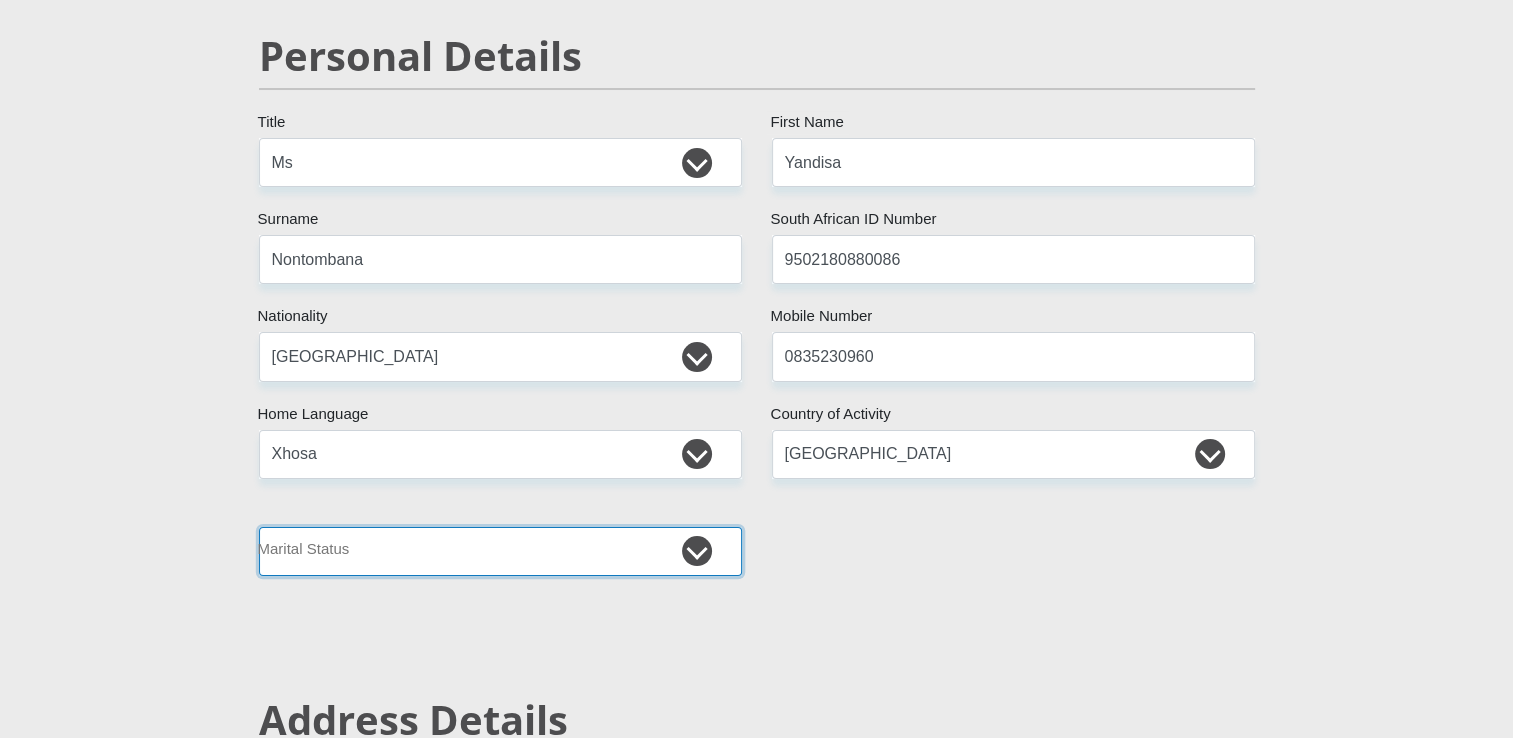 click on "Married ANC
Single
Divorced
Widowed
Married COP or Customary Law" at bounding box center [500, 551] 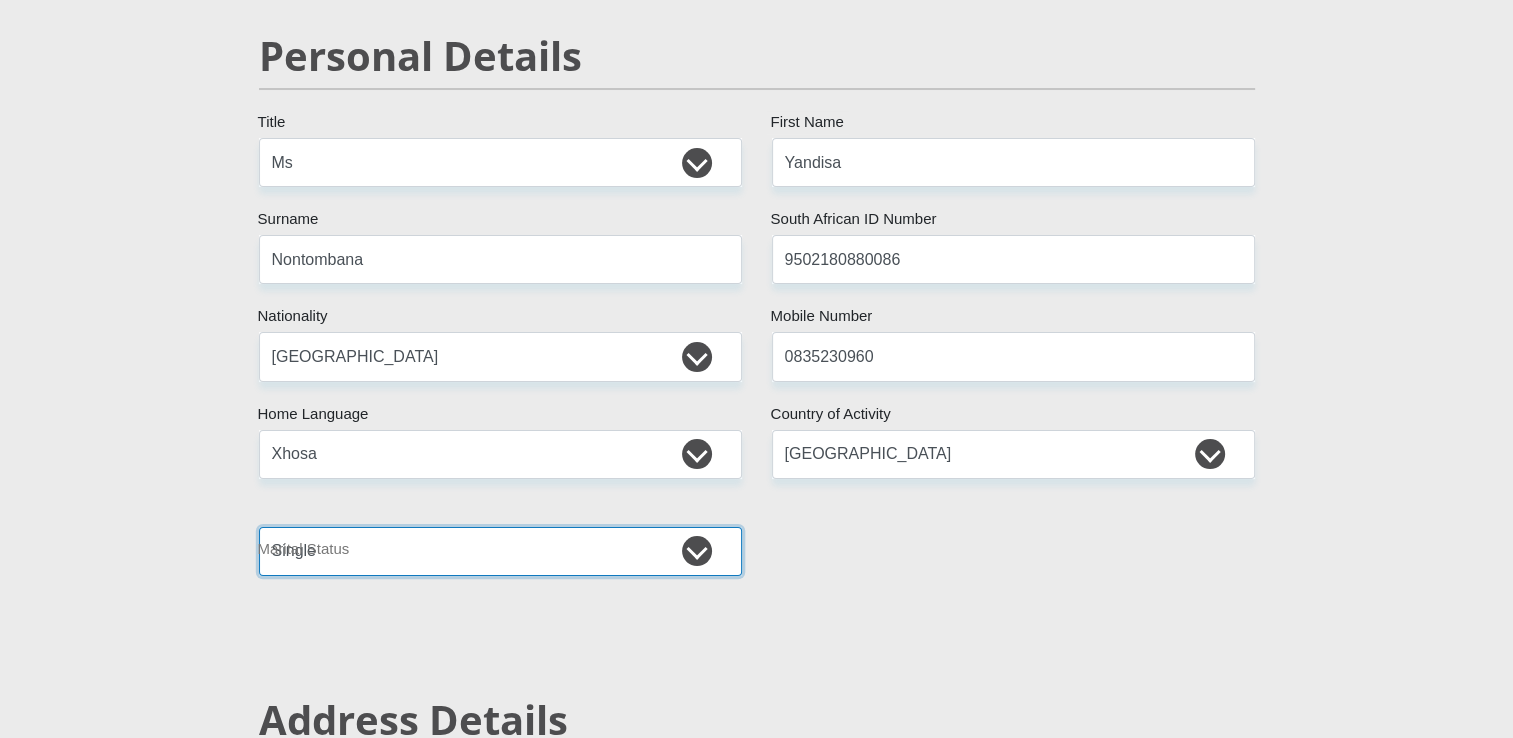 click on "Married ANC
Single
Divorced
Widowed
Married COP or Customary Law" at bounding box center [500, 551] 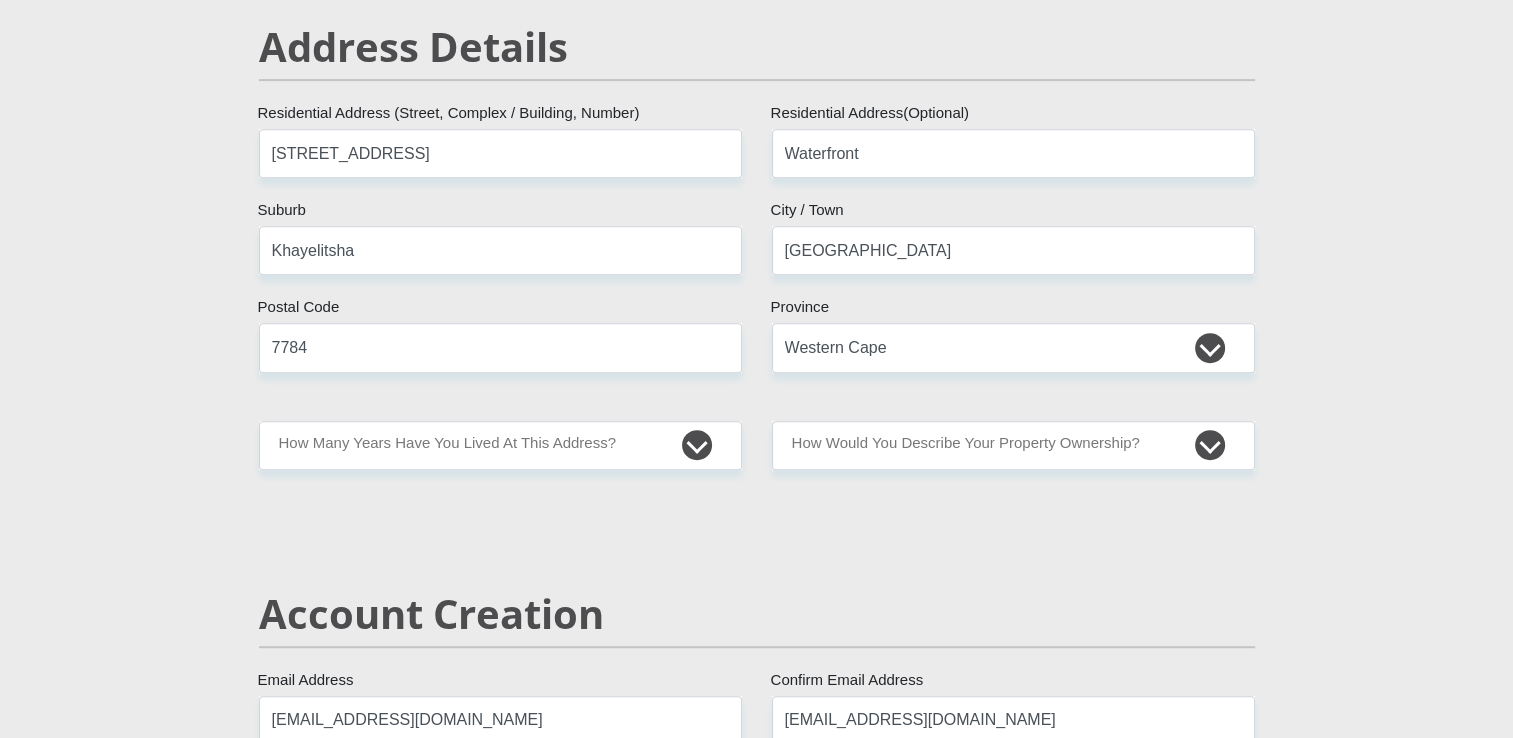 scroll, scrollTop: 900, scrollLeft: 0, axis: vertical 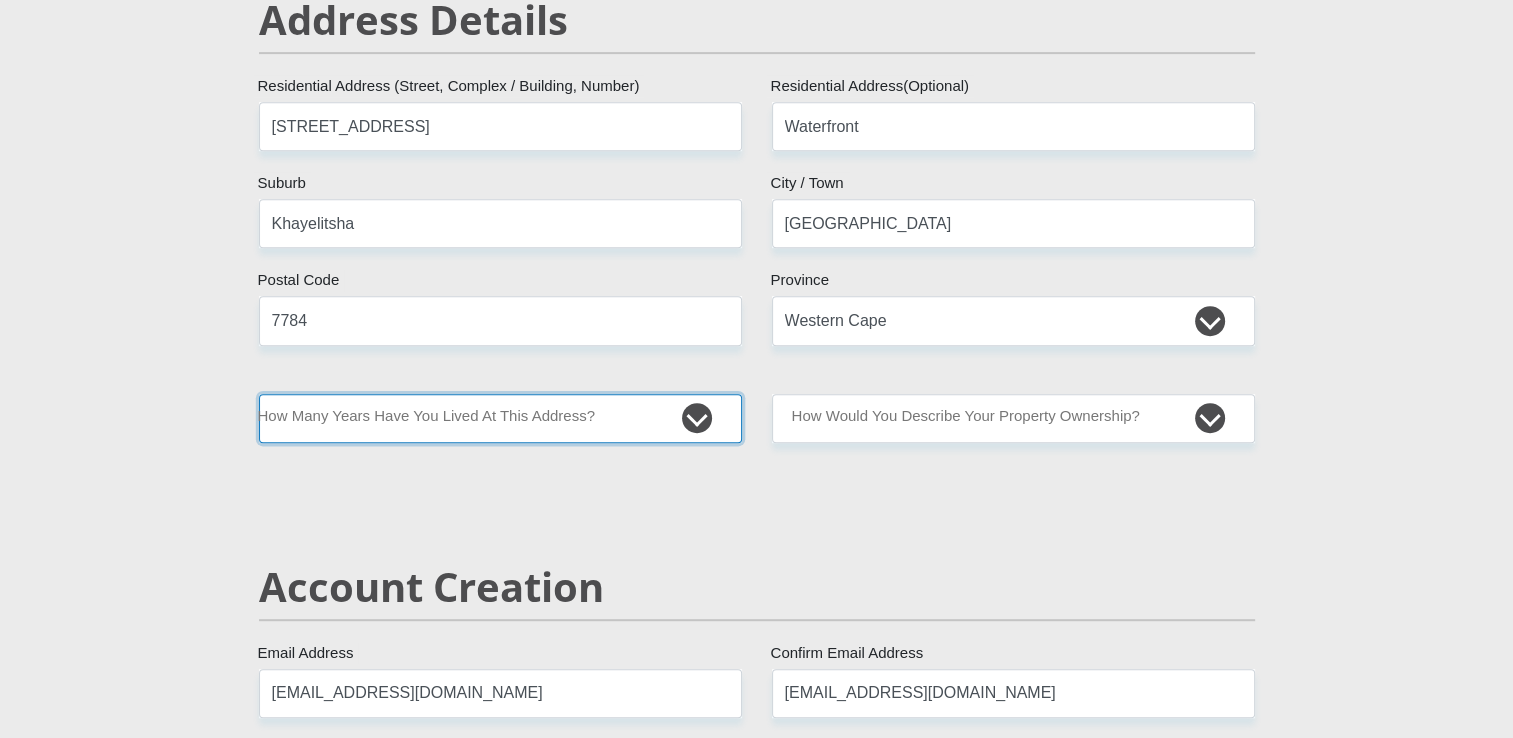 click on "less than 1 year
1-3 years
3-5 years
5+ years" at bounding box center (500, 418) 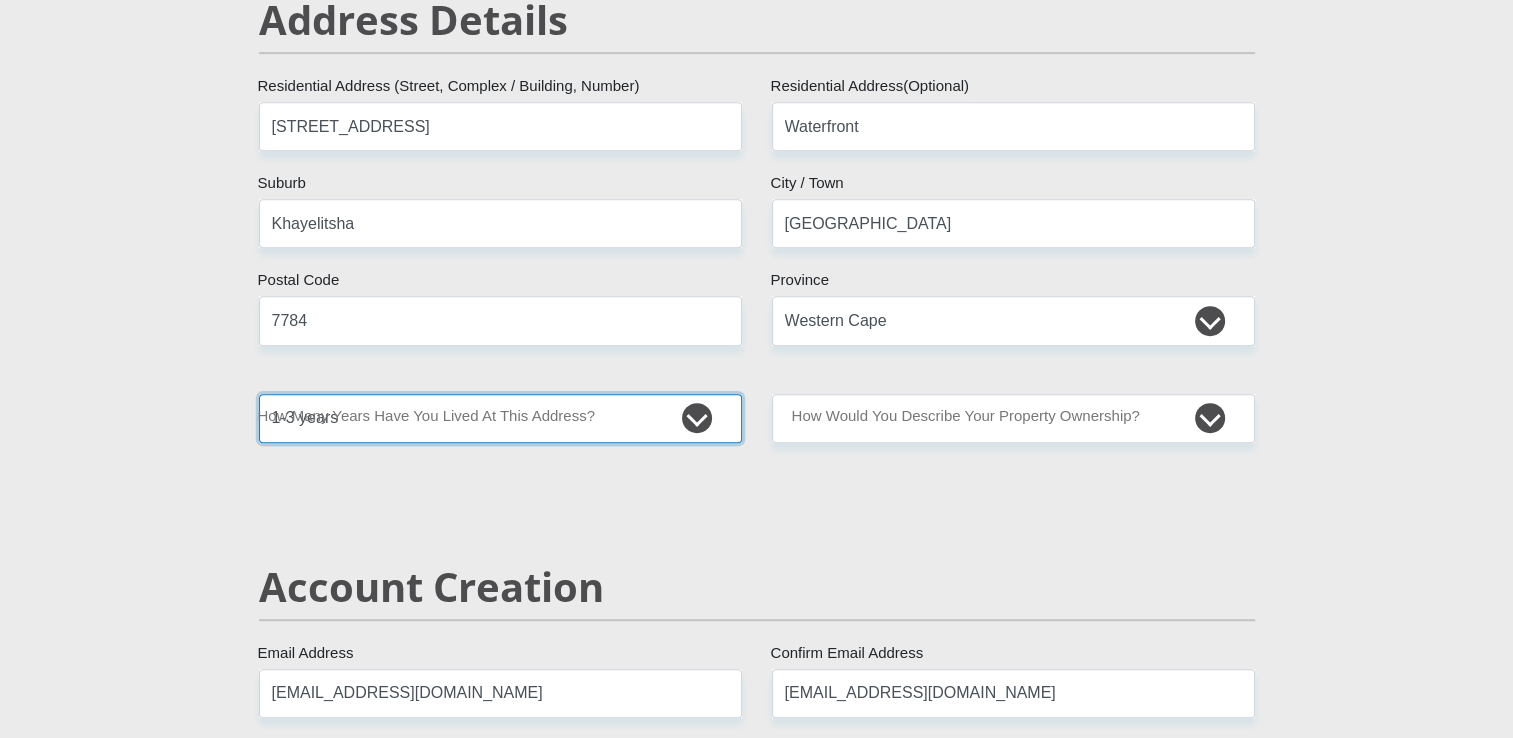 click on "less than 1 year
1-3 years
3-5 years
5+ years" at bounding box center [500, 418] 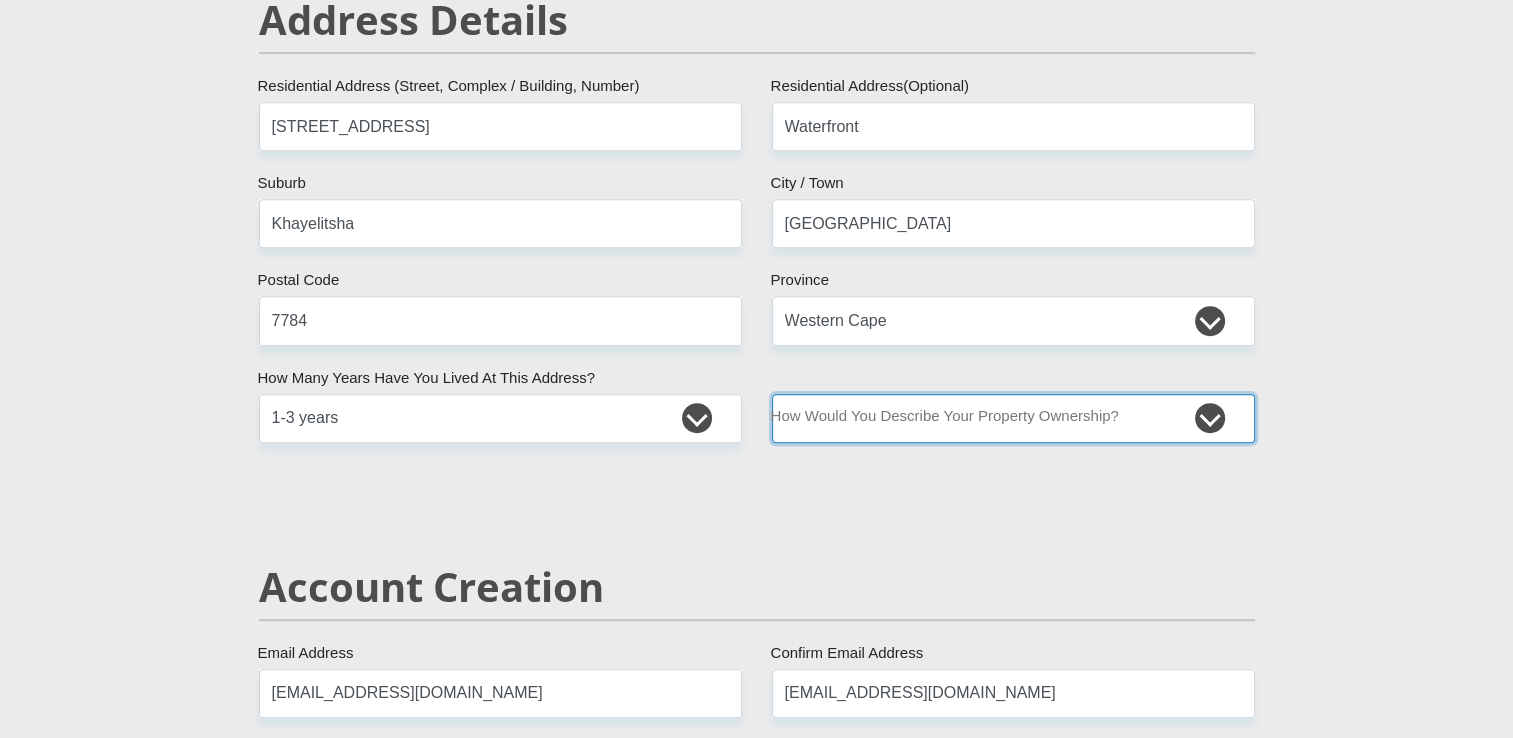 click on "Owned
Rented
Family Owned
Company Dwelling" at bounding box center (1013, 418) 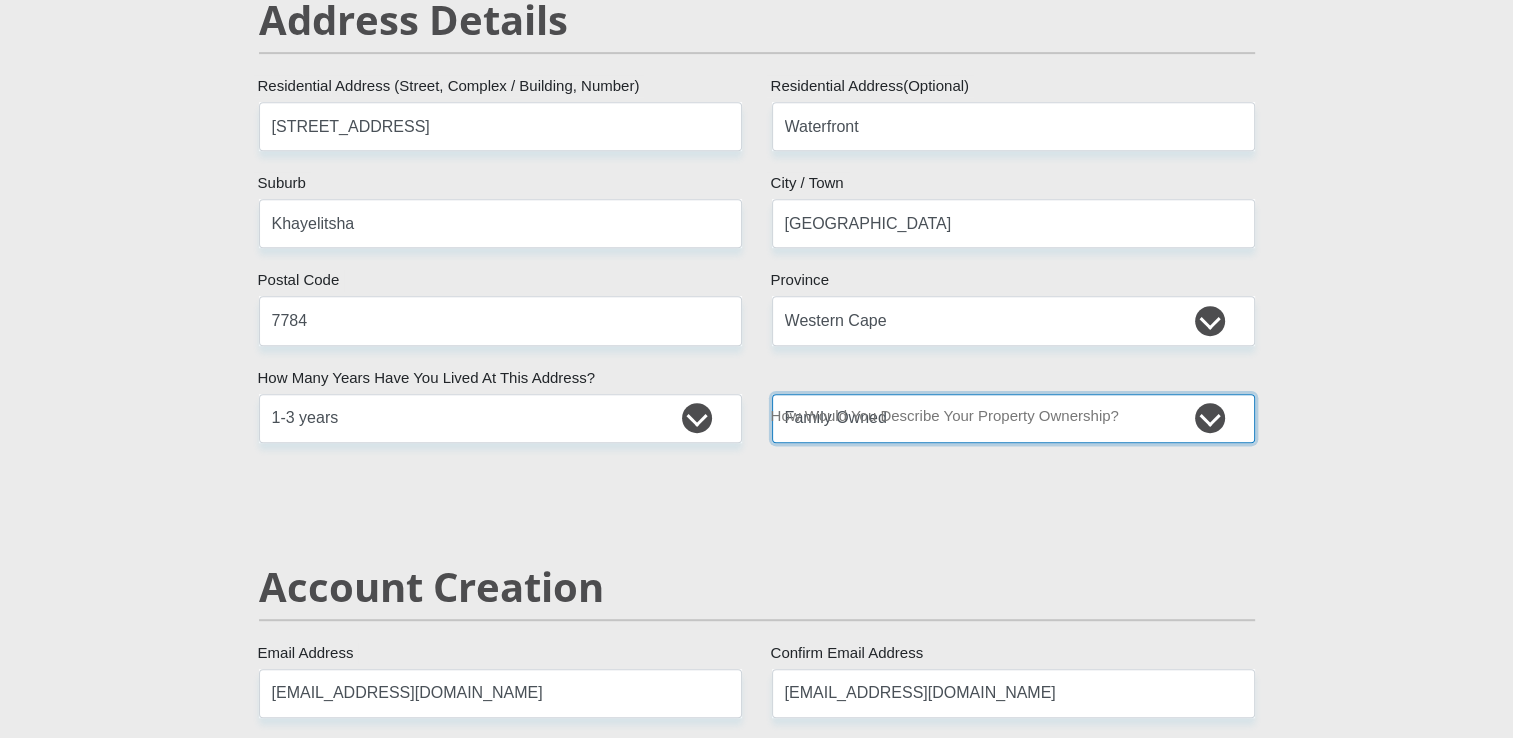 click on "Owned
Rented
Family Owned
Company Dwelling" at bounding box center (1013, 418) 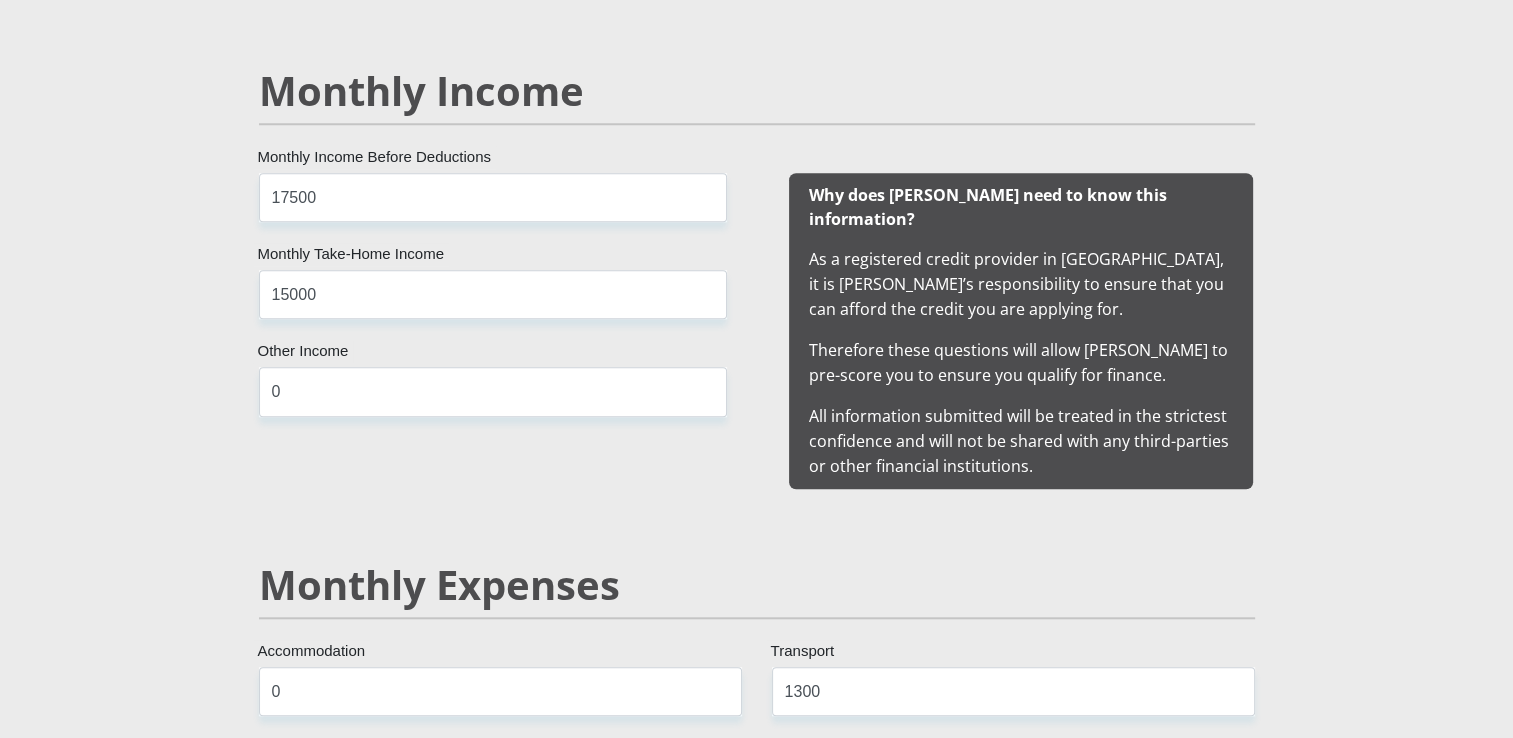 scroll, scrollTop: 1900, scrollLeft: 0, axis: vertical 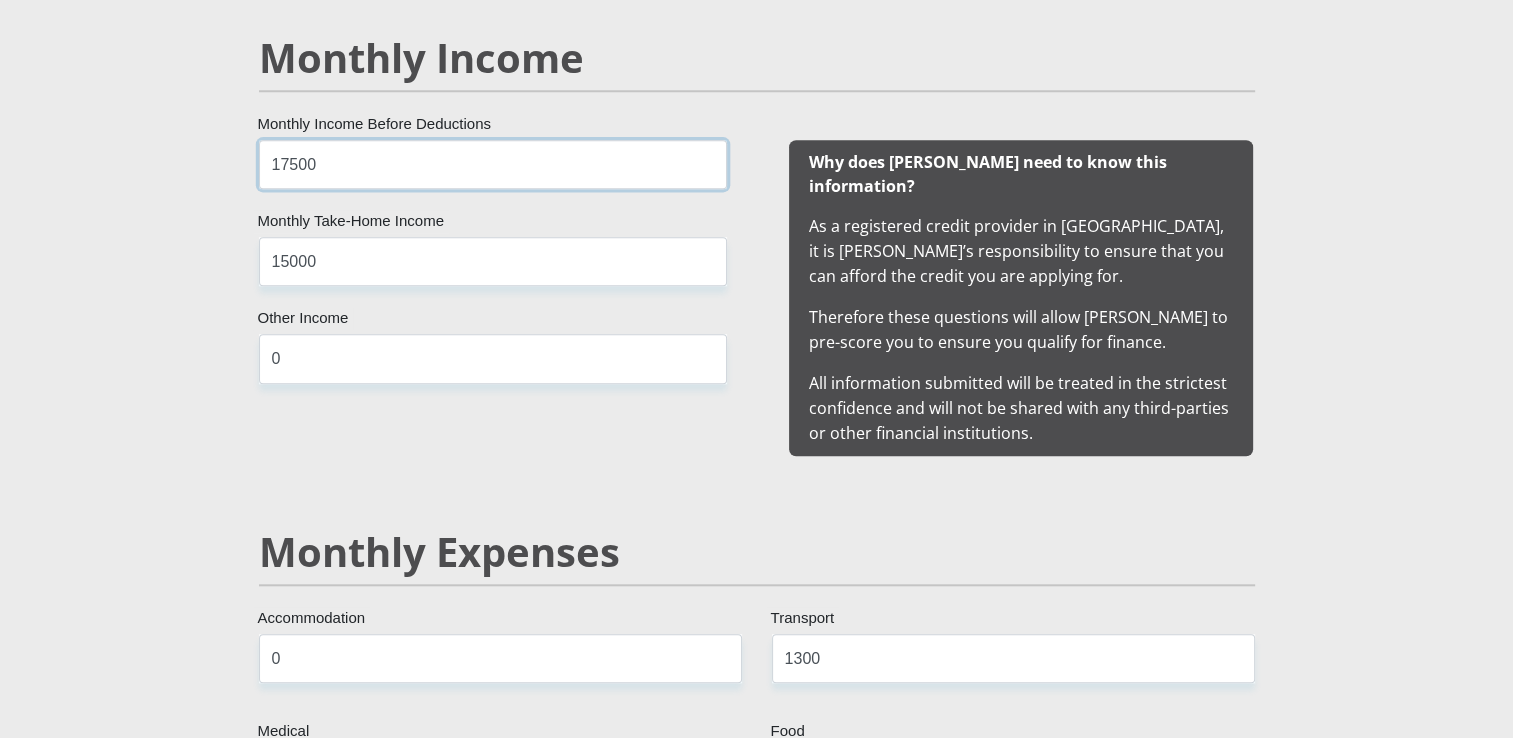 click on "17500" at bounding box center (493, 164) 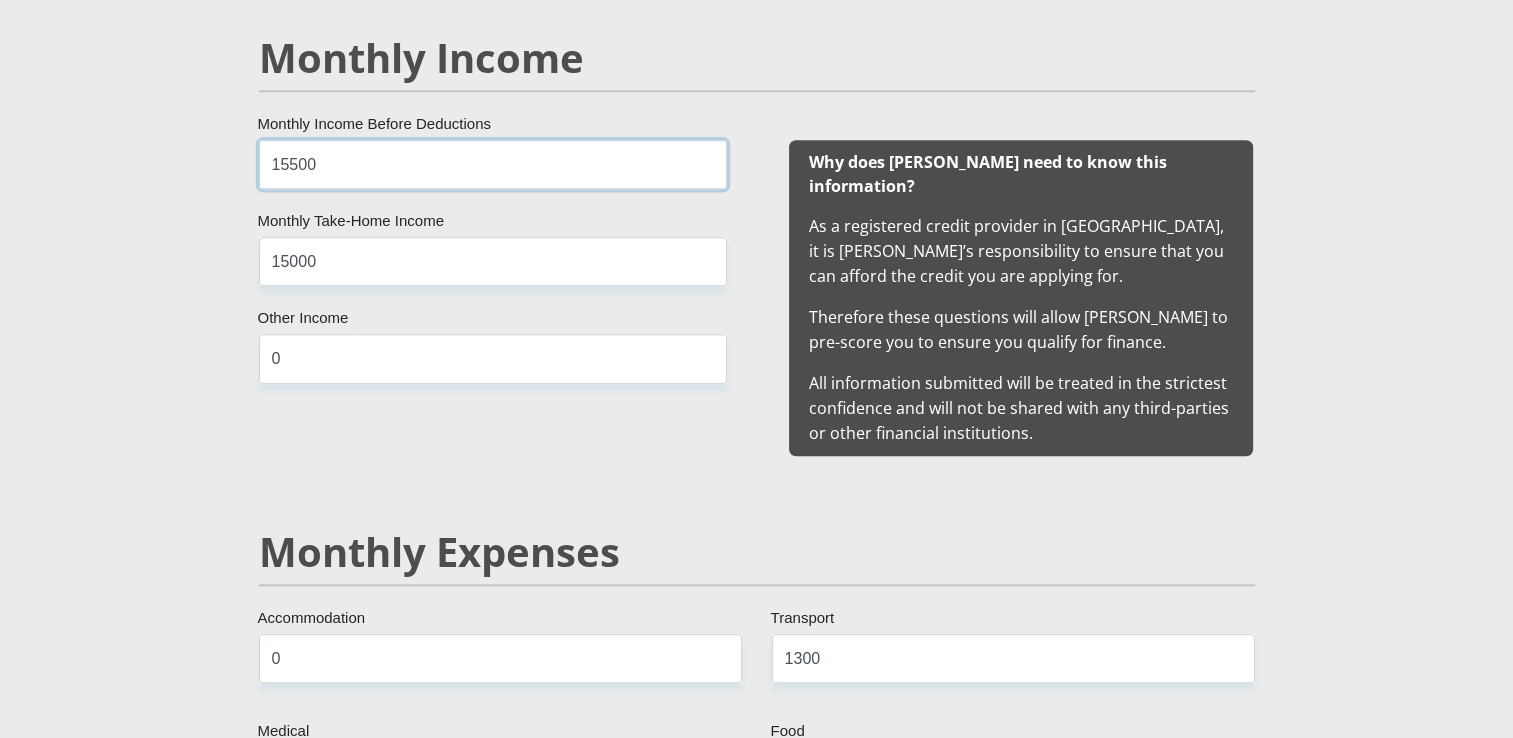 type on "15500" 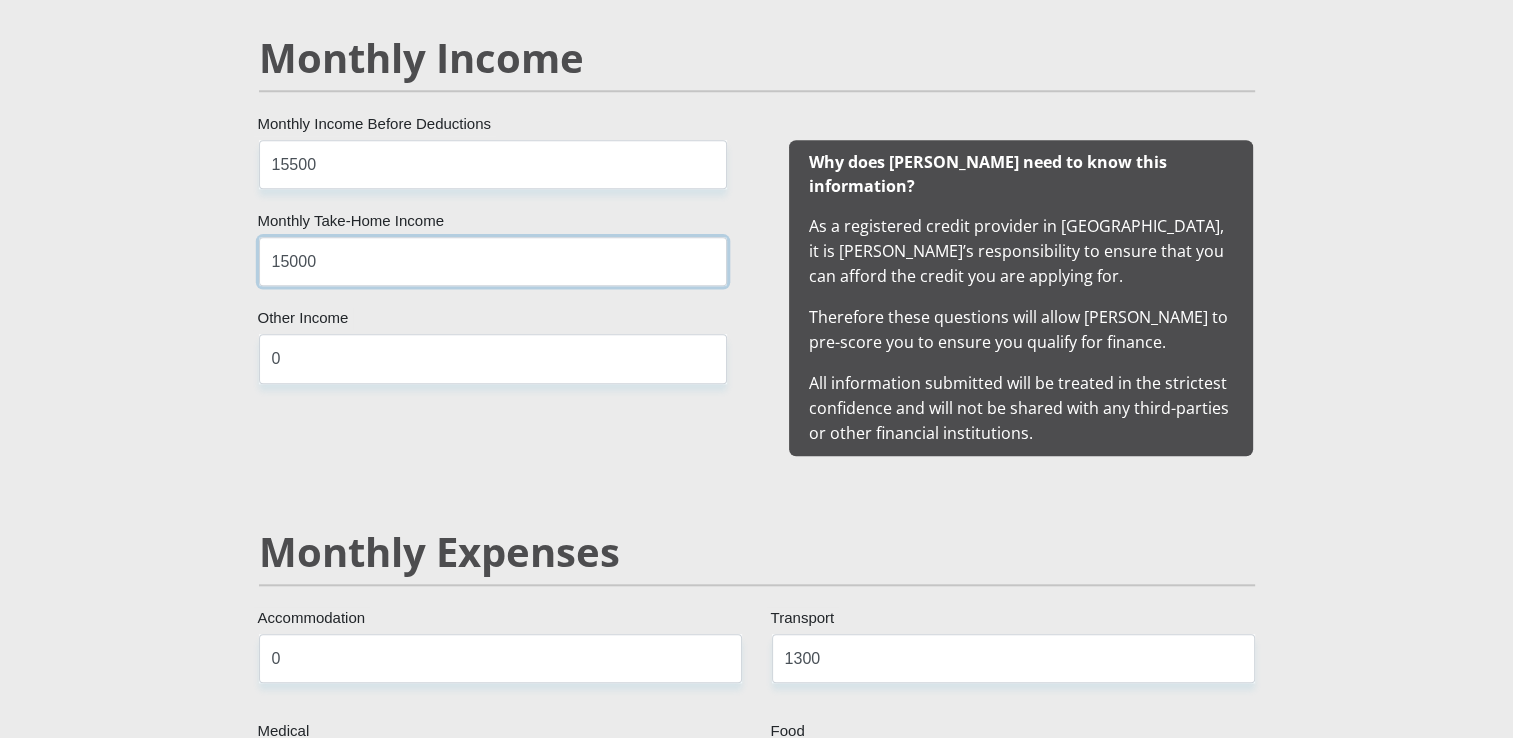 click on "15000" at bounding box center [493, 261] 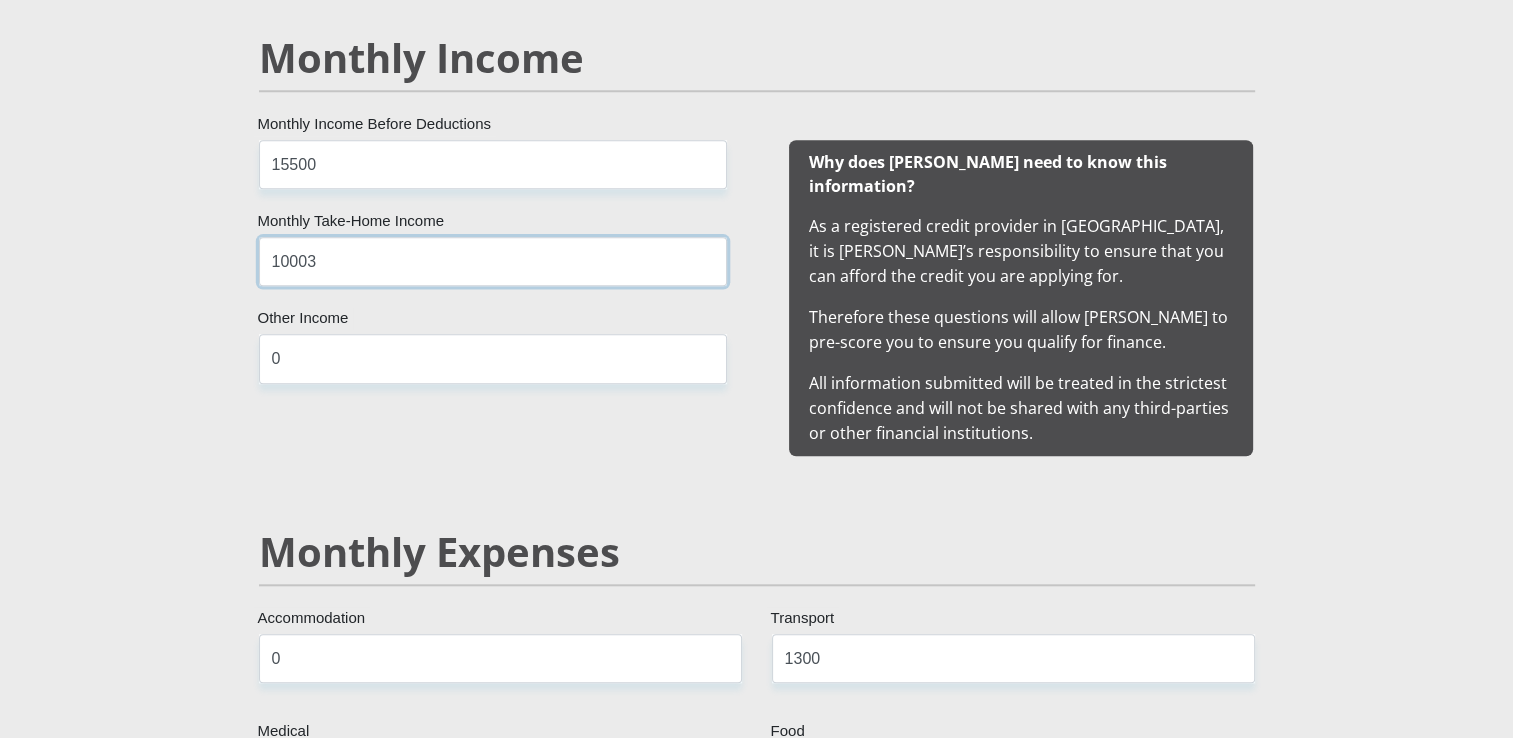 drag, startPoint x: 367, startPoint y: 274, endPoint x: 284, endPoint y: 233, distance: 92.574295 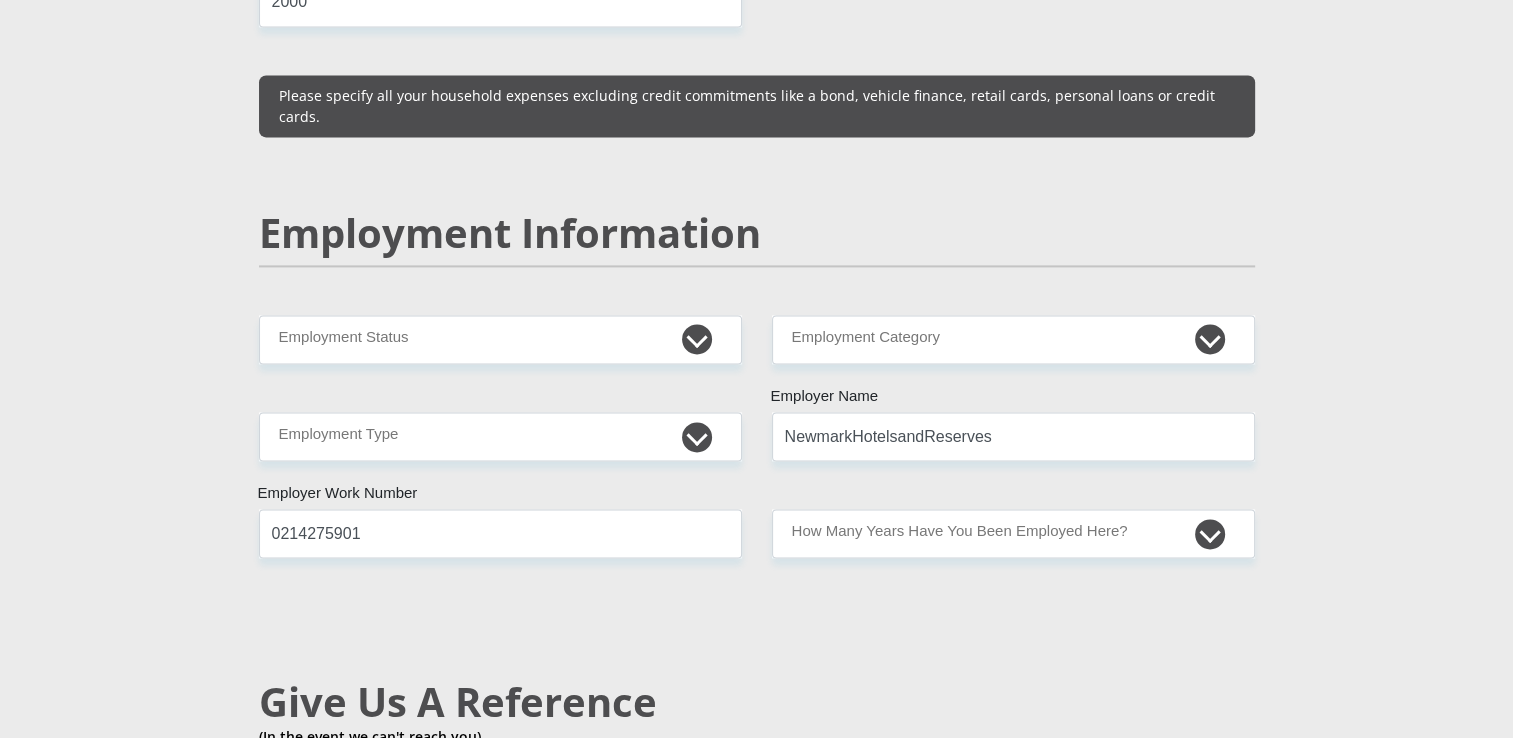 scroll, scrollTop: 2900, scrollLeft: 0, axis: vertical 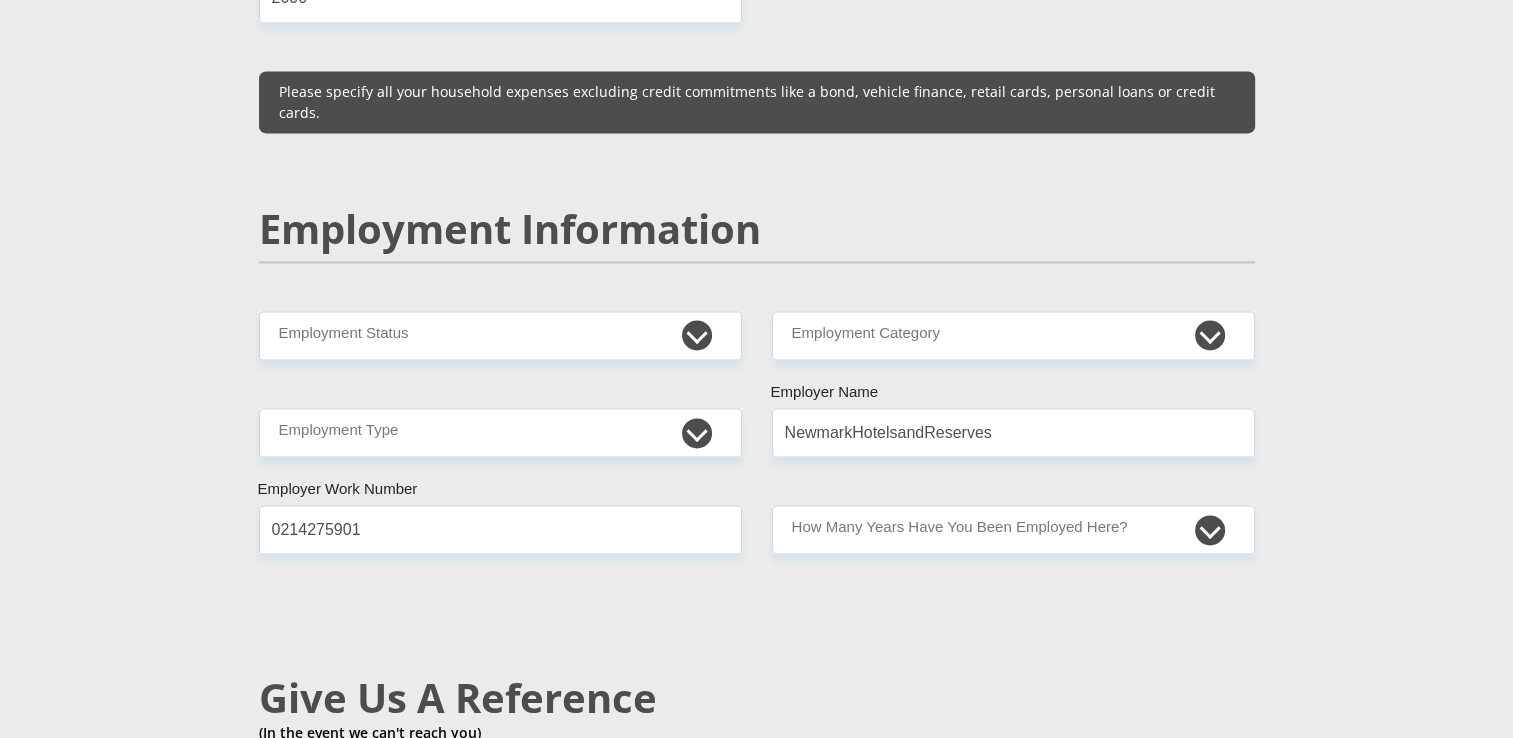type on "13000" 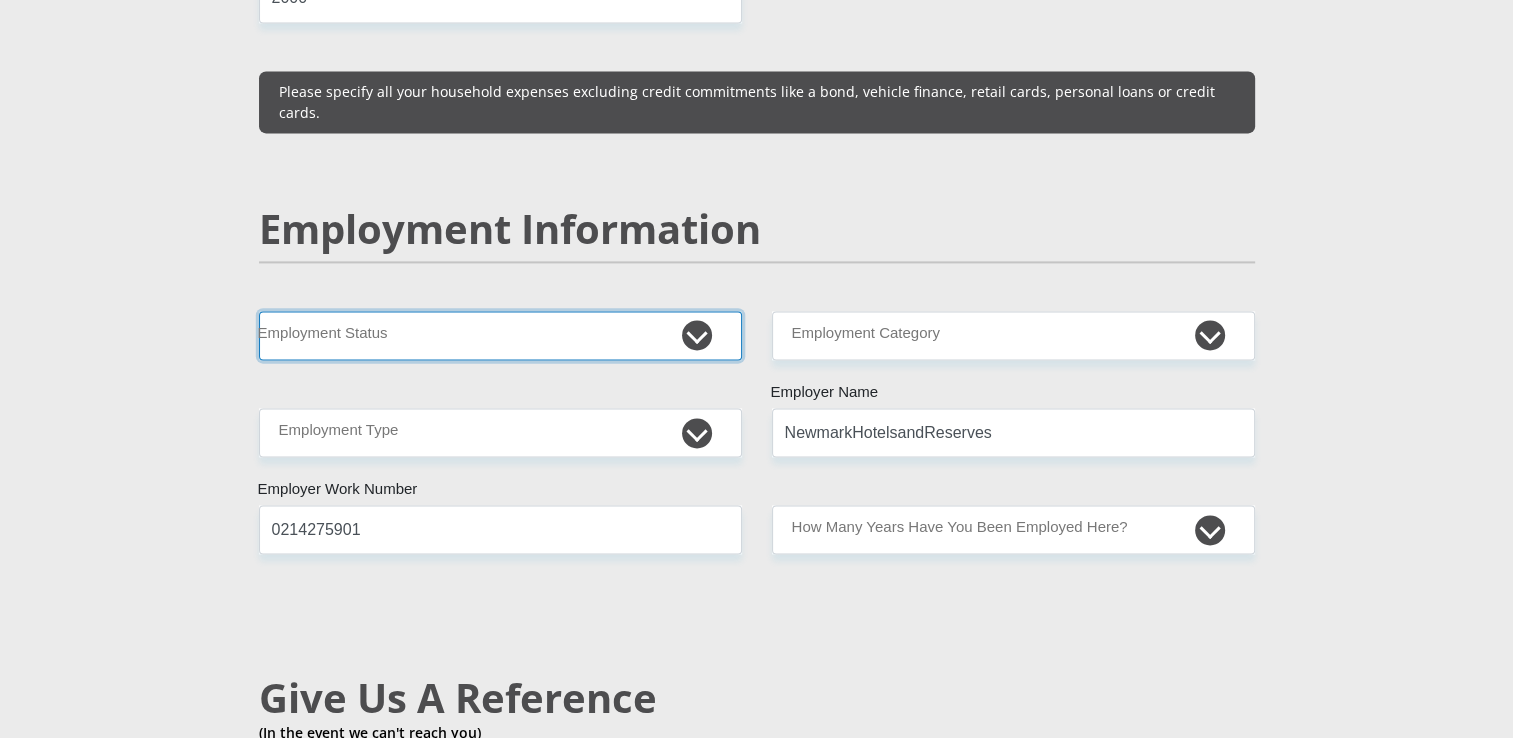 click on "Permanent/Full-time
Part-time/Casual
Contract Worker
Self-Employed
Housewife
Retired
Student
Medically Boarded
Disability
Unemployed" at bounding box center (500, 335) 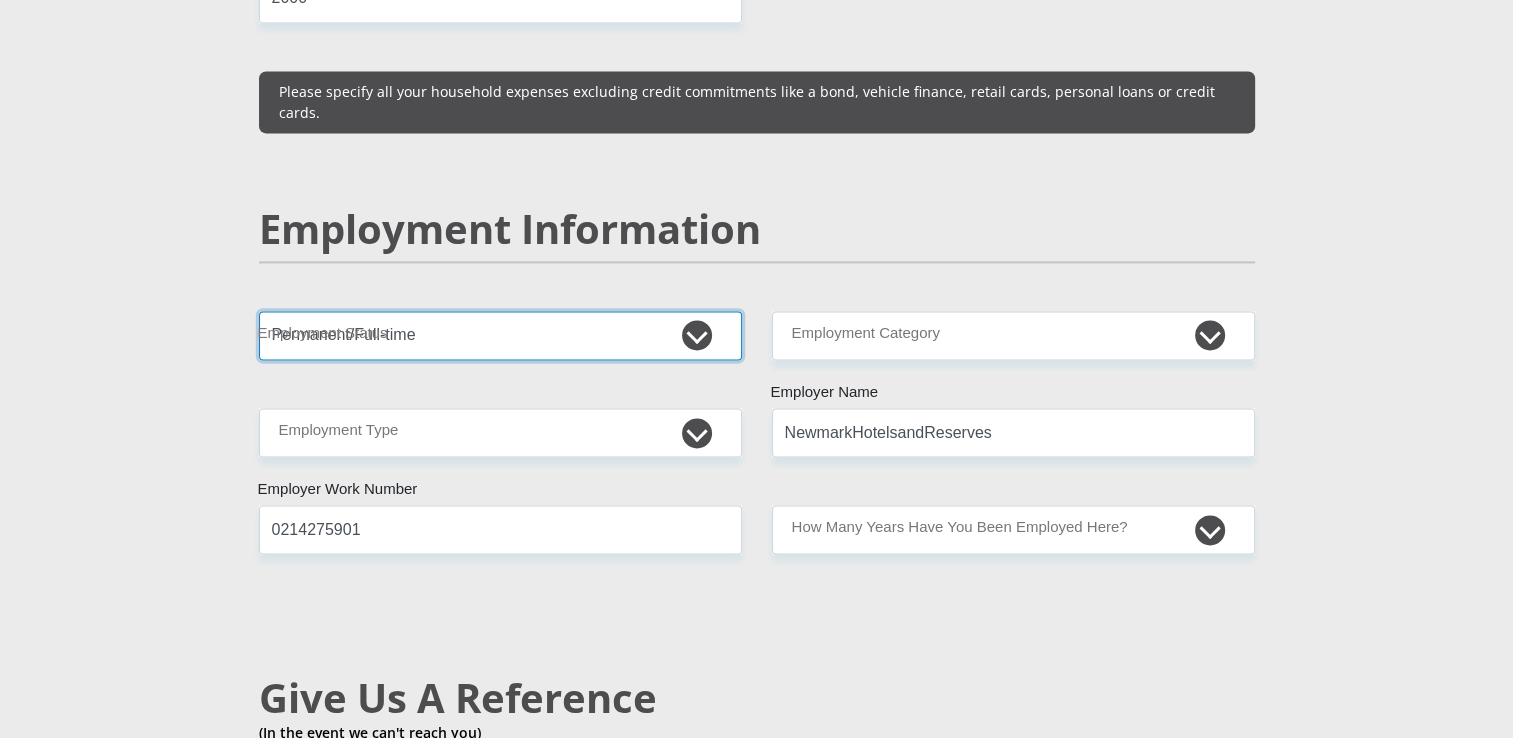 click on "Permanent/Full-time
Part-time/Casual
Contract Worker
Self-Employed
Housewife
Retired
Student
Medically Boarded
Disability
Unemployed" at bounding box center (500, 335) 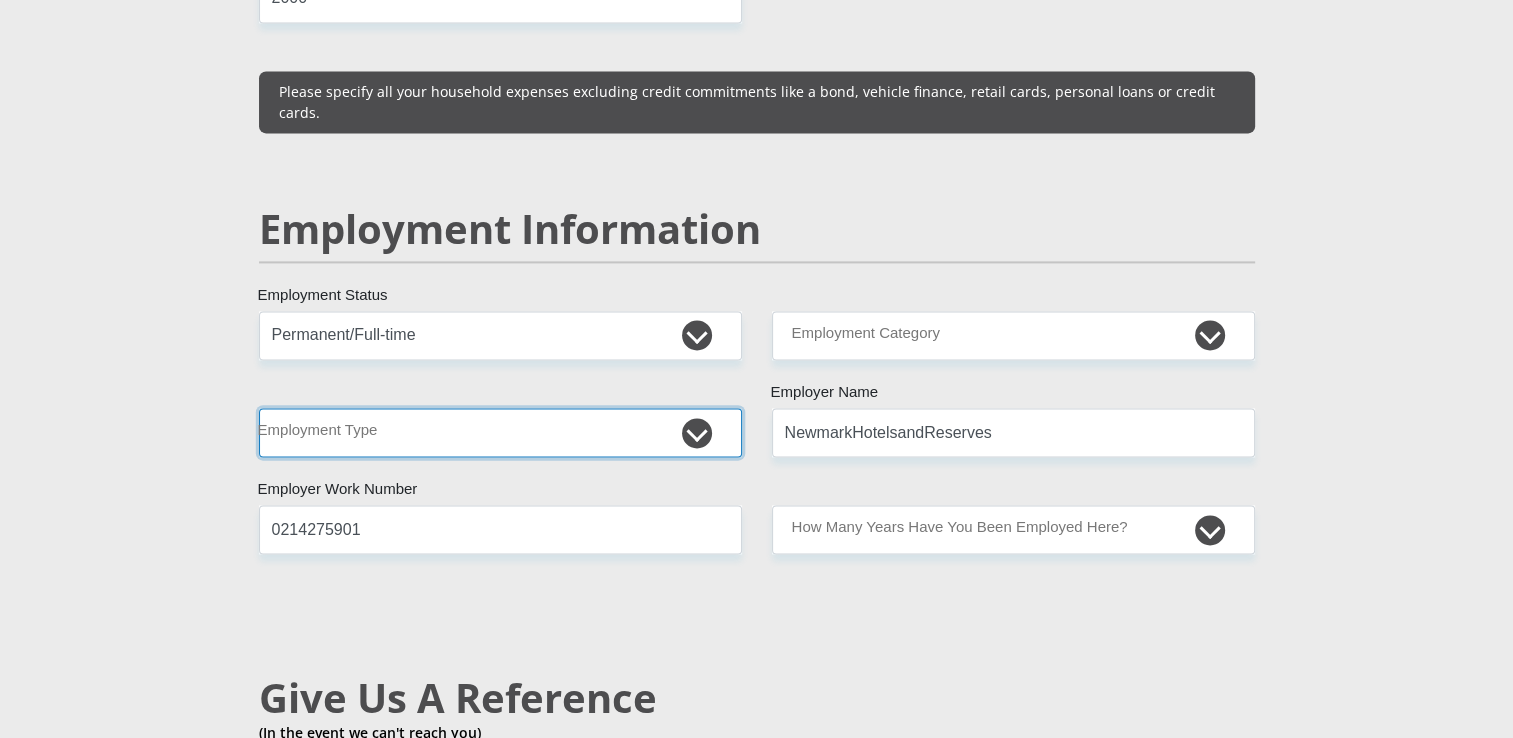 click on "College/Lecturer
Craft Seller
Creative
Driver
Executive
Farmer
Forces - Non Commissioned
Forces - Officer
Hawker
Housewife
Labourer
Licenced Professional
Manager
Miner
Non Licenced Professional
Office Staff/Clerk
Outside Worker
Pensioner
Permanent Teacher
Production/Manufacturing
Sales
Self-Employed
Semi-Professional Worker
Service Industry  Social Worker  Student" at bounding box center [500, 432] 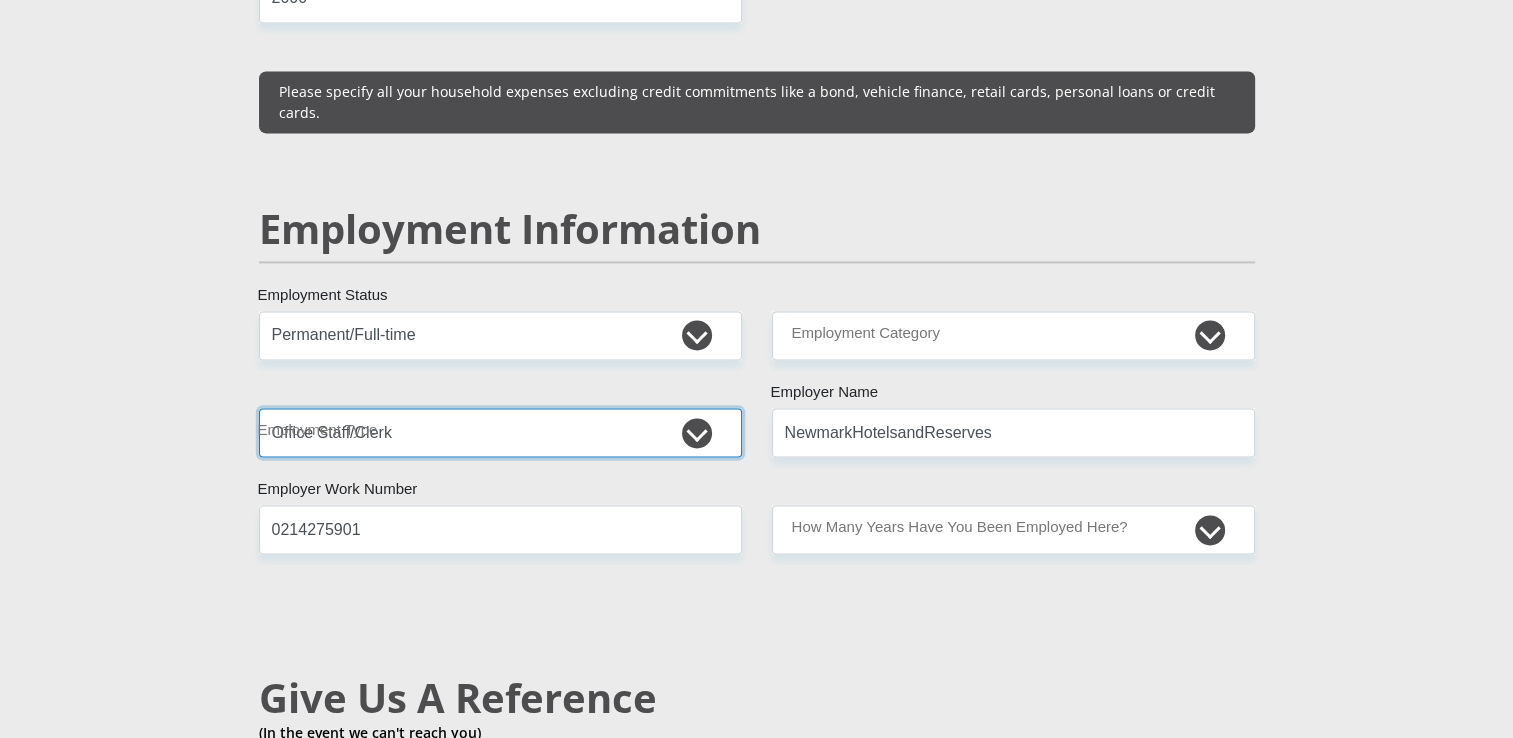 click on "College/Lecturer
Craft Seller
Creative
Driver
Executive
Farmer
Forces - Non Commissioned
Forces - Officer
Hawker
Housewife
Labourer
Licenced Professional
Manager
Miner
Non Licenced Professional
Office Staff/Clerk
Outside Worker
Pensioner
Permanent Teacher
Production/Manufacturing
Sales
Self-Employed
Semi-Professional Worker
Service Industry  Social Worker  Student" at bounding box center (500, 432) 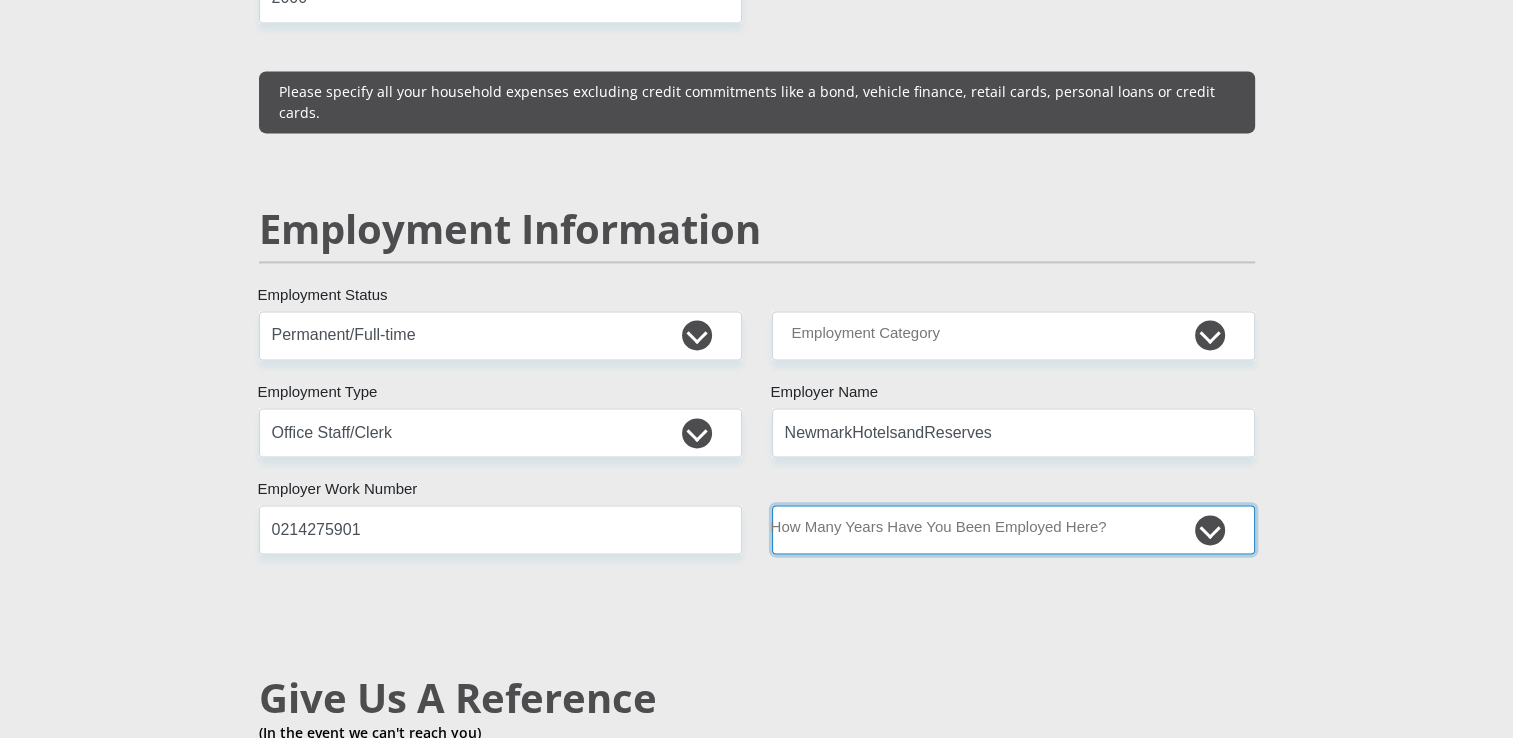 click on "less than 1 year
1-3 years
3-5 years
5+ years" at bounding box center (1013, 529) 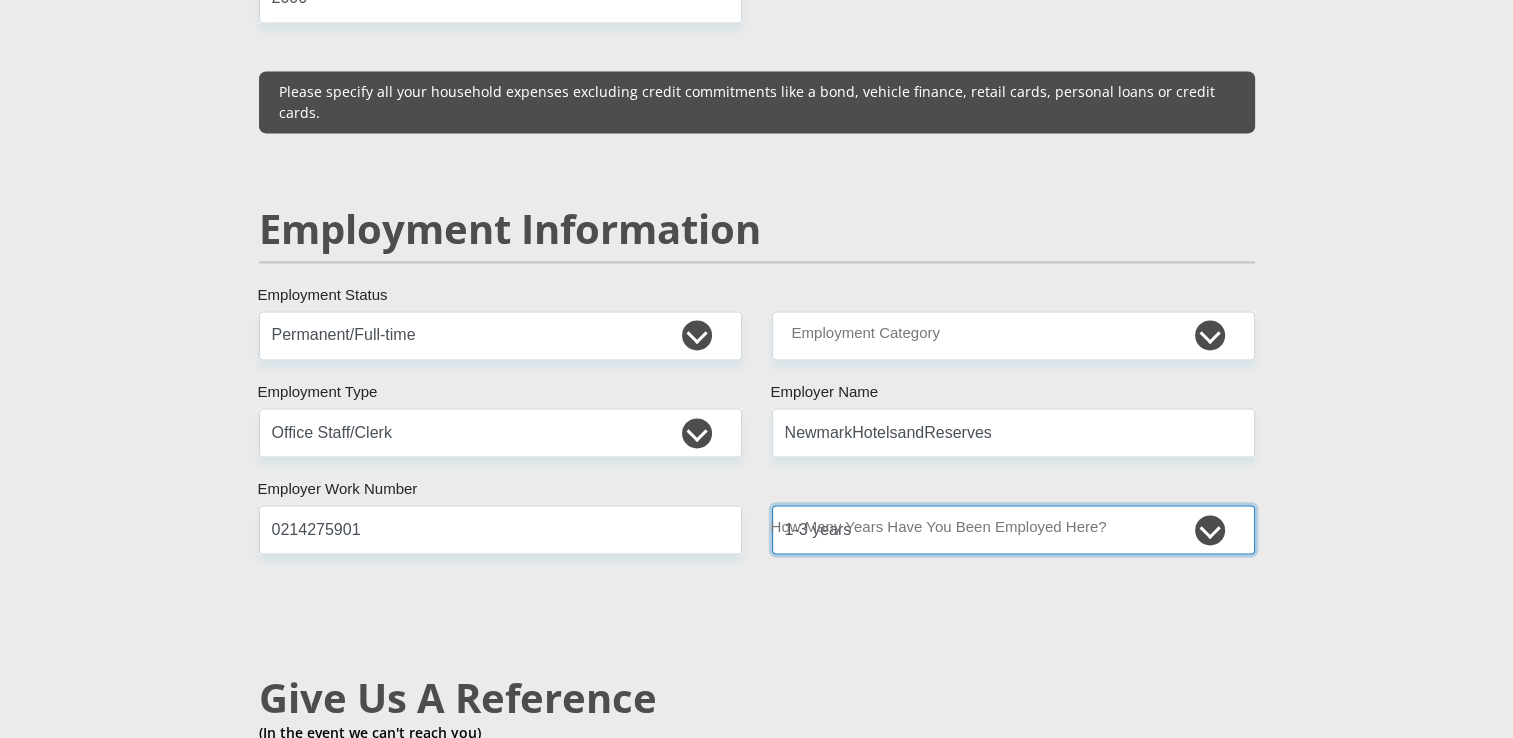 click on "less than 1 year
1-3 years
3-5 years
5+ years" at bounding box center (1013, 529) 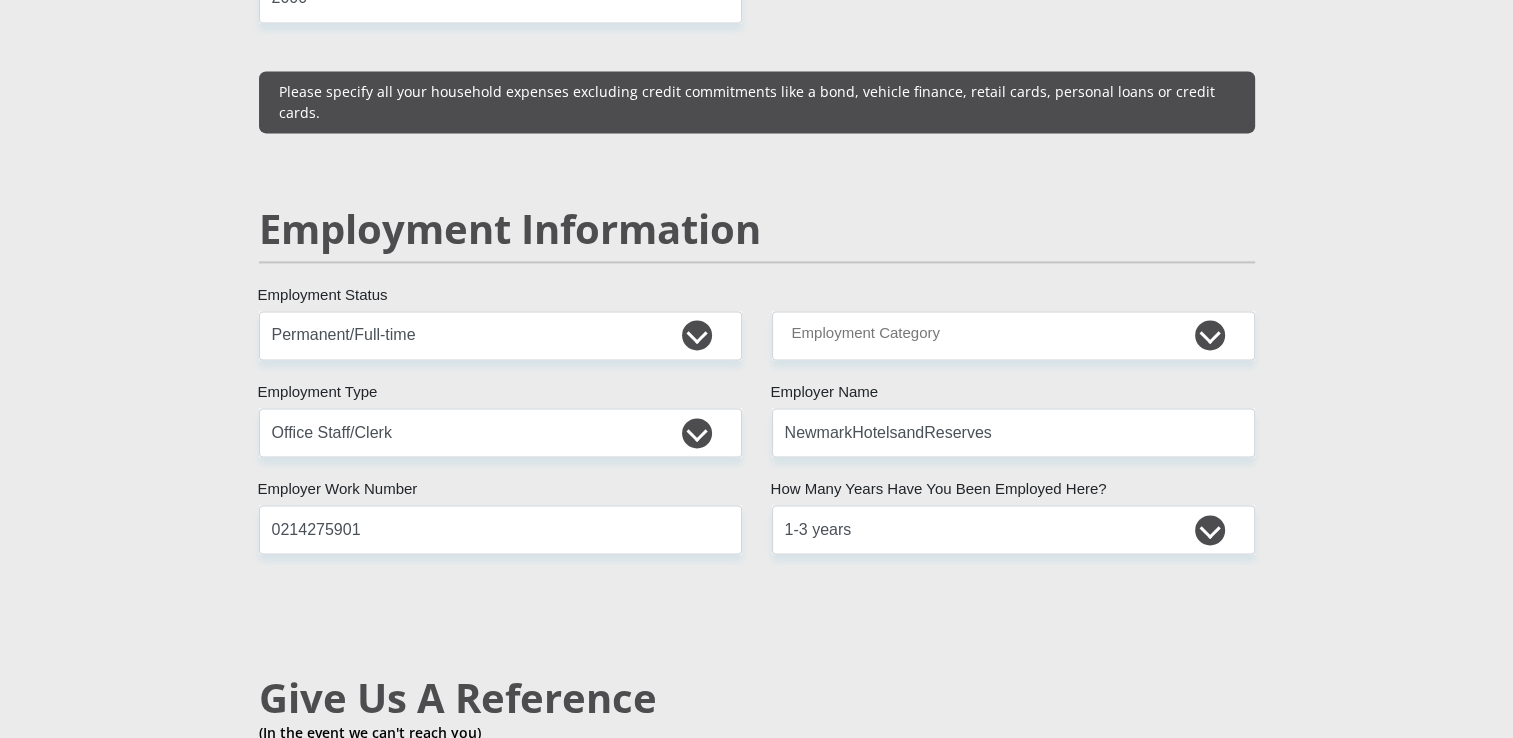 click on "Personal Details
Mr
Ms
Mrs
Dr
Other
Title
Yandisa
First Name
Nontombana
Surname
9502180880086
South African ID Number
Please input valid ID number
South Africa
Afghanistan
Aland Islands
Albania
Algeria
America Samoa
American Virgin Islands
Andorra
Angola
Anguilla  Armenia" at bounding box center [756, 304] 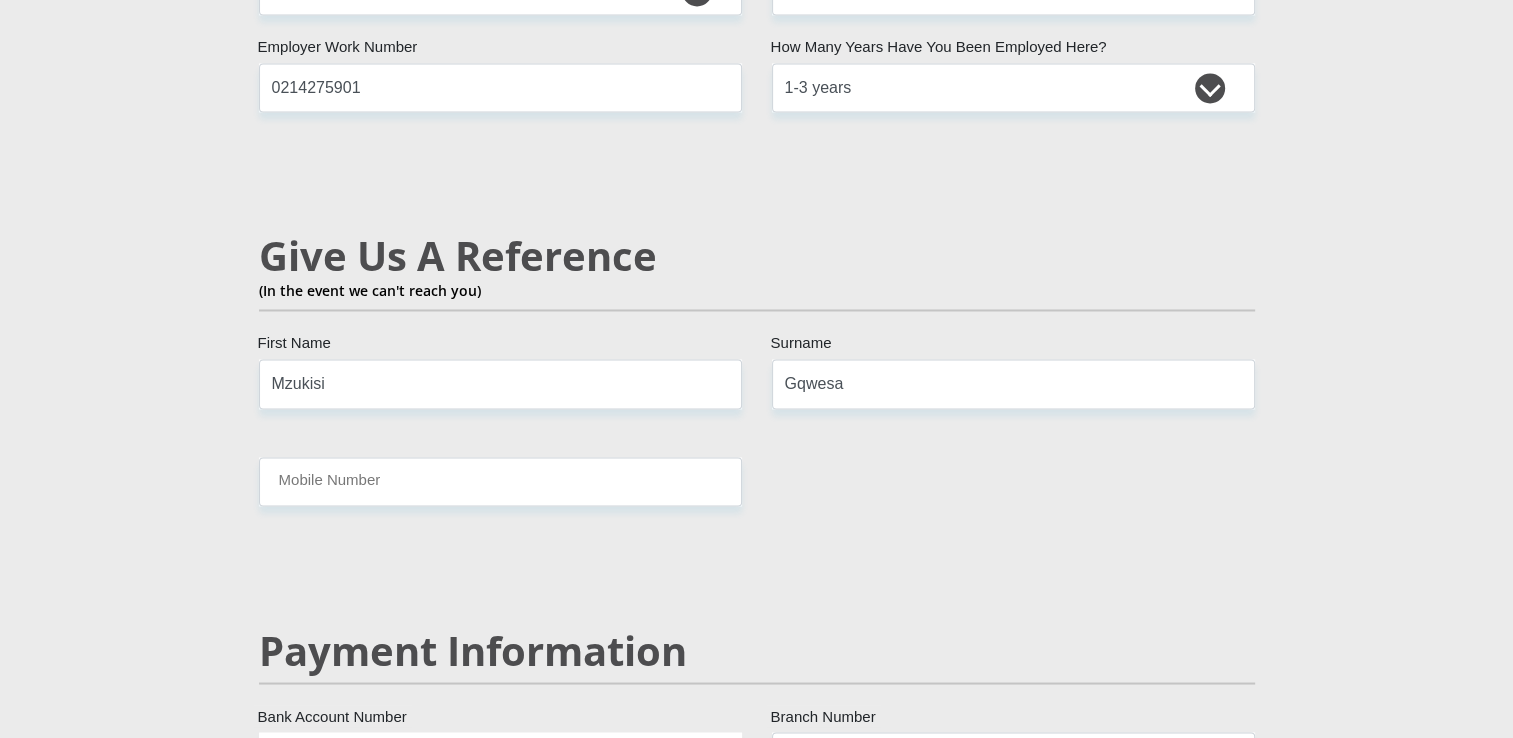 scroll, scrollTop: 3400, scrollLeft: 0, axis: vertical 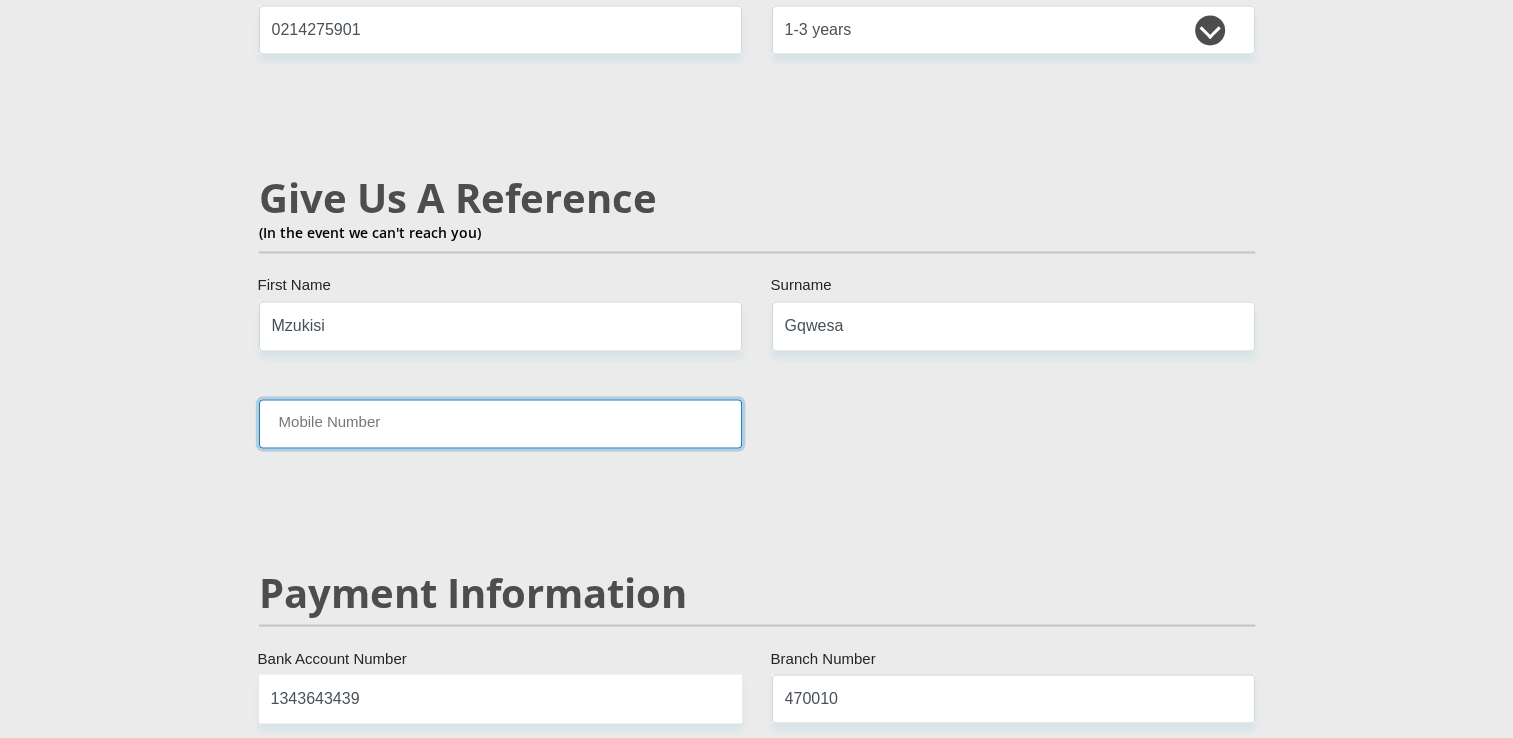 click on "Mobile Number" at bounding box center [500, 423] 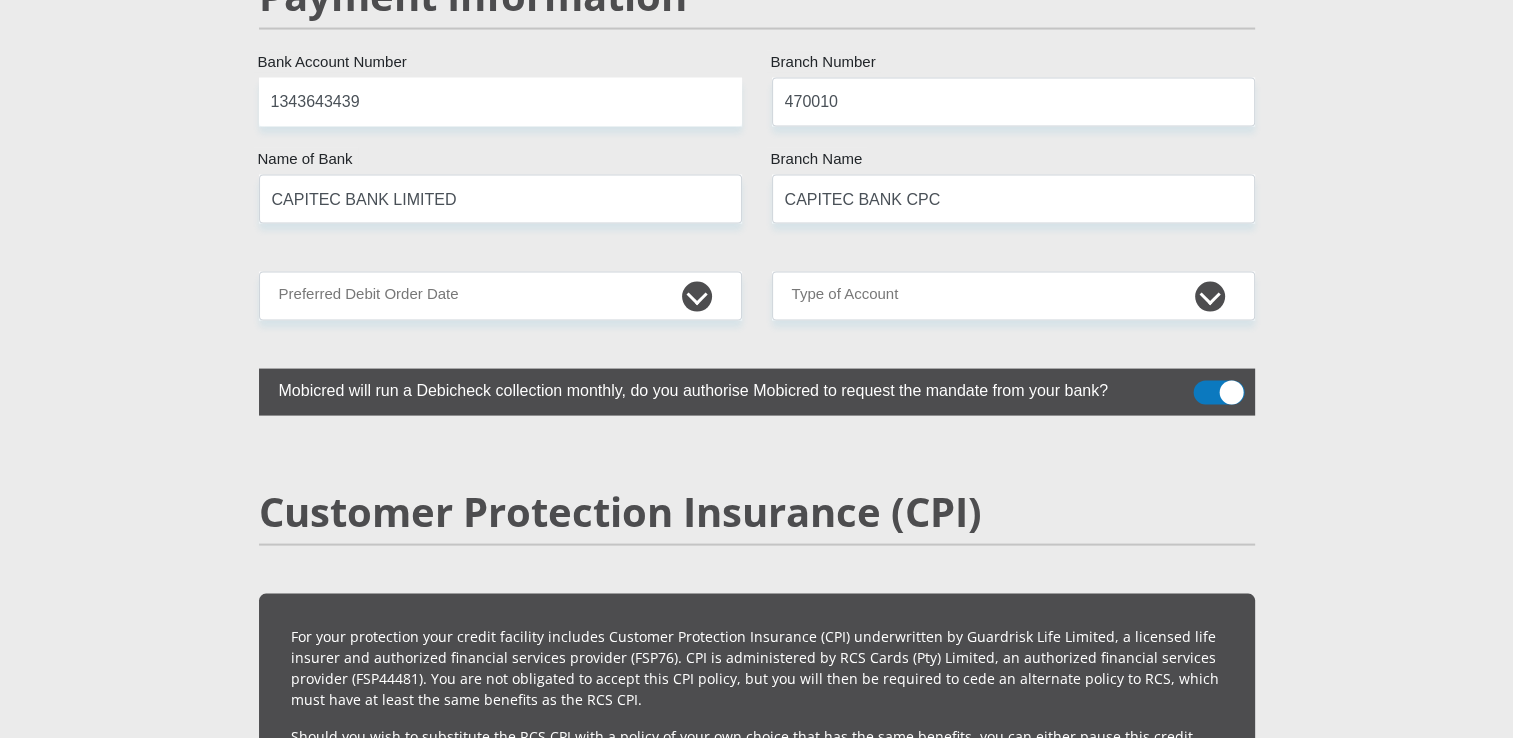 scroll, scrollTop: 4000, scrollLeft: 0, axis: vertical 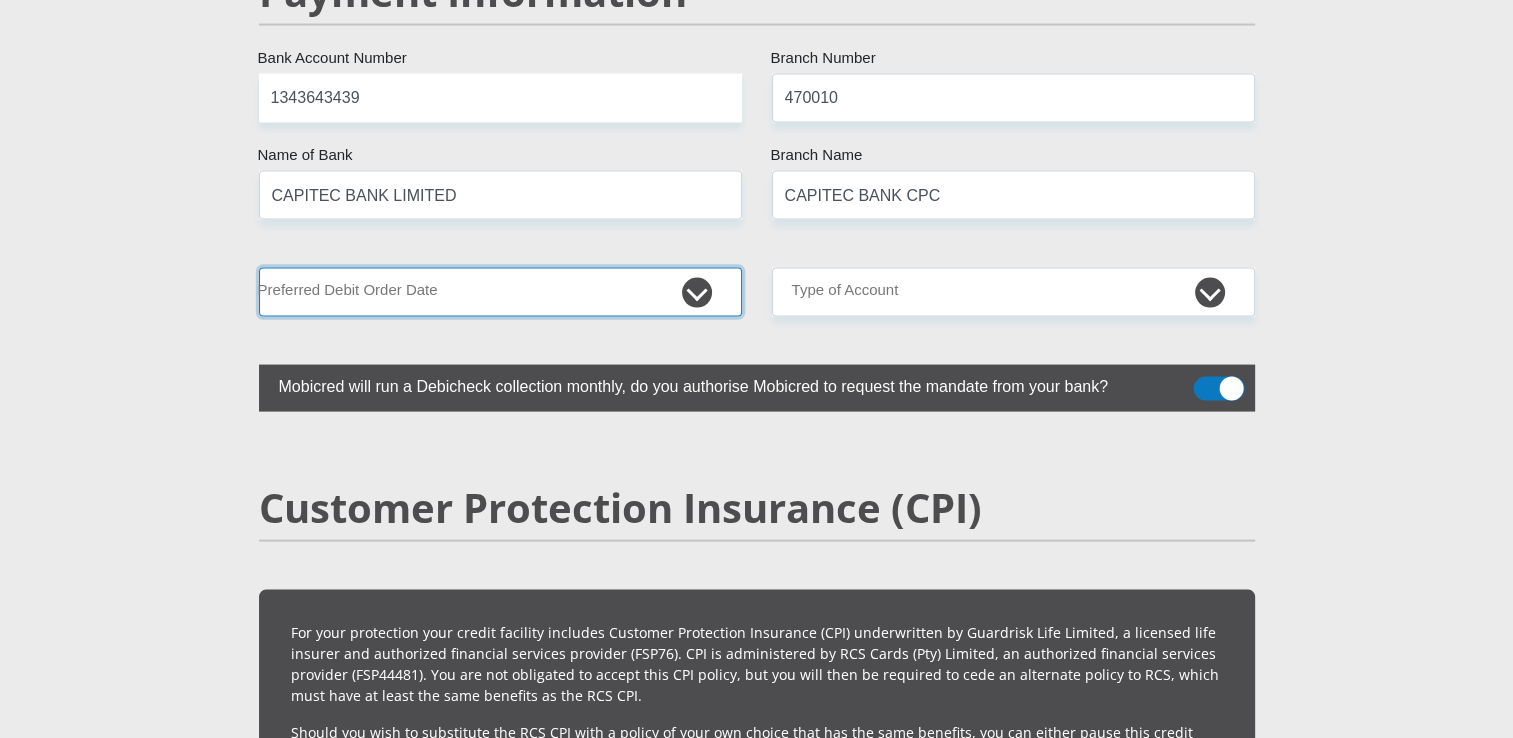 click on "1st
2nd
3rd
4th
5th
7th
18th
19th
20th
21st
22nd
23rd
24th
25th
26th
27th
28th
29th
30th" at bounding box center (500, 292) 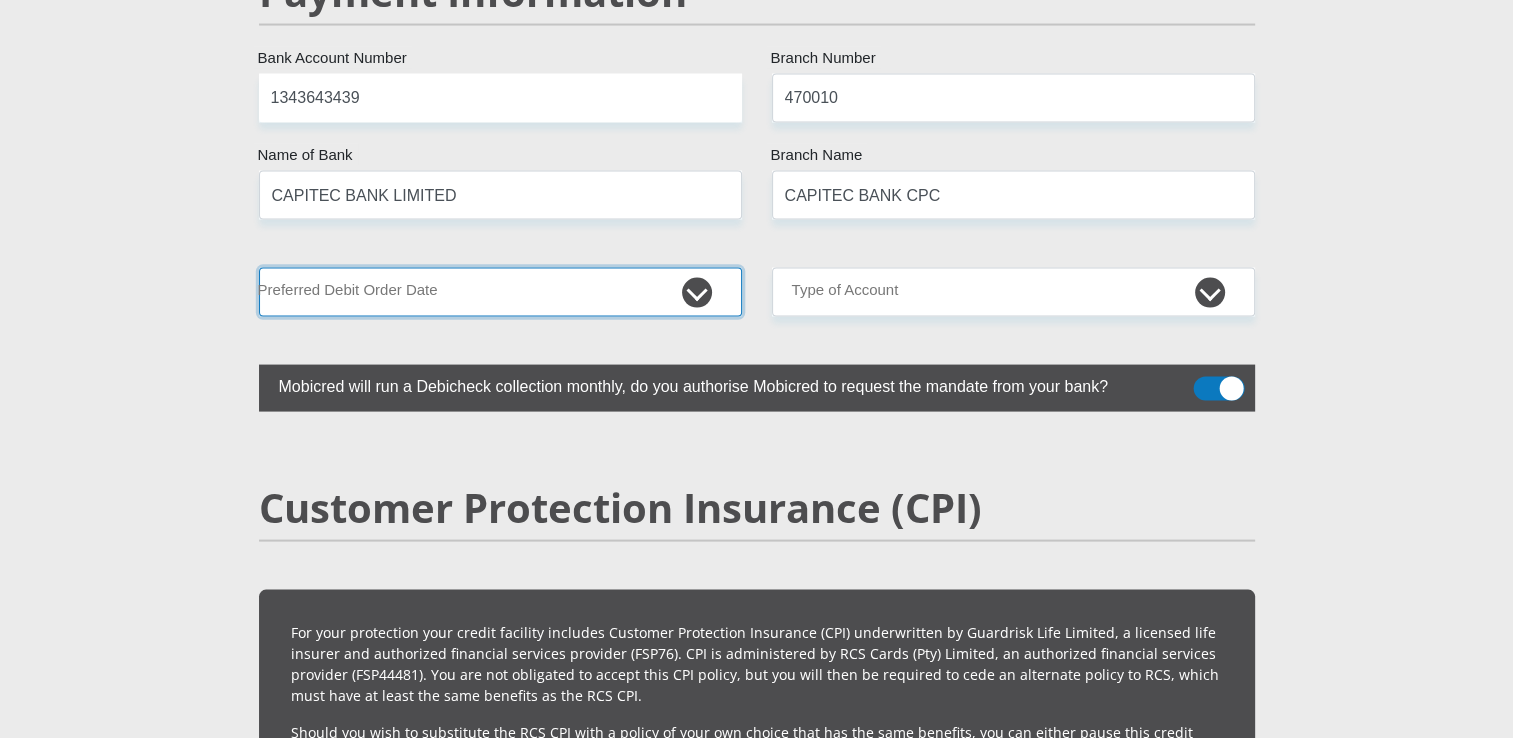 select on "26" 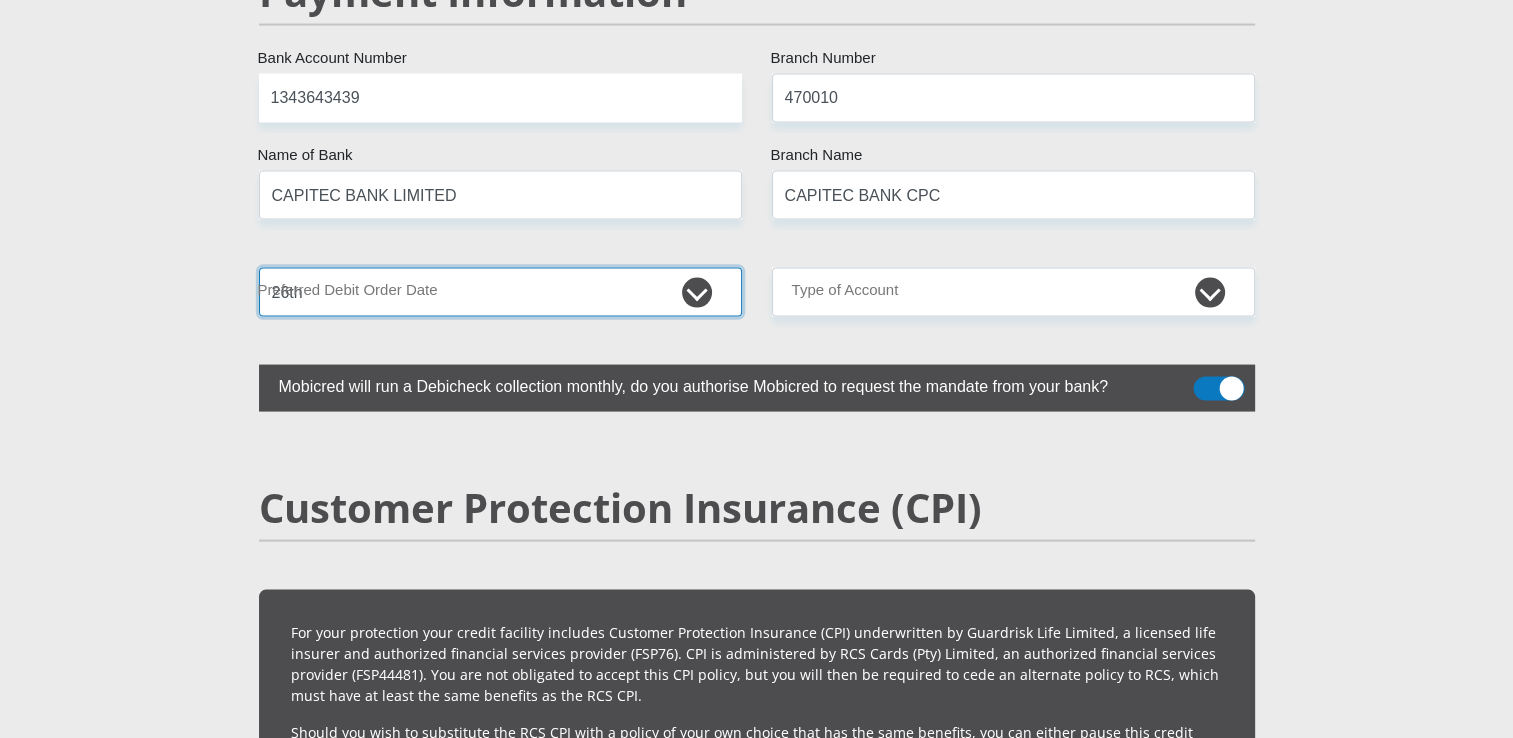 click on "1st
2nd
3rd
4th
5th
7th
18th
19th
20th
21st
22nd
23rd
24th
25th
26th
27th
28th
29th
30th" at bounding box center [500, 292] 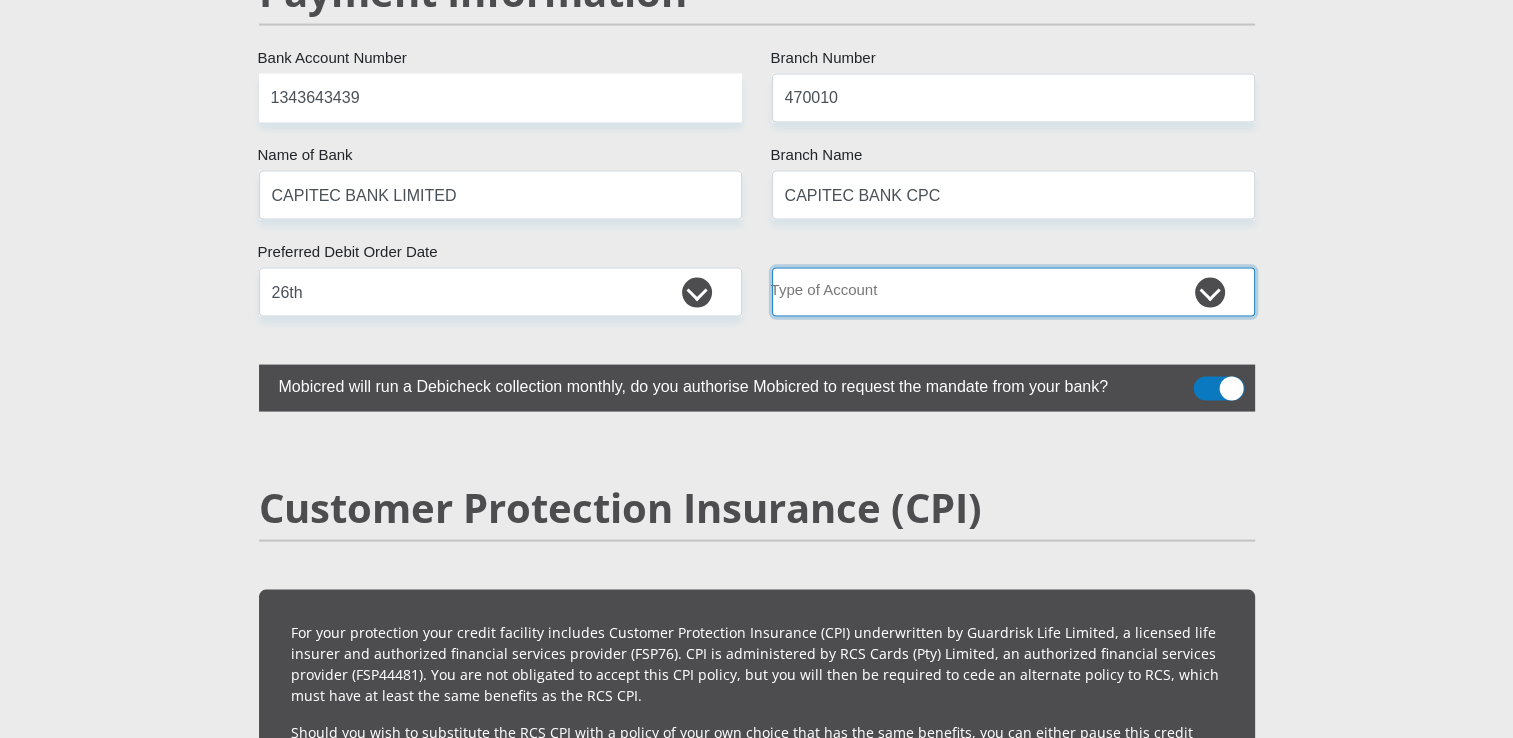 click on "Cheque
Savings" at bounding box center [1013, 292] 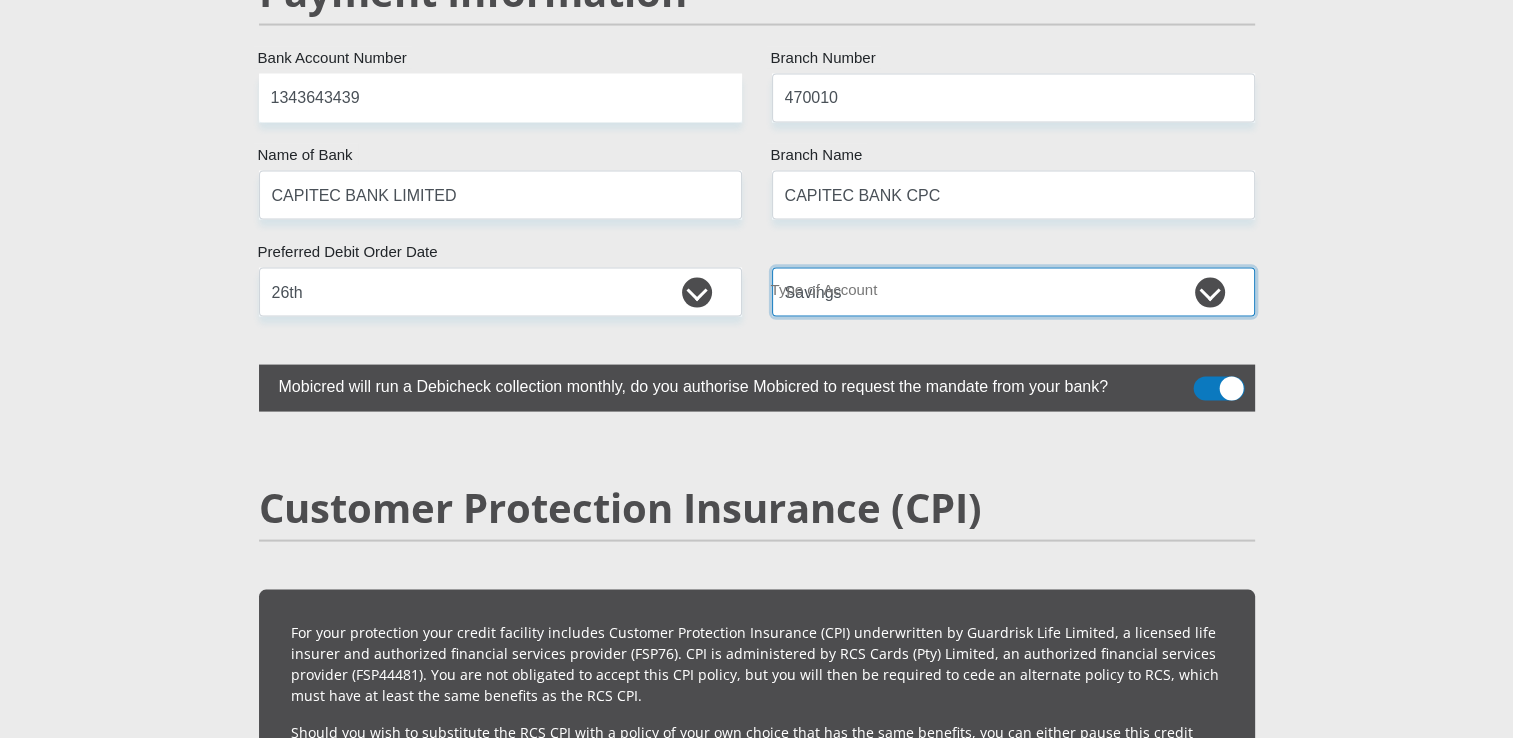 click on "Cheque
Savings" at bounding box center (1013, 292) 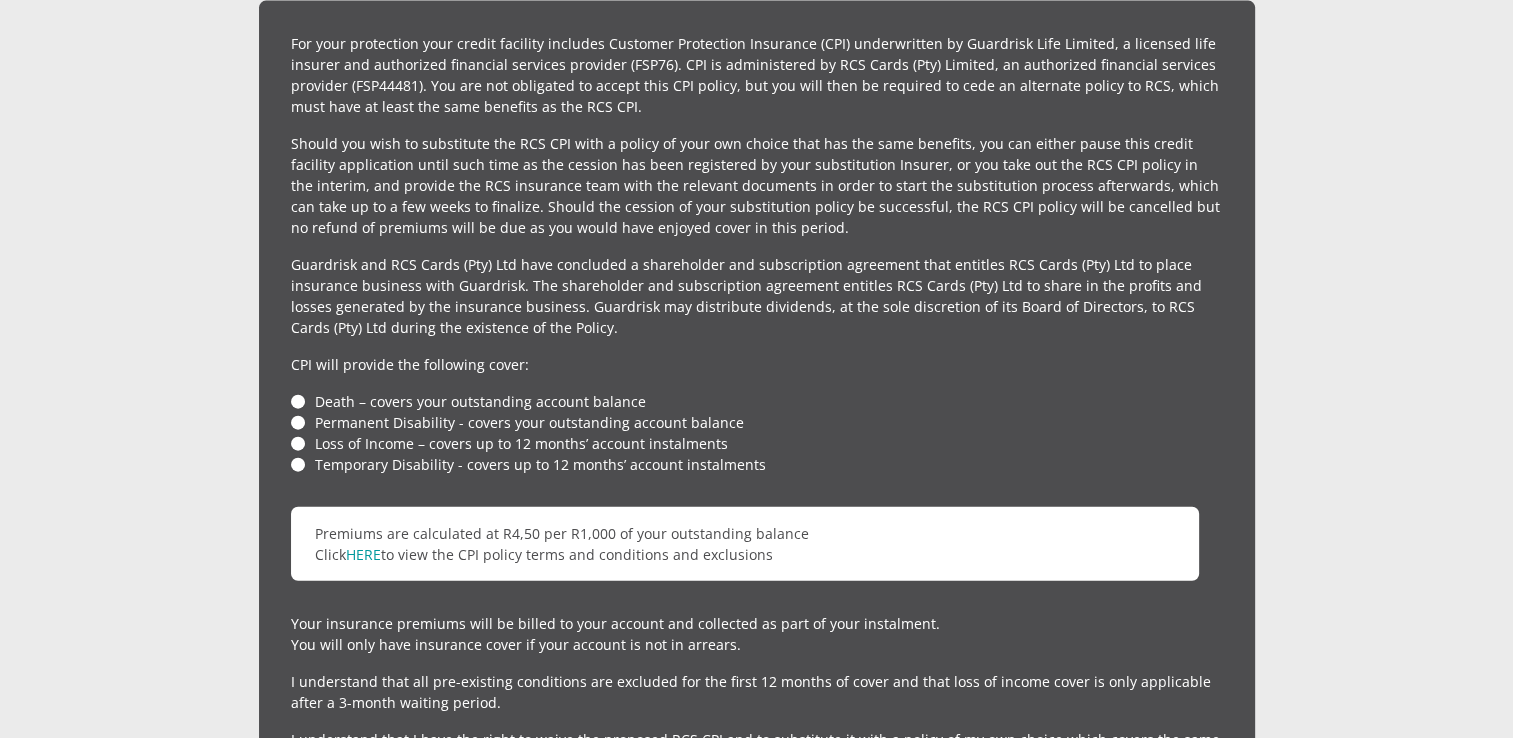 scroll, scrollTop: 4600, scrollLeft: 0, axis: vertical 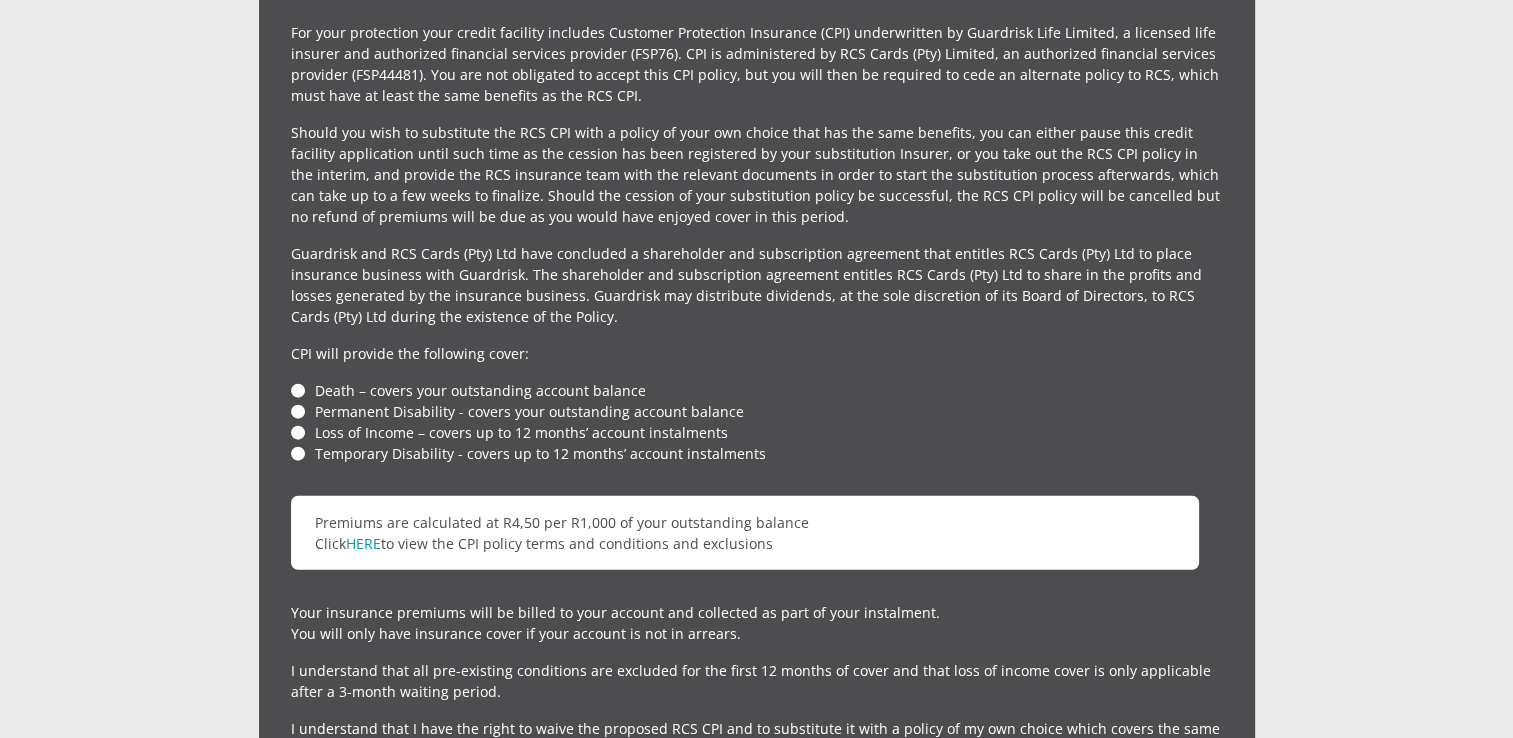 click on "Temporary Disability - covers up to 12 months’ account instalments" at bounding box center (757, 453) 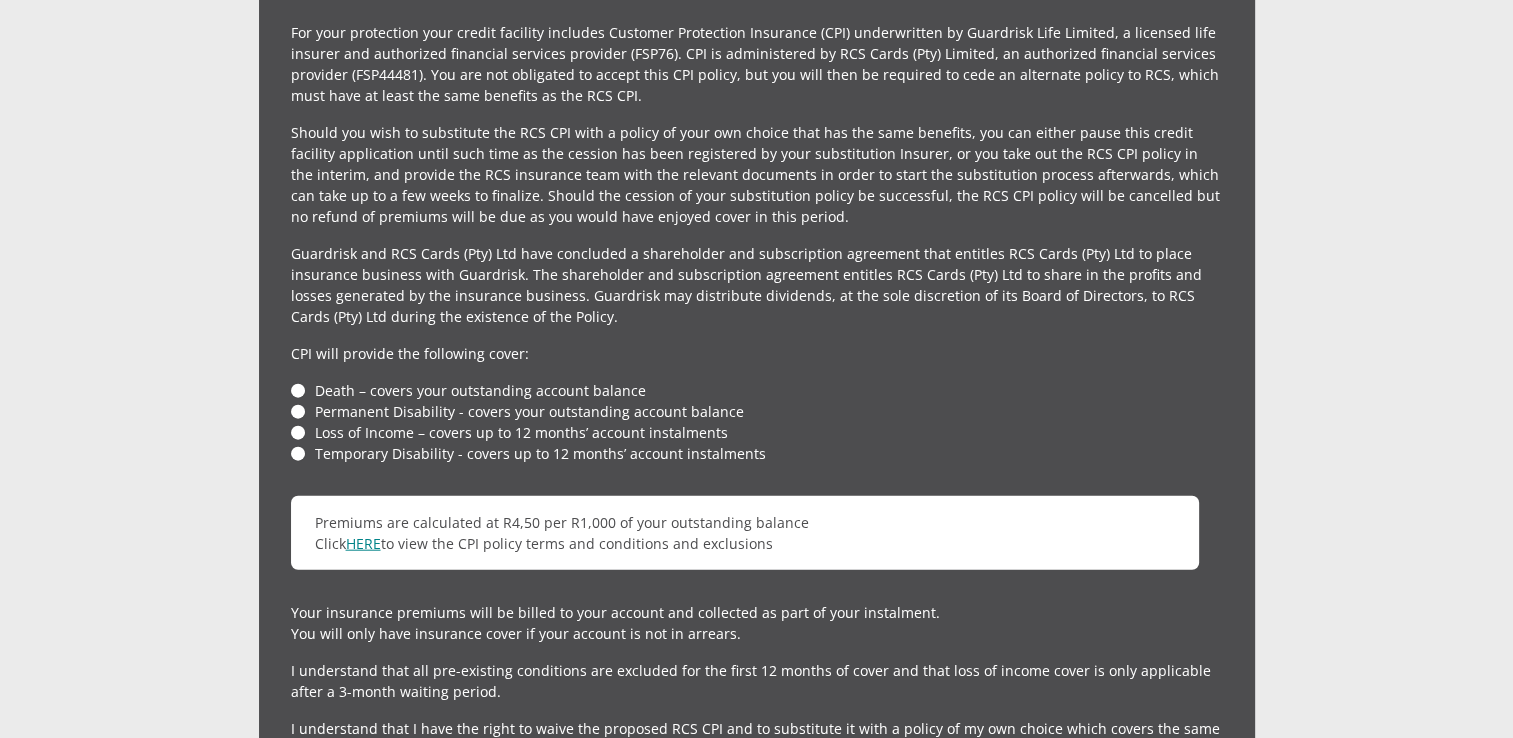 click on "HERE" at bounding box center [363, 543] 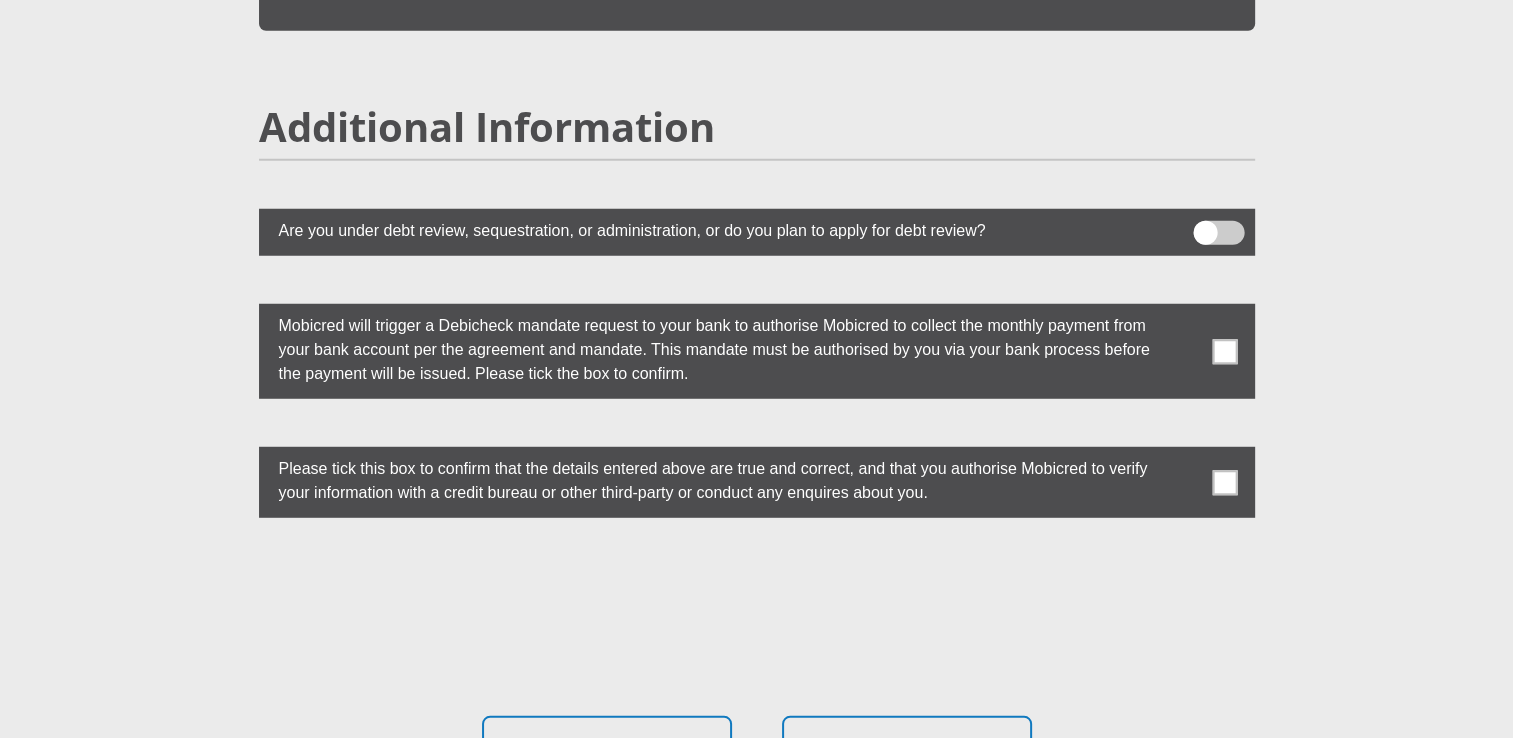 scroll, scrollTop: 5400, scrollLeft: 0, axis: vertical 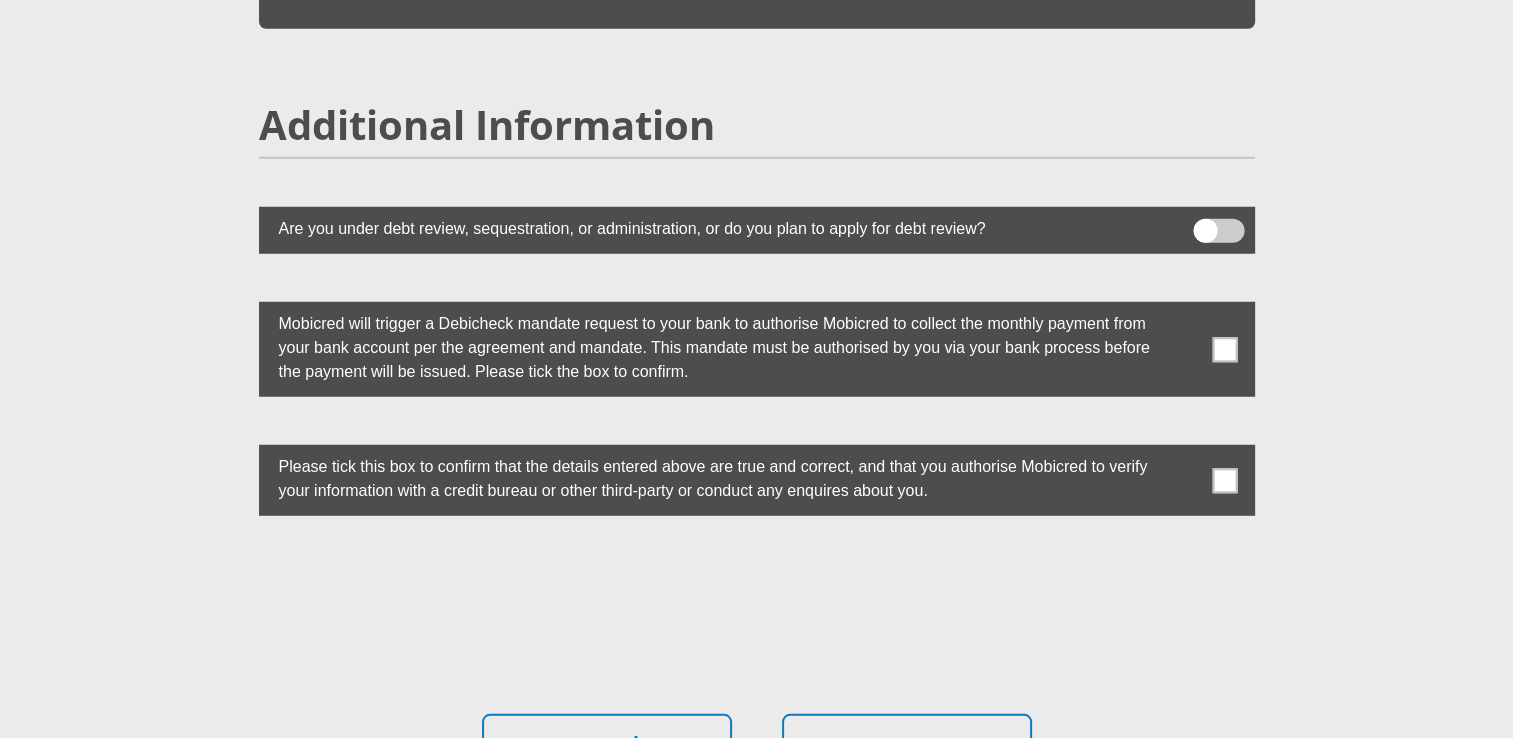 click at bounding box center [1224, 349] 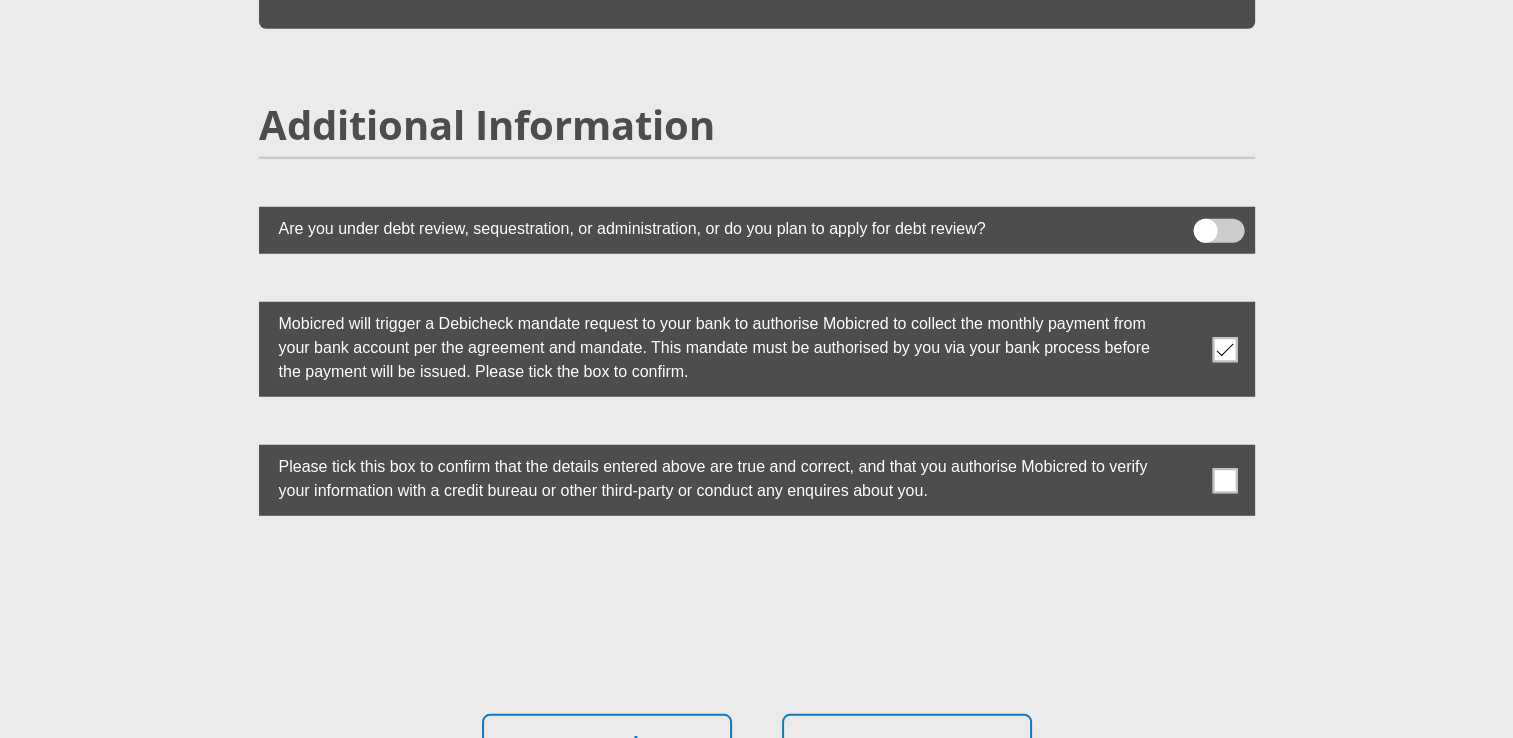 click at bounding box center [1224, 480] 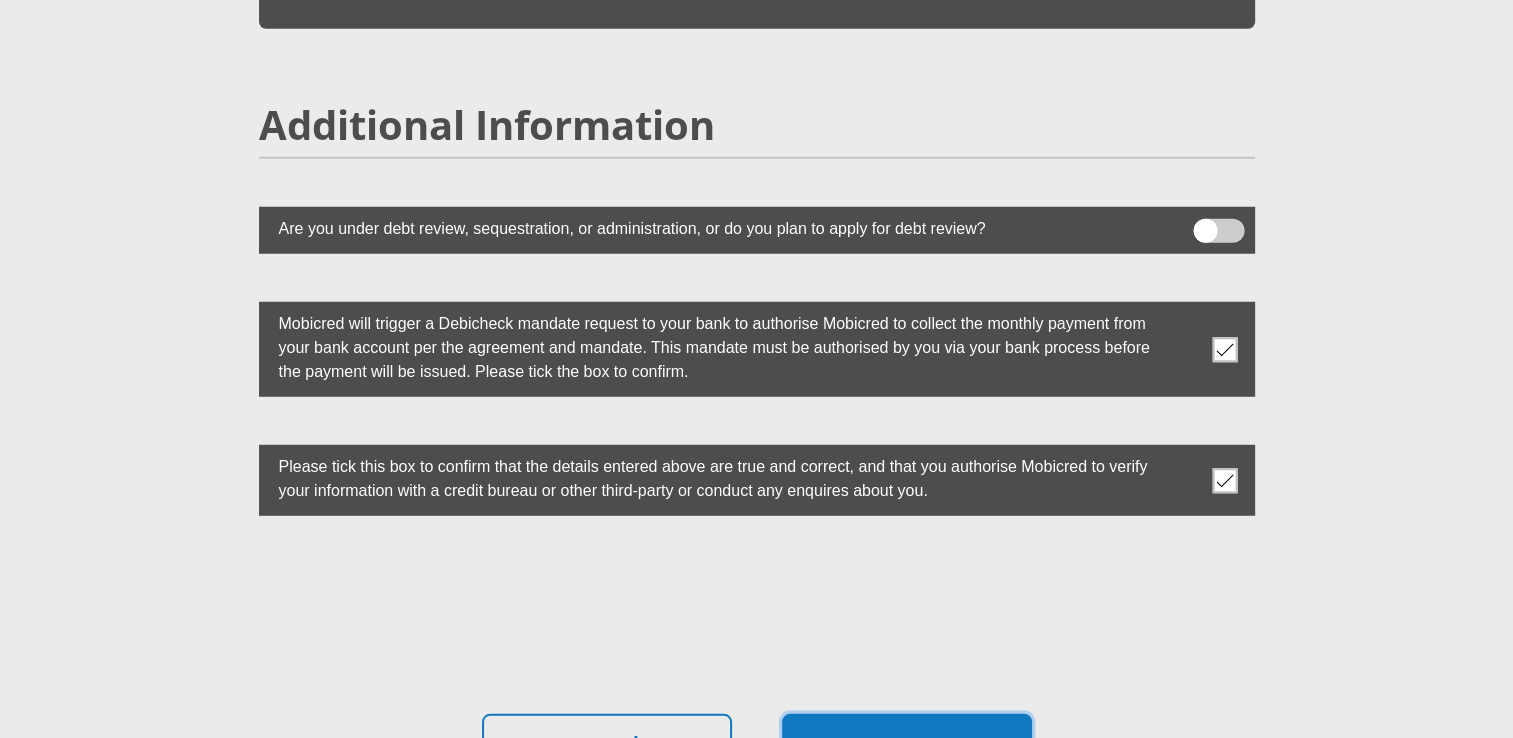 click on "Proceed" at bounding box center [907, 745] 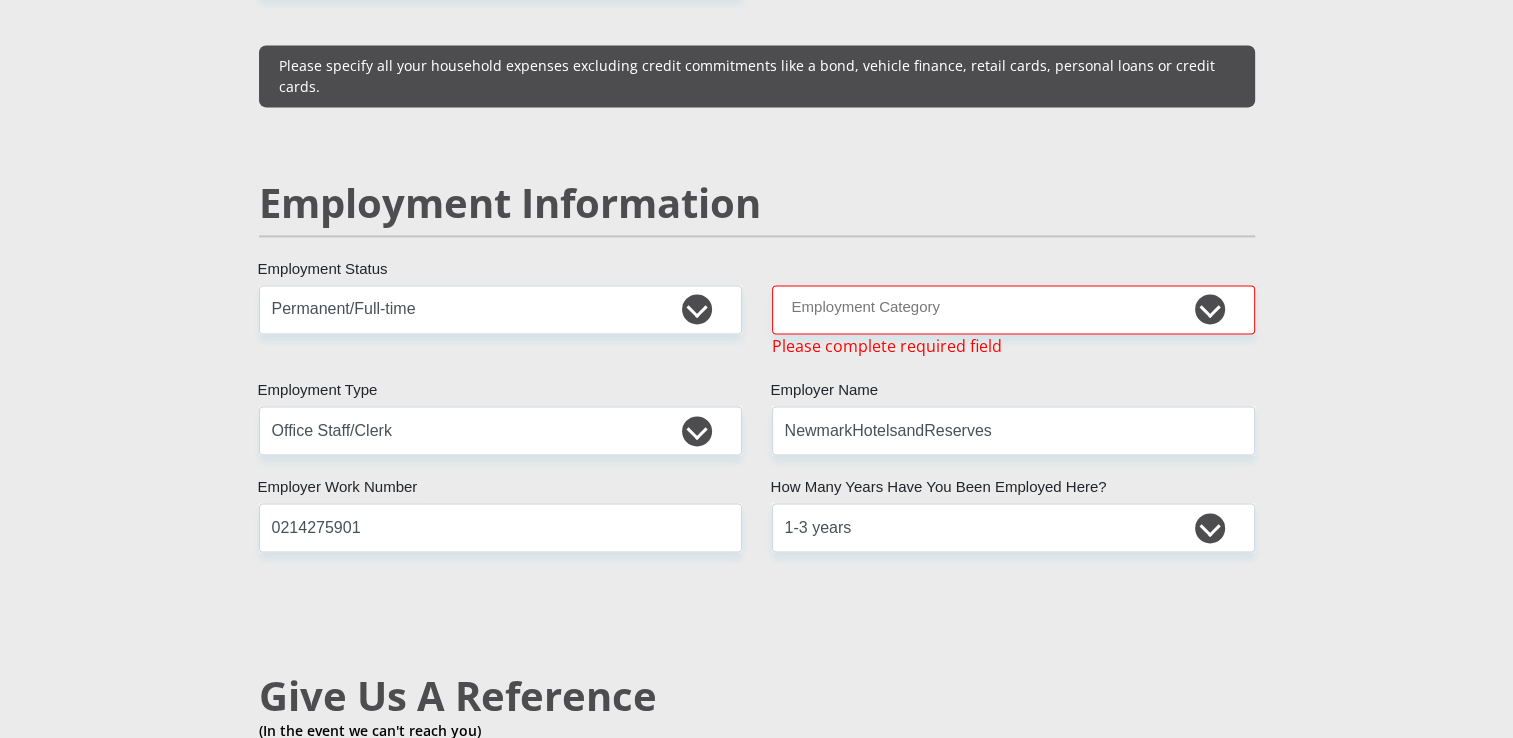 scroll, scrollTop: 2912, scrollLeft: 0, axis: vertical 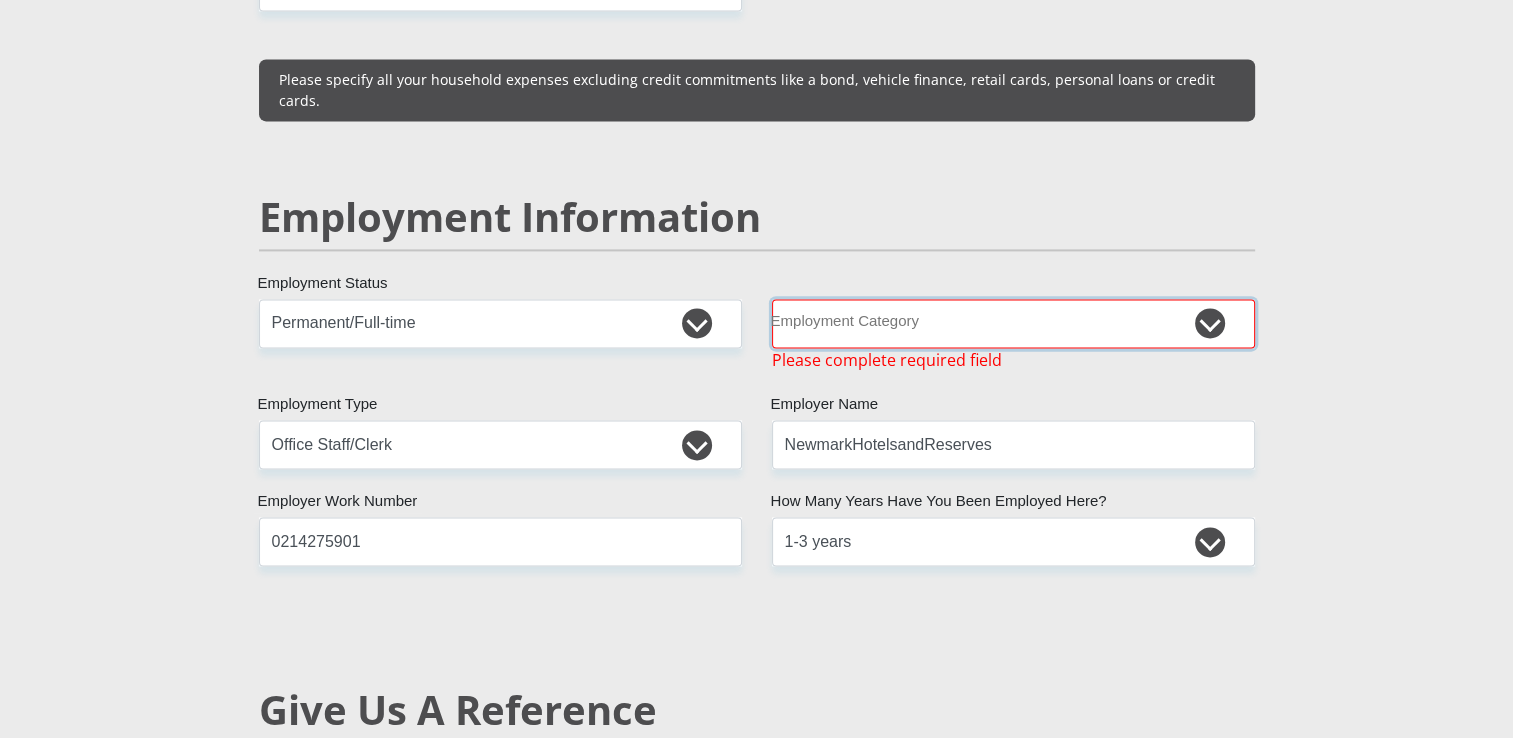 click on "AGRICULTURE
ALCOHOL & TOBACCO
CONSTRUCTION MATERIALS
METALLURGY
EQUIPMENT FOR RENEWABLE ENERGY
SPECIALIZED CONTRACTORS
CAR
GAMING (INCL. INTERNET
OTHER WHOLESALE
UNLICENSED PHARMACEUTICALS
CURRENCY EXCHANGE HOUSES
OTHER FINANCIAL INSTITUTIONS & INSURANCE
REAL ESTATE AGENTS
OIL & GAS
OTHER MATERIALS (E.G. IRON ORE)
PRECIOUS STONES & PRECIOUS METALS
POLITICAL ORGANIZATIONS
RELIGIOUS ORGANIZATIONS(NOT SECTS)
ACTI. HAVING BUSINESS DEAL WITH PUBLIC ADMINISTRATION
LAUNDROMATS" at bounding box center [1013, 323] 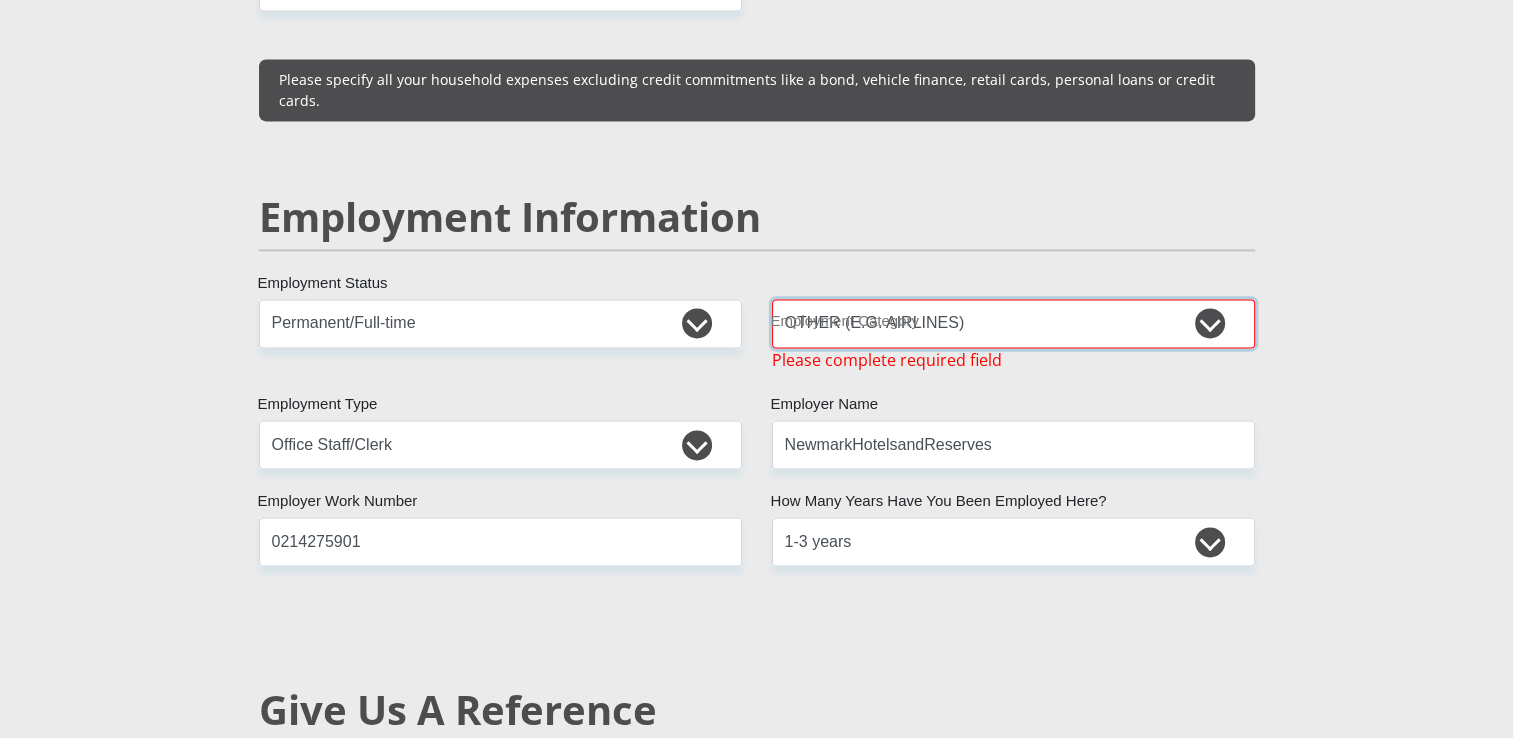 click on "AGRICULTURE
ALCOHOL & TOBACCO
CONSTRUCTION MATERIALS
METALLURGY
EQUIPMENT FOR RENEWABLE ENERGY
SPECIALIZED CONTRACTORS
CAR
GAMING (INCL. INTERNET
OTHER WHOLESALE
UNLICENSED PHARMACEUTICALS
CURRENCY EXCHANGE HOUSES
OTHER FINANCIAL INSTITUTIONS & INSURANCE
REAL ESTATE AGENTS
OIL & GAS
OTHER MATERIALS (E.G. IRON ORE)
PRECIOUS STONES & PRECIOUS METALS
POLITICAL ORGANIZATIONS
RELIGIOUS ORGANIZATIONS(NOT SECTS)
ACTI. HAVING BUSINESS DEAL WITH PUBLIC ADMINISTRATION
LAUNDROMATS" at bounding box center (1013, 323) 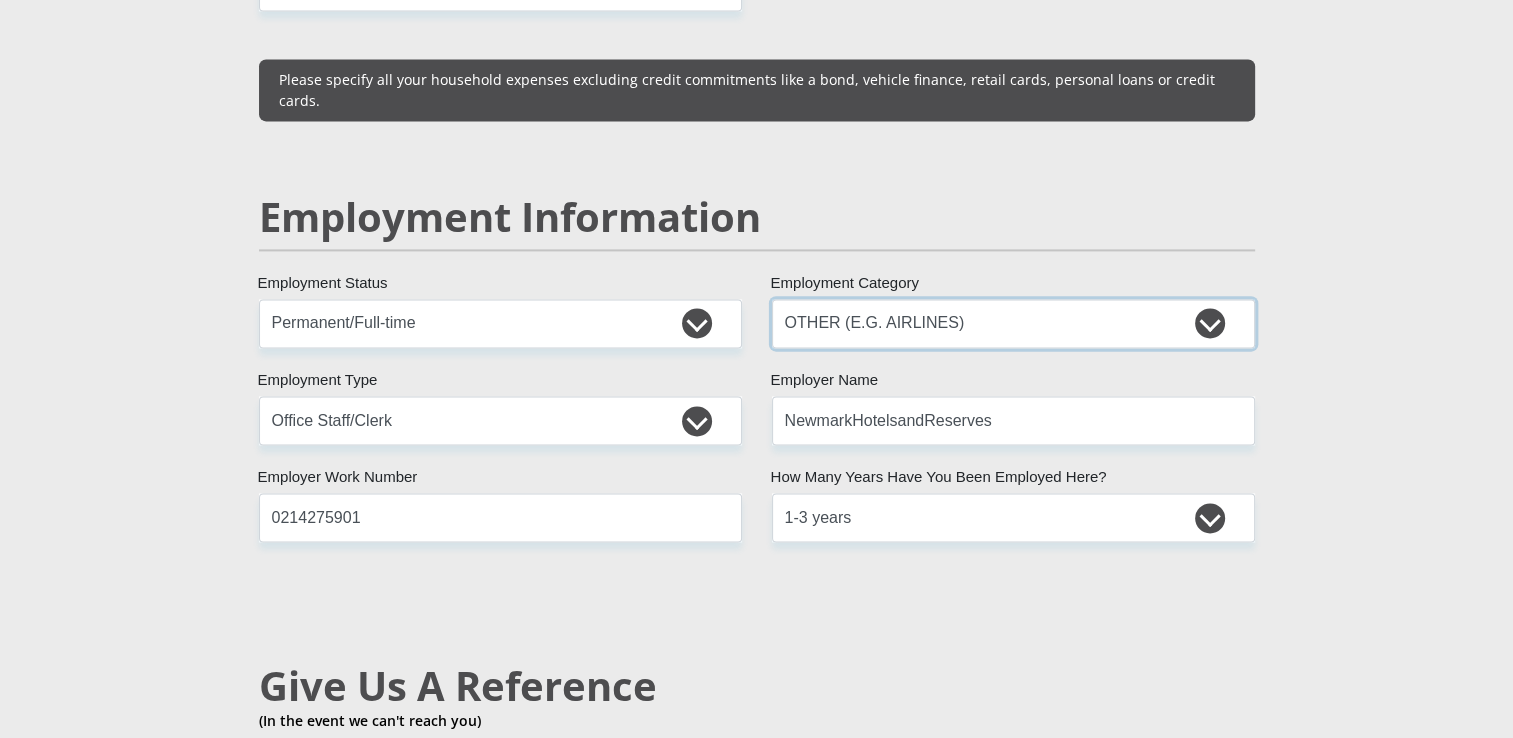 click on "AGRICULTURE
ALCOHOL & TOBACCO
CONSTRUCTION MATERIALS
METALLURGY
EQUIPMENT FOR RENEWABLE ENERGY
SPECIALIZED CONTRACTORS
CAR
GAMING (INCL. INTERNET
OTHER WHOLESALE
UNLICENSED PHARMACEUTICALS
CURRENCY EXCHANGE HOUSES
OTHER FINANCIAL INSTITUTIONS & INSURANCE
REAL ESTATE AGENTS
OIL & GAS
OTHER MATERIALS (E.G. IRON ORE)
PRECIOUS STONES & PRECIOUS METALS
POLITICAL ORGANIZATIONS
RELIGIOUS ORGANIZATIONS(NOT SECTS)
ACTI. HAVING BUSINESS DEAL WITH PUBLIC ADMINISTRATION
LAUNDROMATS" at bounding box center (1013, 323) 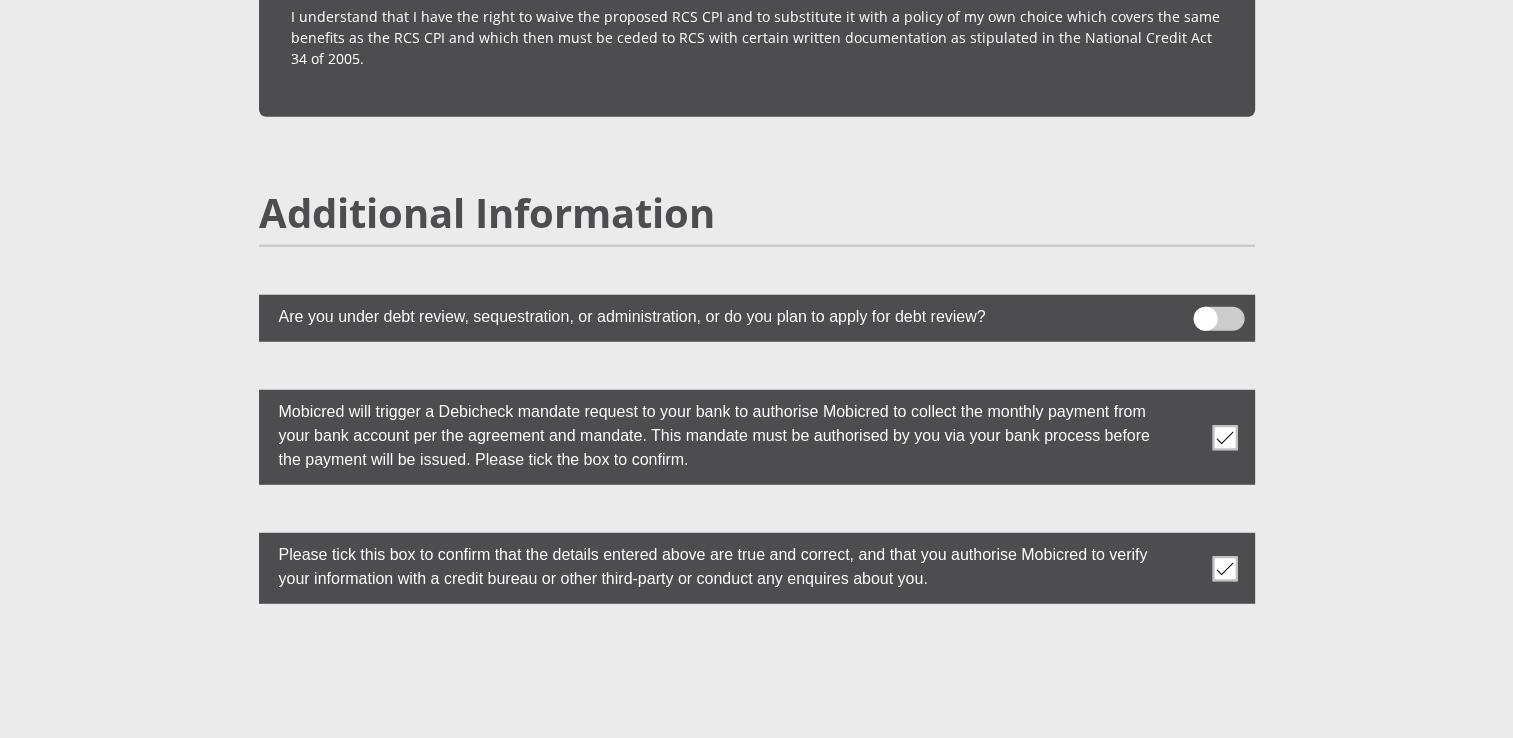 scroll, scrollTop: 5612, scrollLeft: 0, axis: vertical 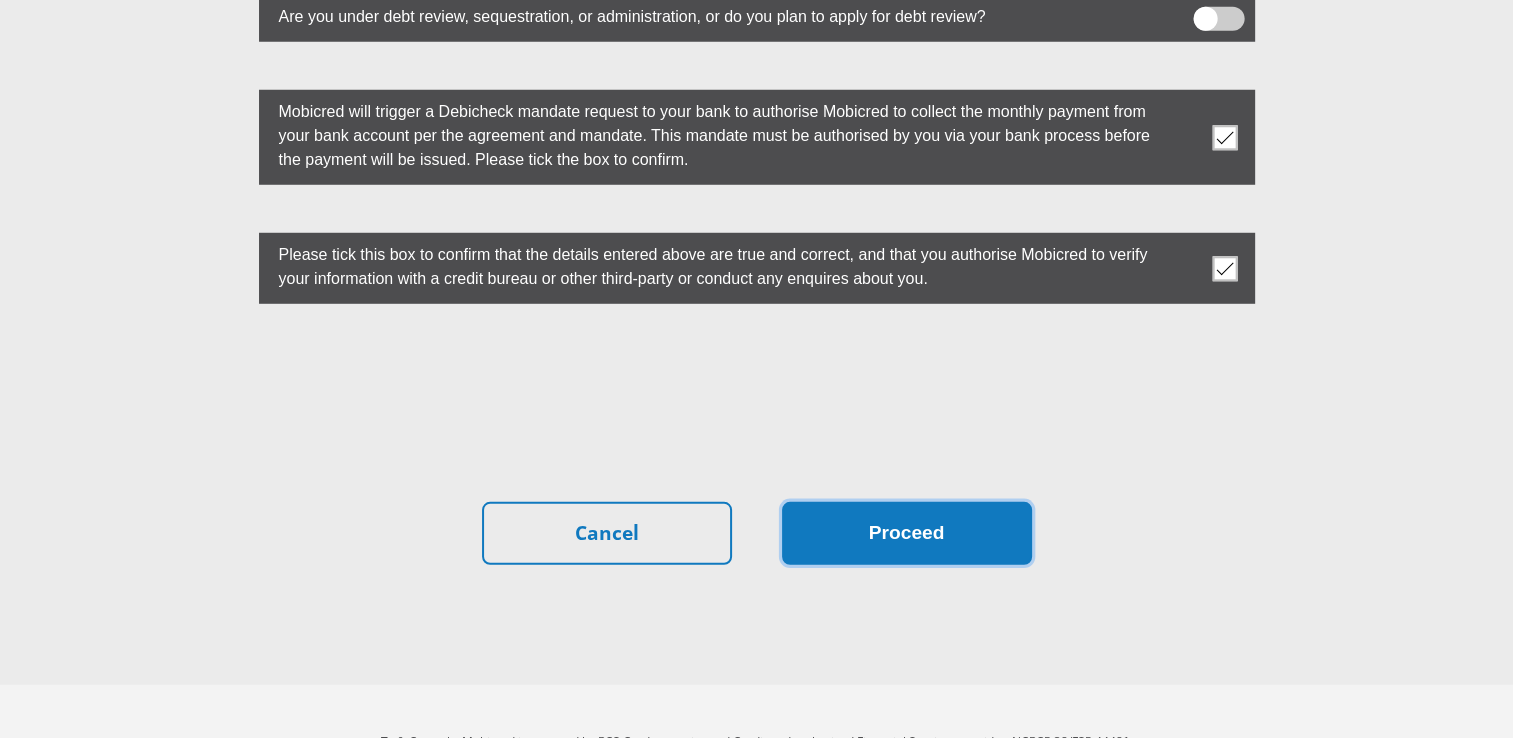 drag, startPoint x: 912, startPoint y: 482, endPoint x: 946, endPoint y: 90, distance: 393.47174 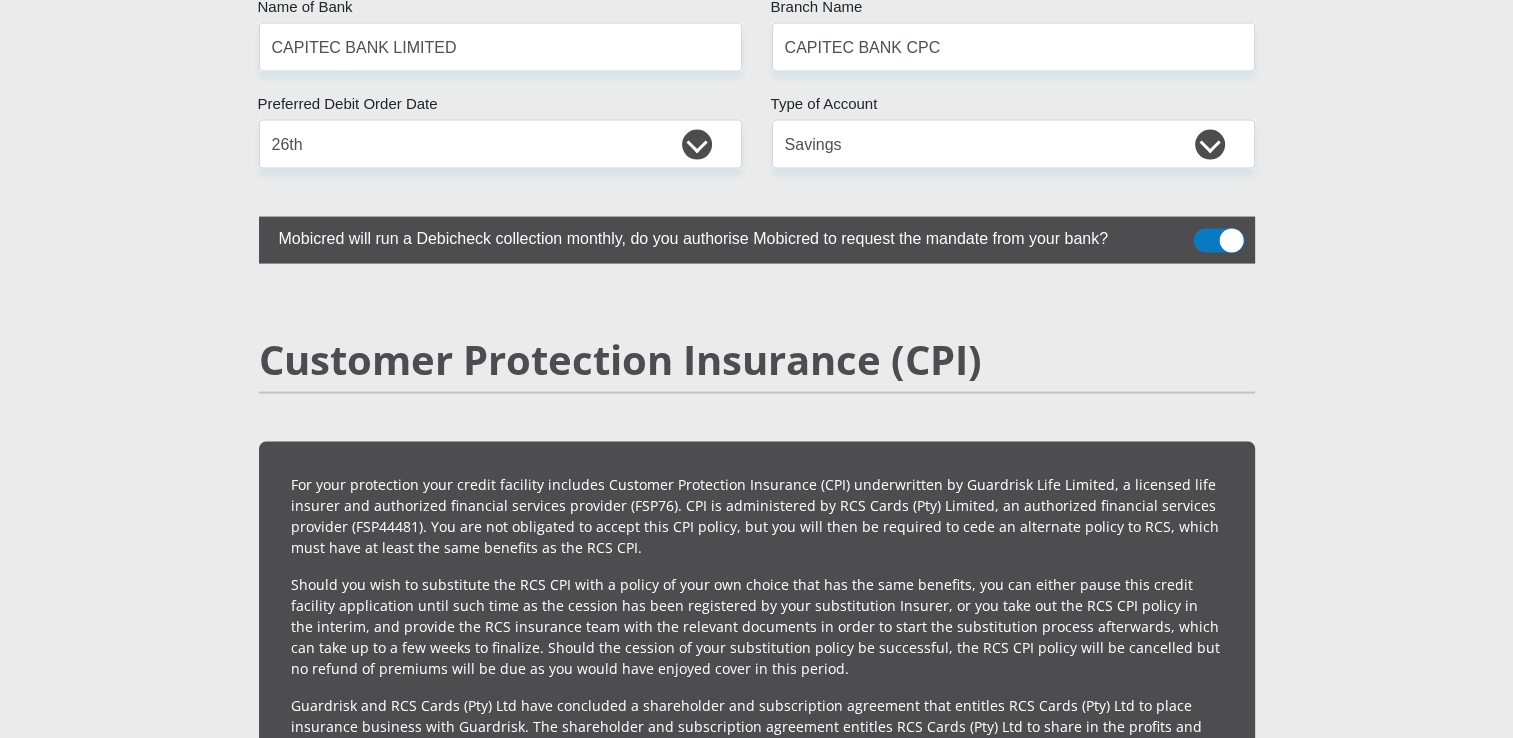 scroll, scrollTop: 4112, scrollLeft: 0, axis: vertical 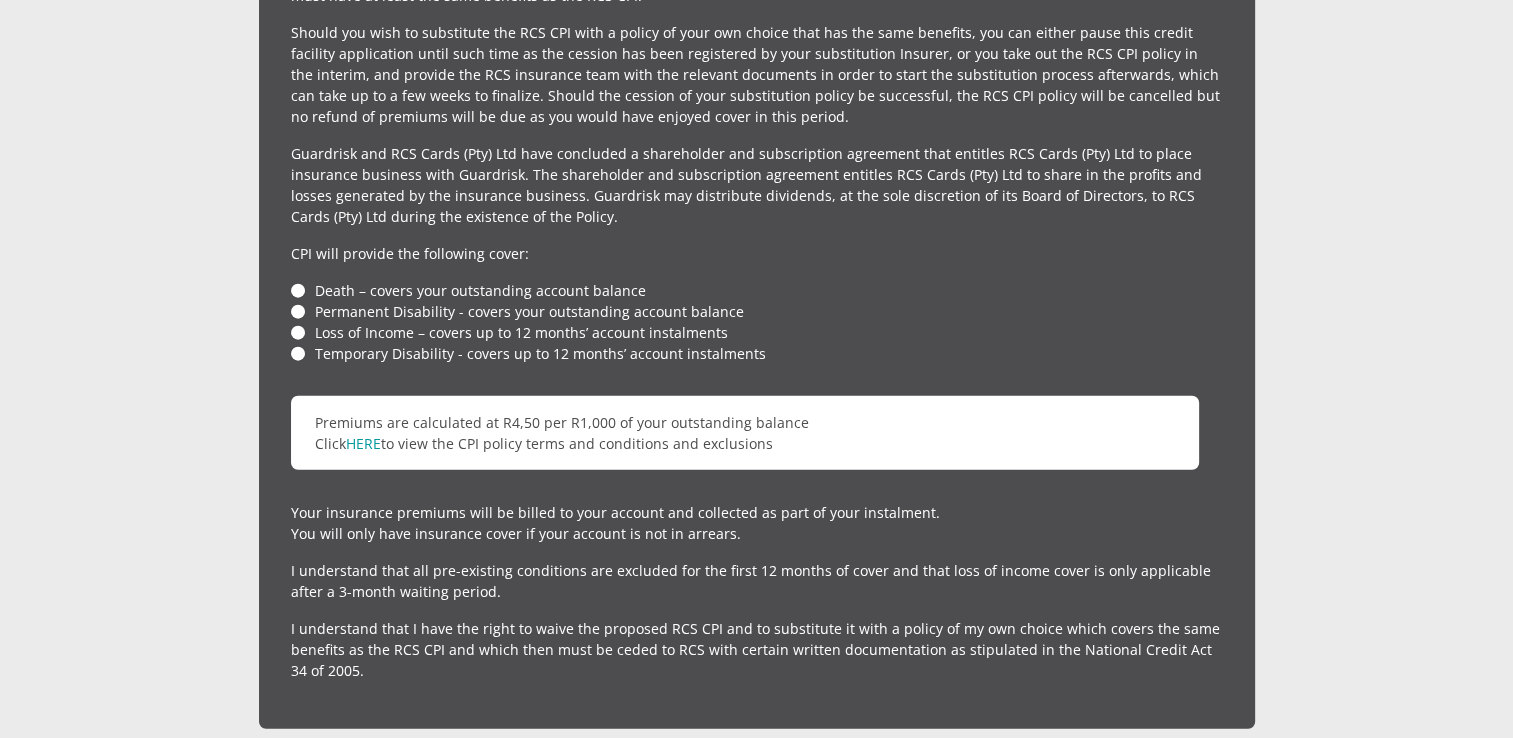 click on "Personal Details
Mr
Ms
Mrs
Dr
Other
Title
Yandisa
First Name
Nontombana
Surname
9502180880086
South African ID Number
Please input valid ID number
South Africa
Afghanistan
Aland Islands
Albania
Algeria
America Samoa
American Virgin Islands
Andorra
Angola
Anguilla  Armenia" at bounding box center (756, -1496) 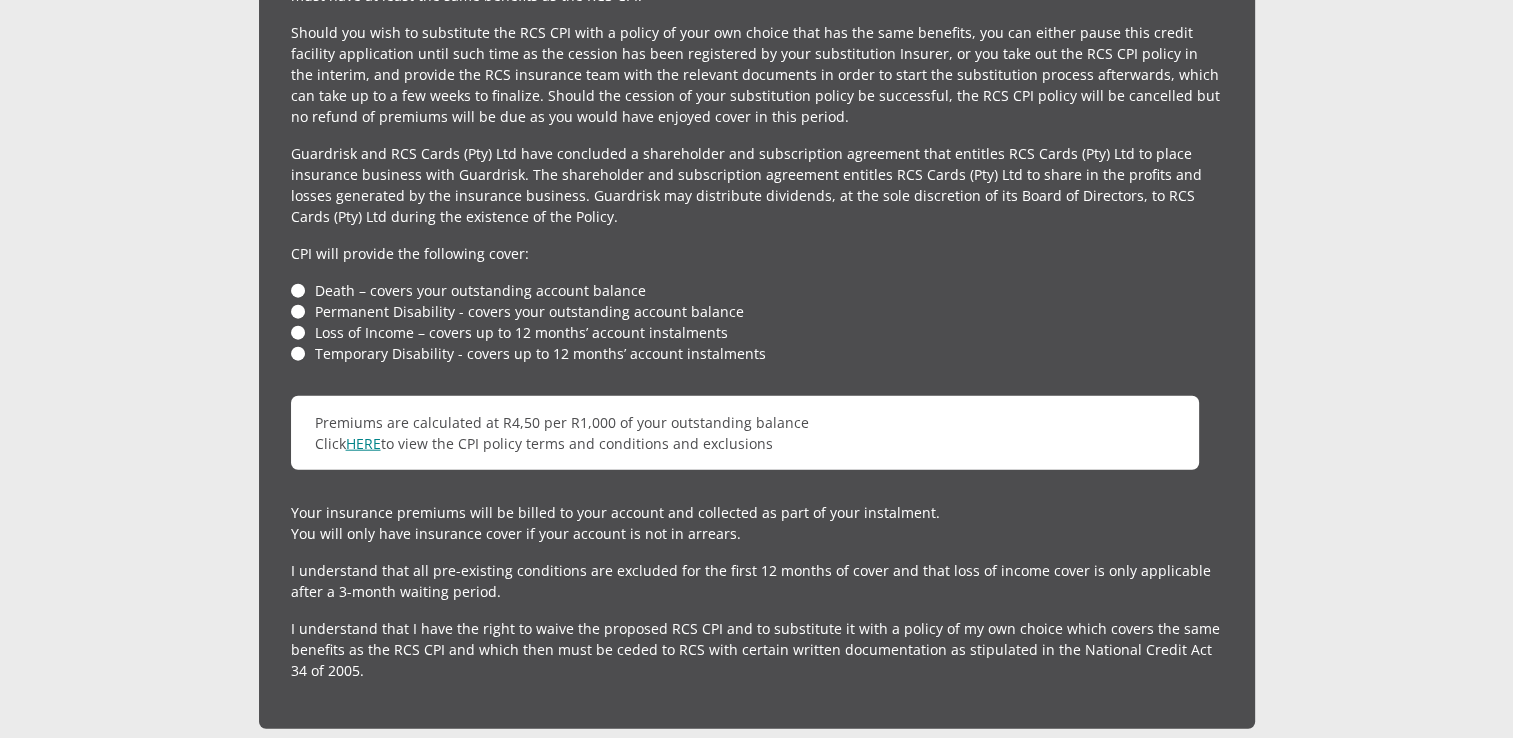 click on "HERE" at bounding box center (363, 443) 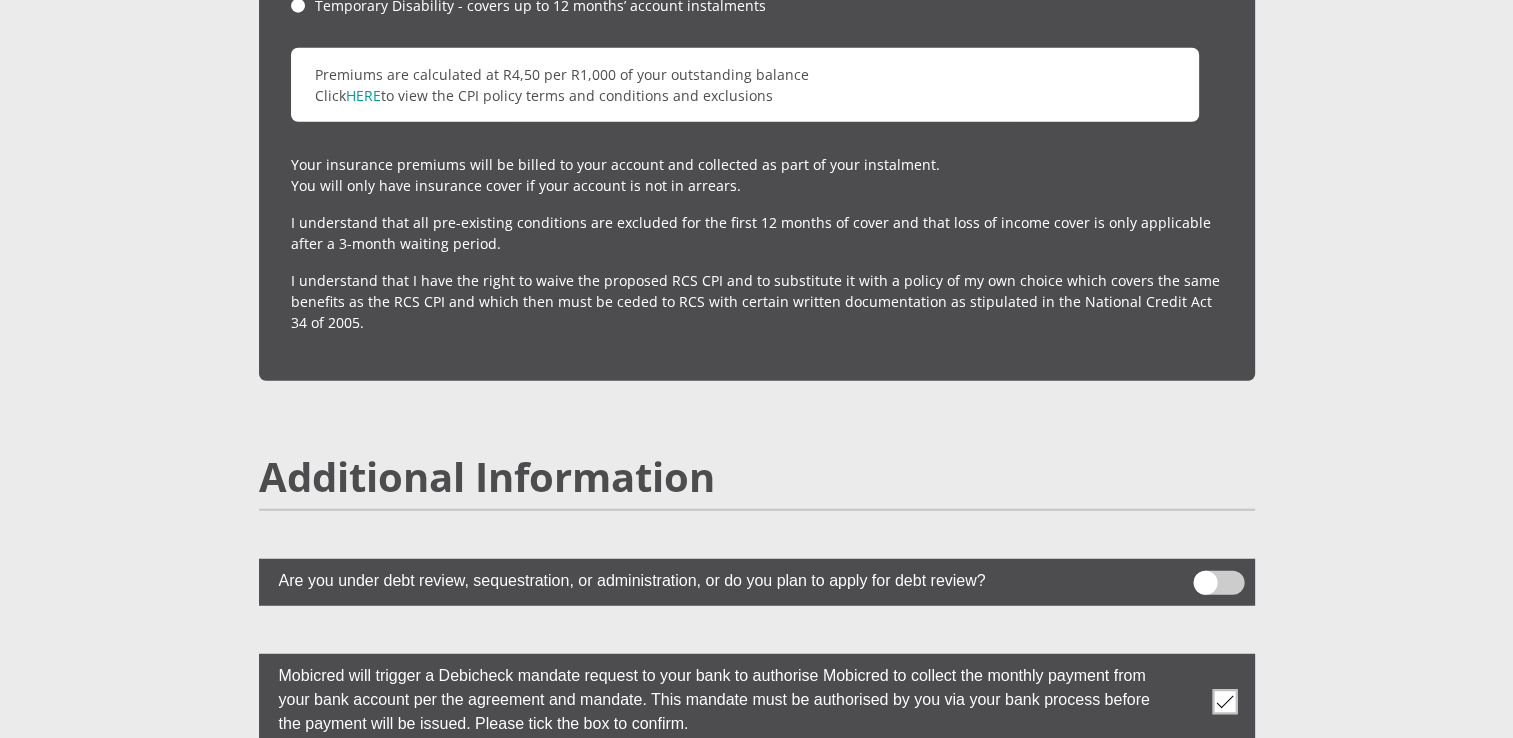 scroll, scrollTop: 5300, scrollLeft: 0, axis: vertical 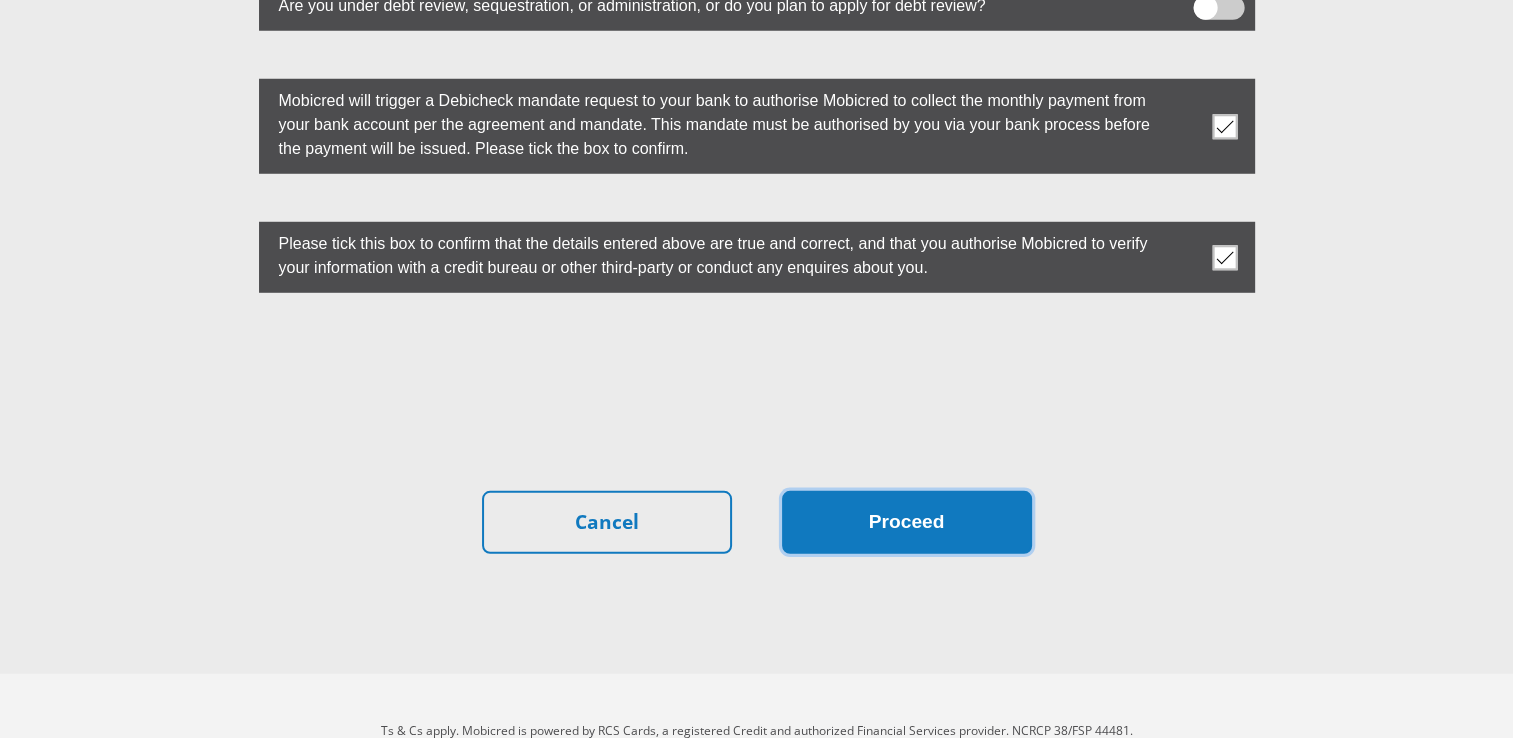 click on "Proceed" at bounding box center [907, 522] 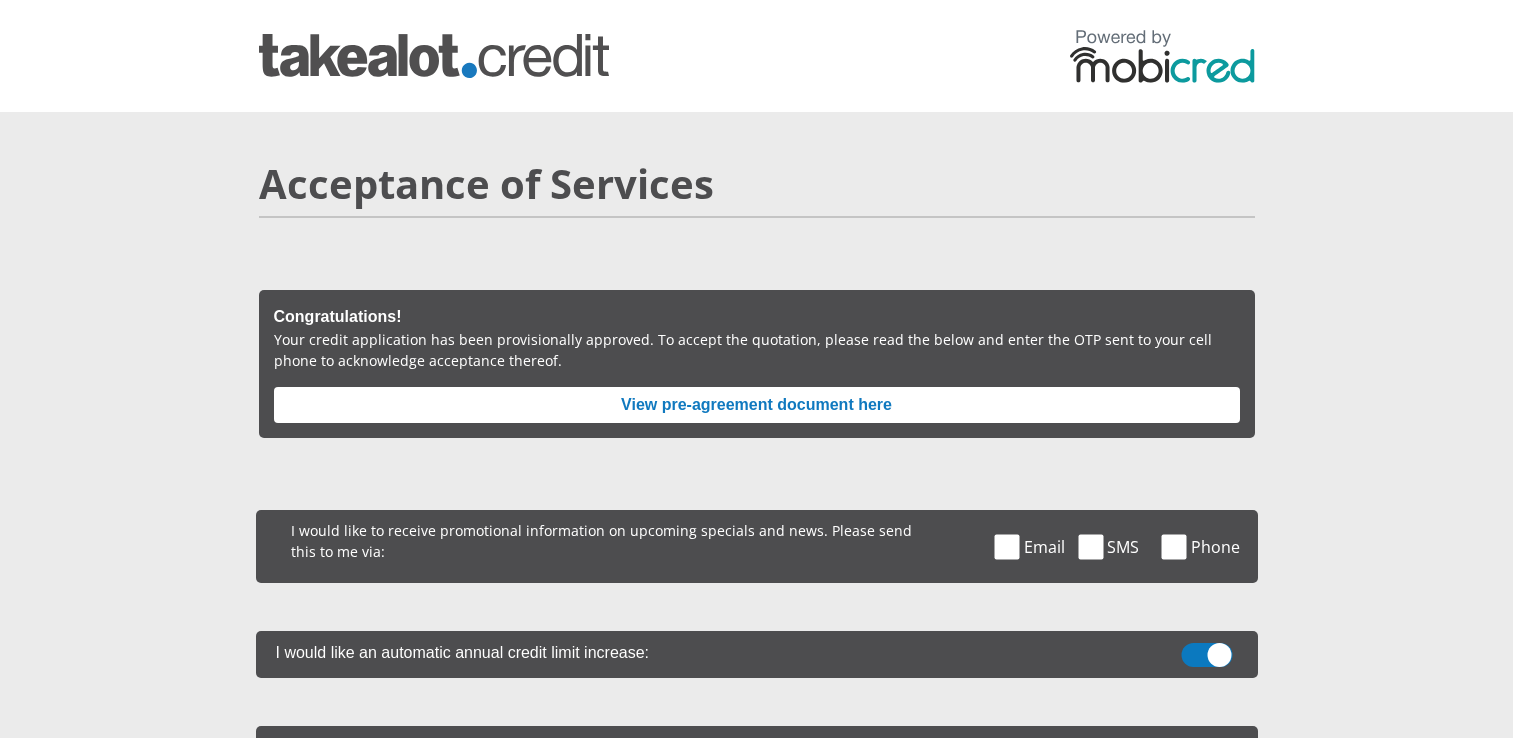 scroll, scrollTop: 0, scrollLeft: 0, axis: both 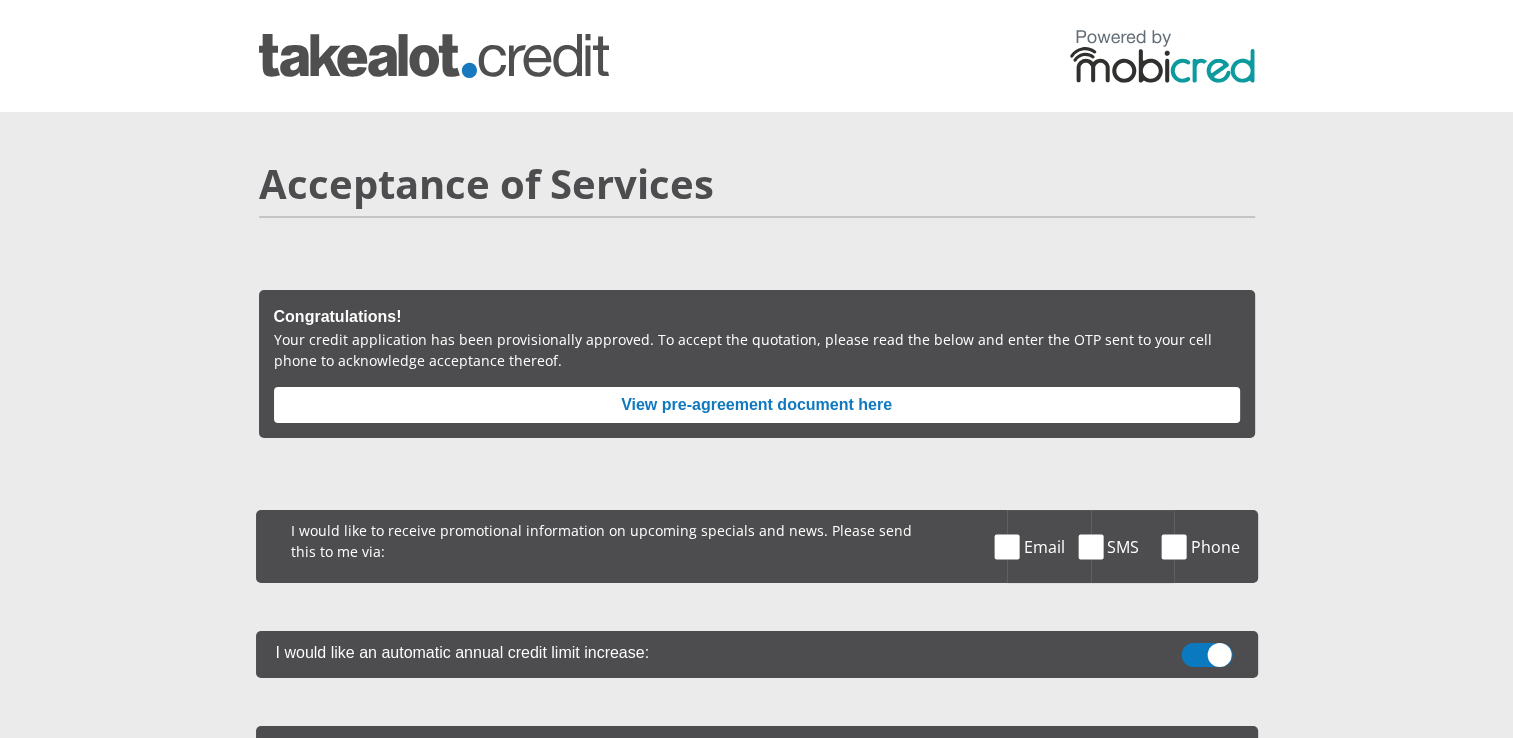 drag, startPoint x: 1008, startPoint y: 550, endPoint x: 980, endPoint y: 551, distance: 28.01785 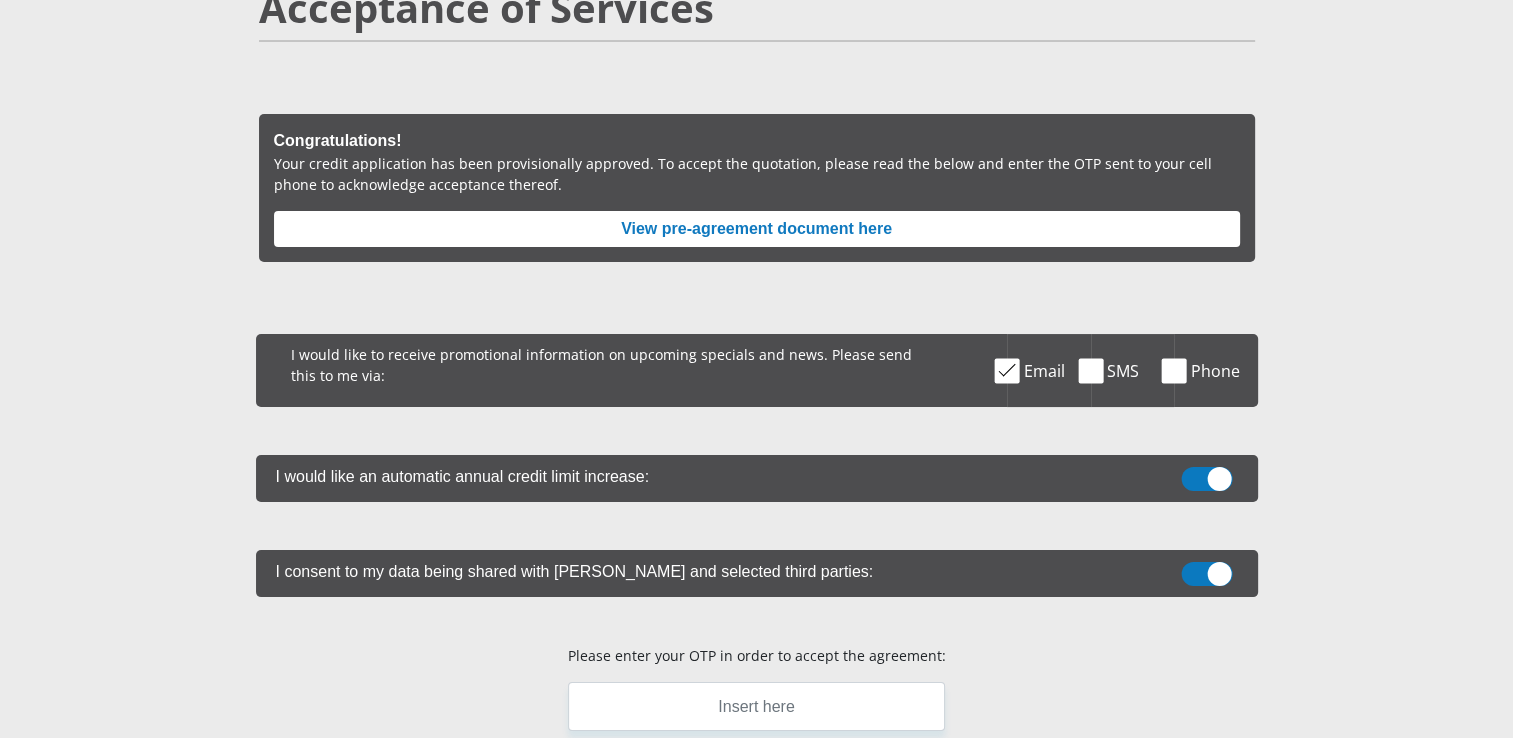 scroll, scrollTop: 200, scrollLeft: 0, axis: vertical 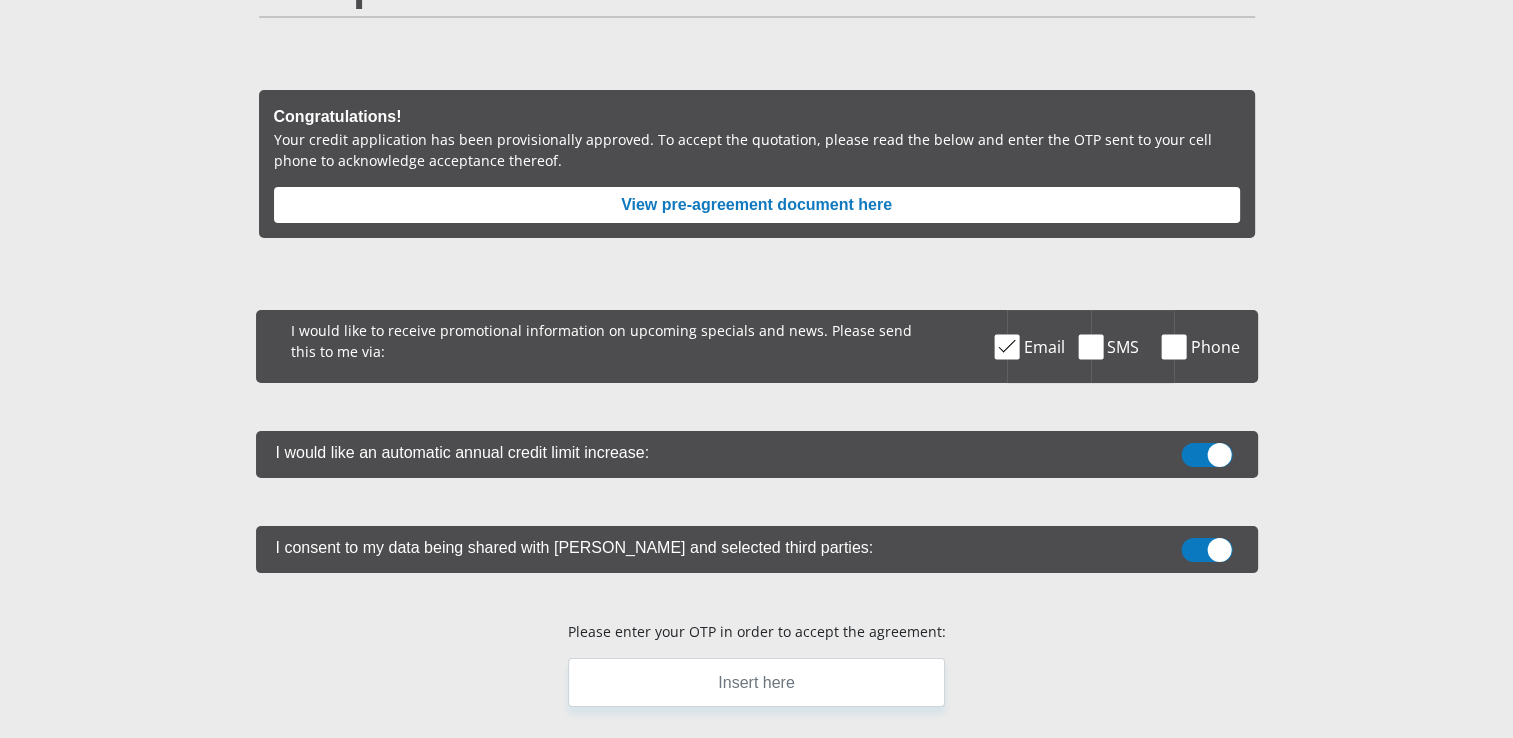 click at bounding box center [1007, 346] 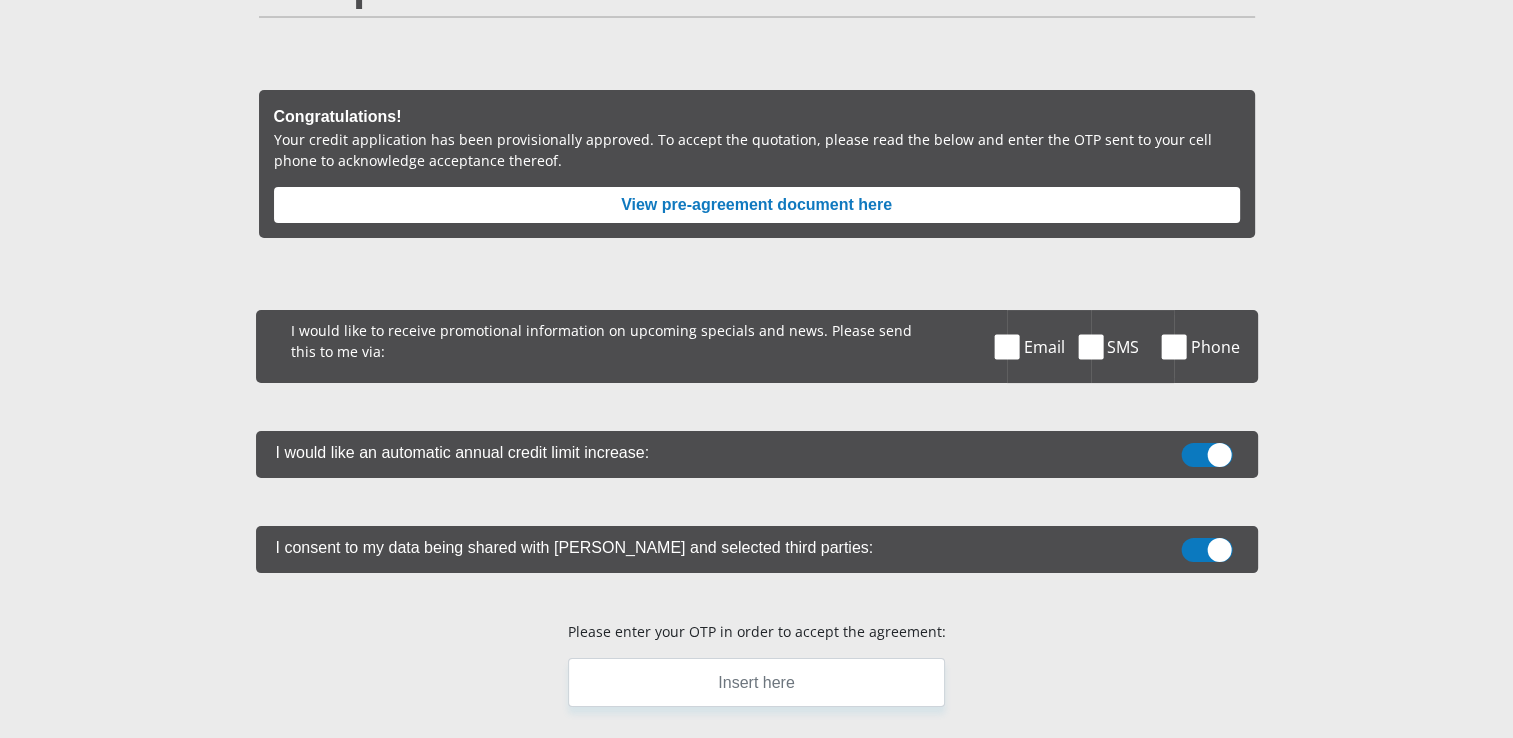 click at bounding box center (1206, 455) 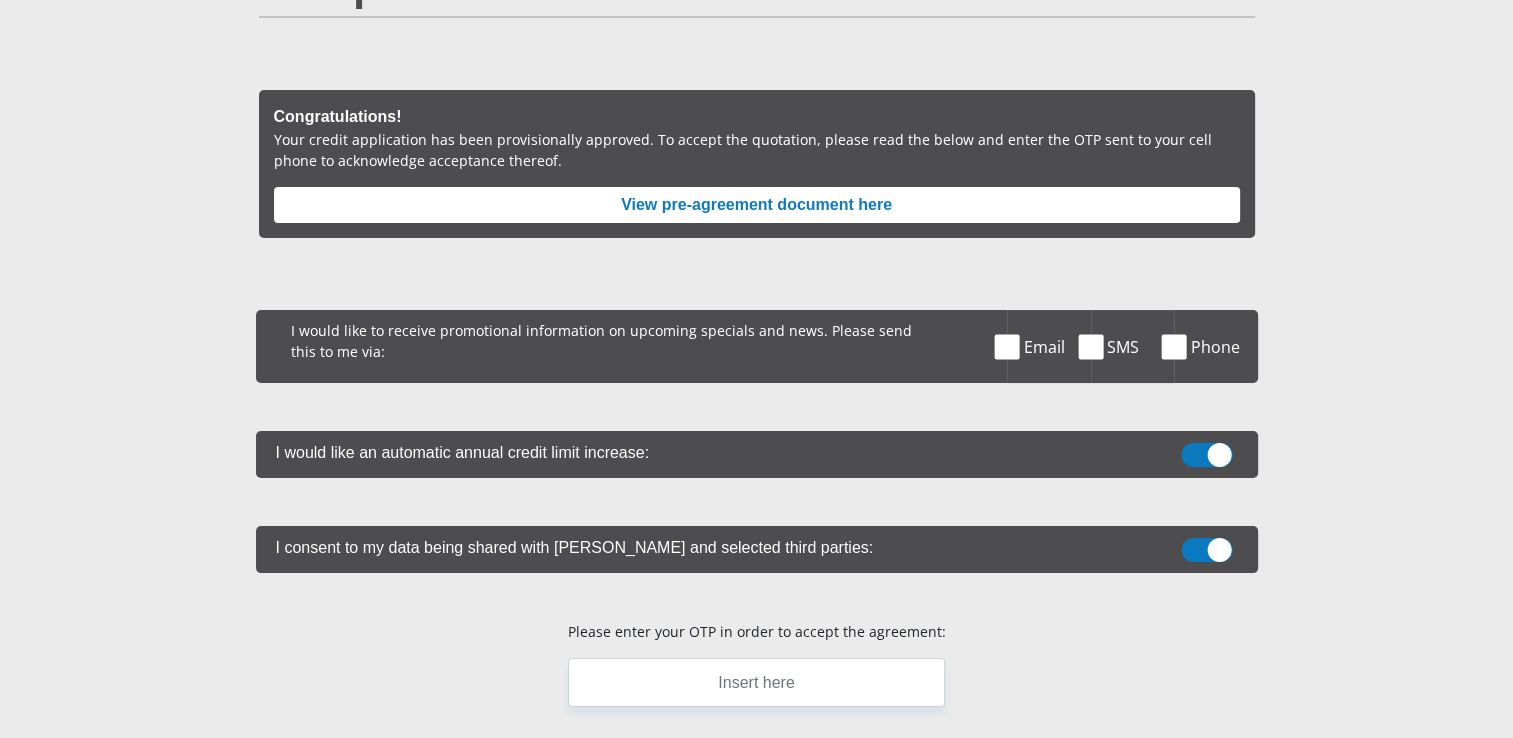 click at bounding box center [1207, 448] 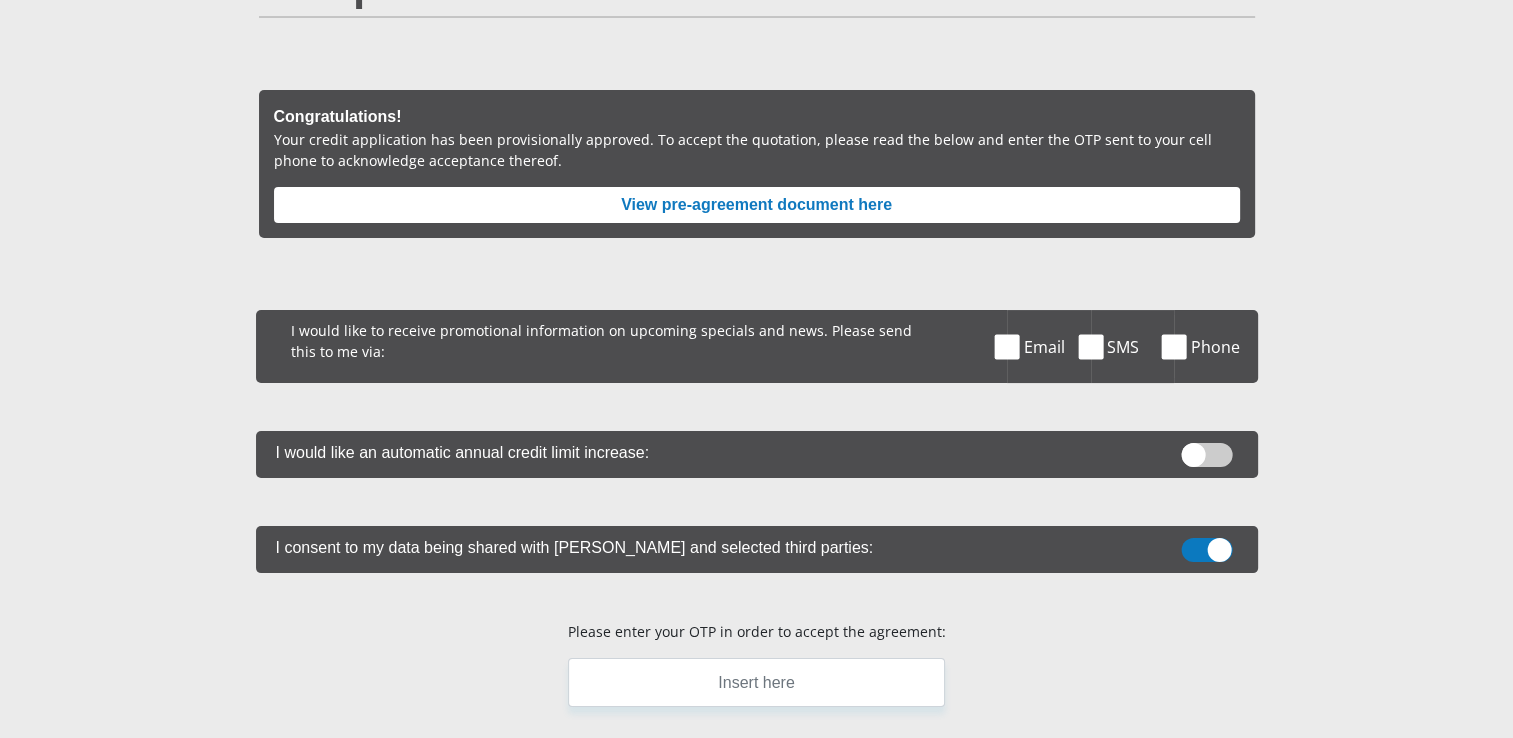 click at bounding box center (1206, 550) 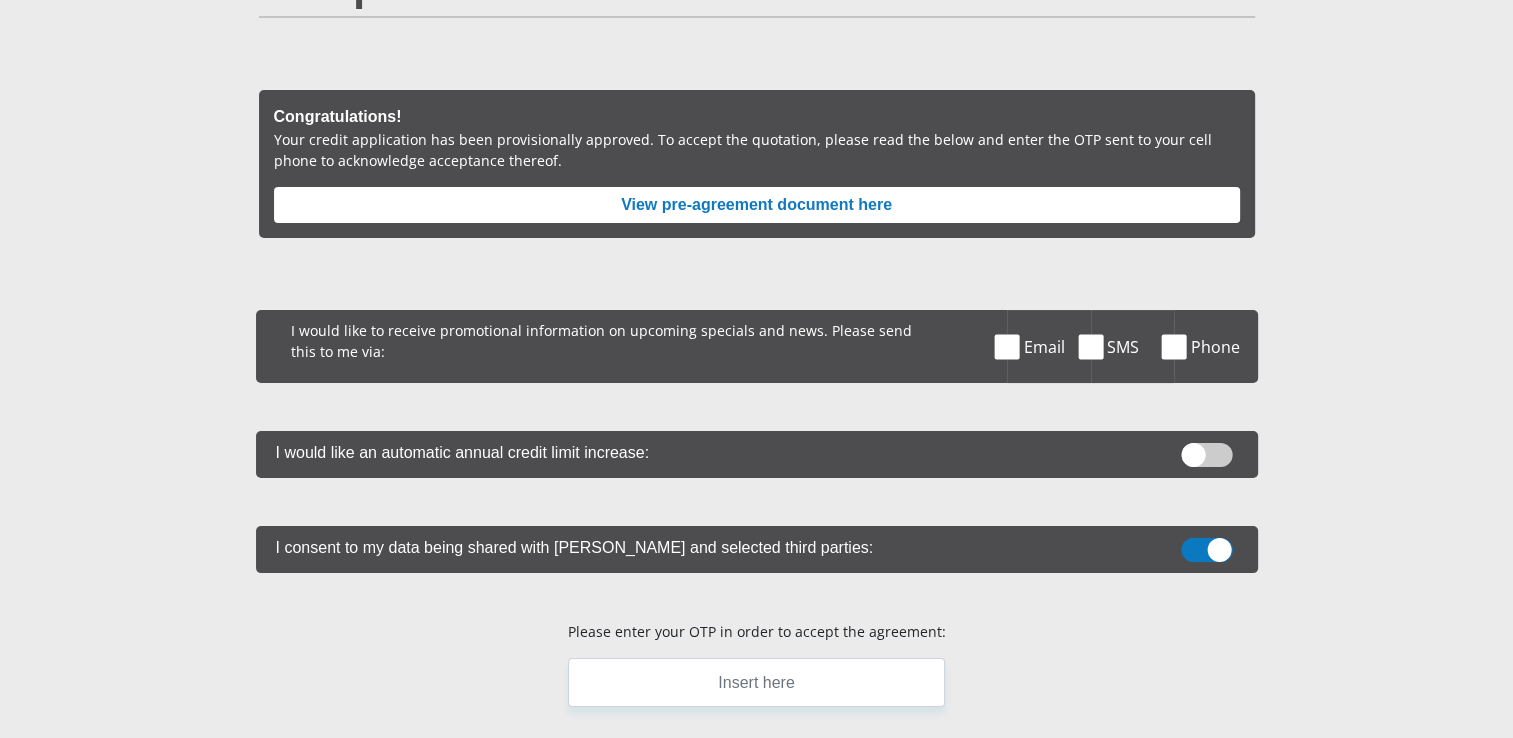 click at bounding box center (1207, 543) 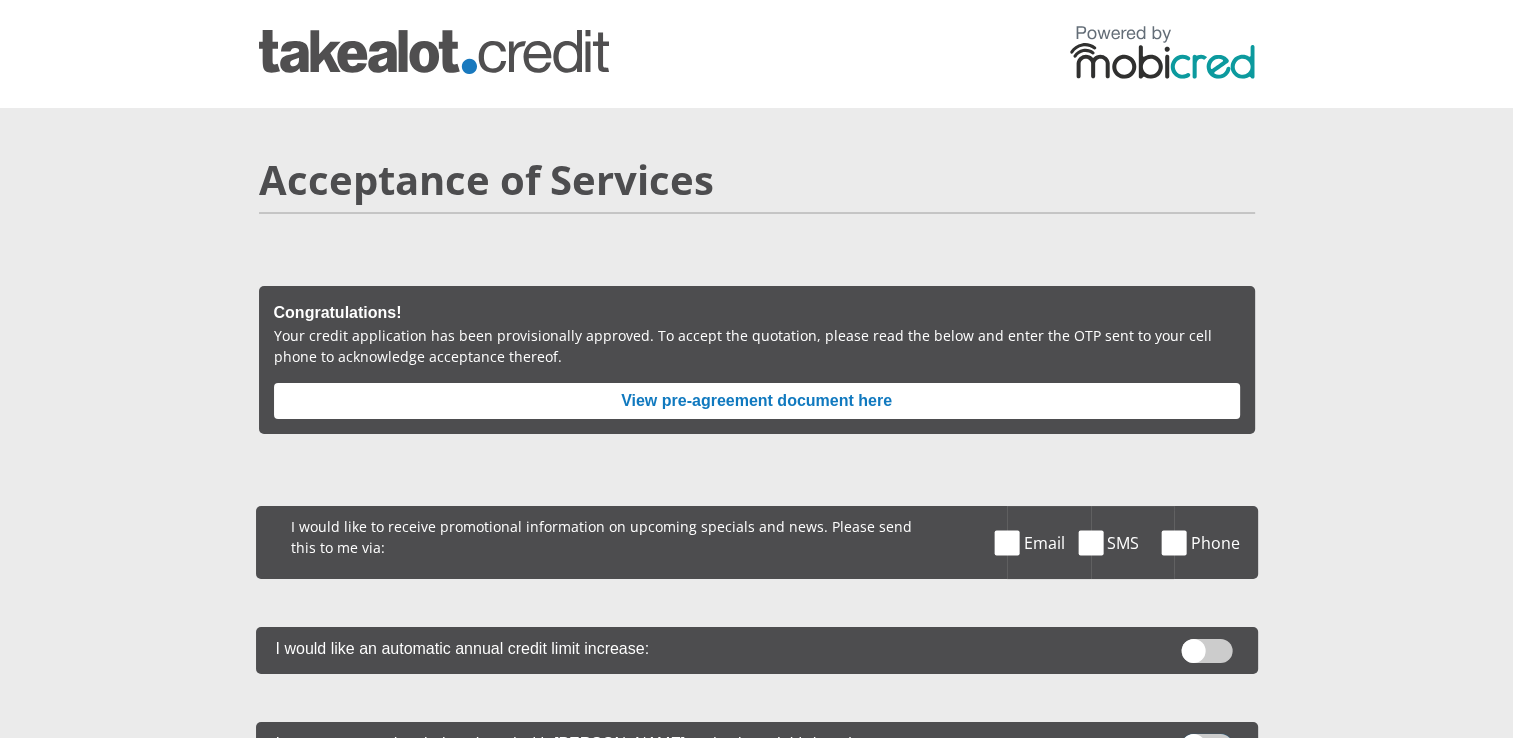 scroll, scrollTop: 0, scrollLeft: 0, axis: both 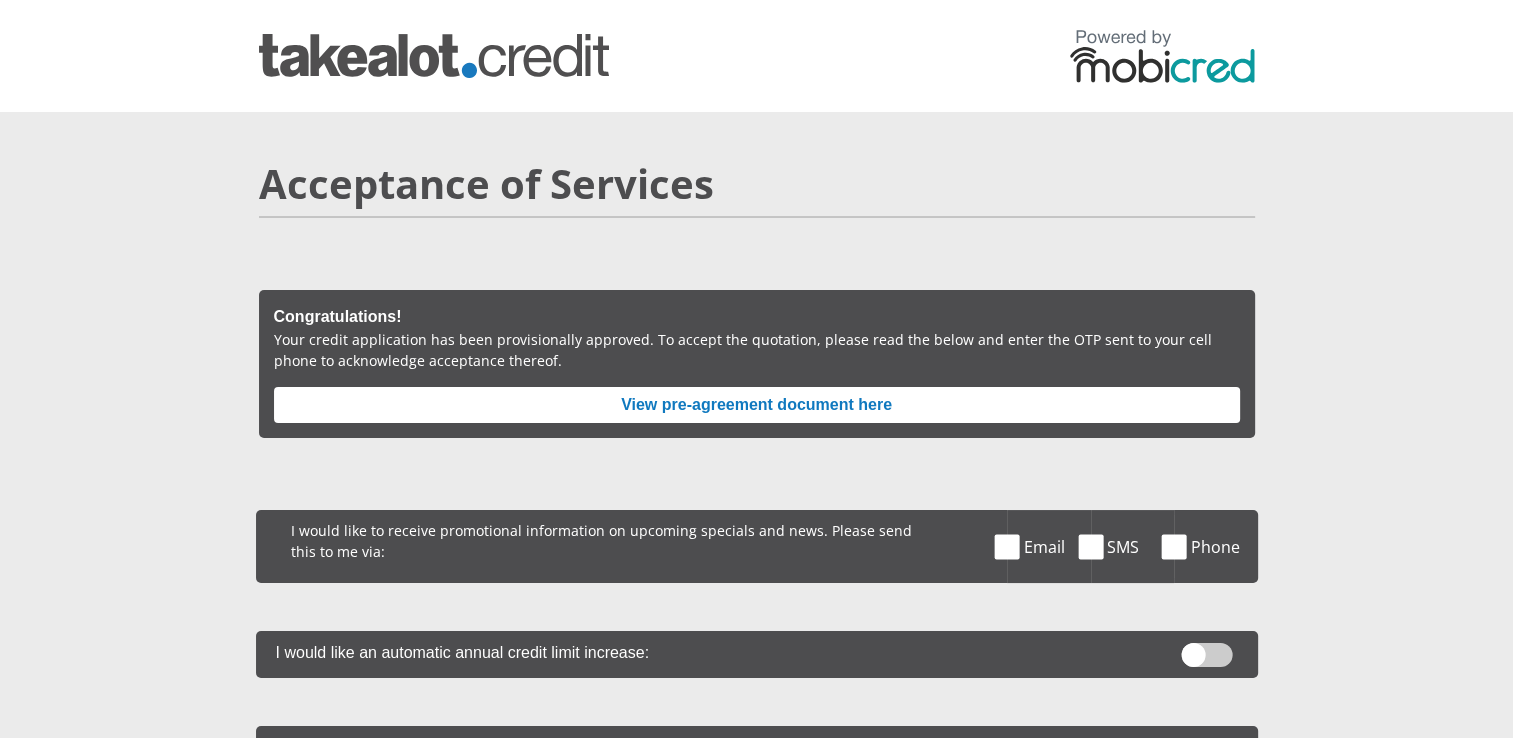 click at bounding box center (1007, 546) 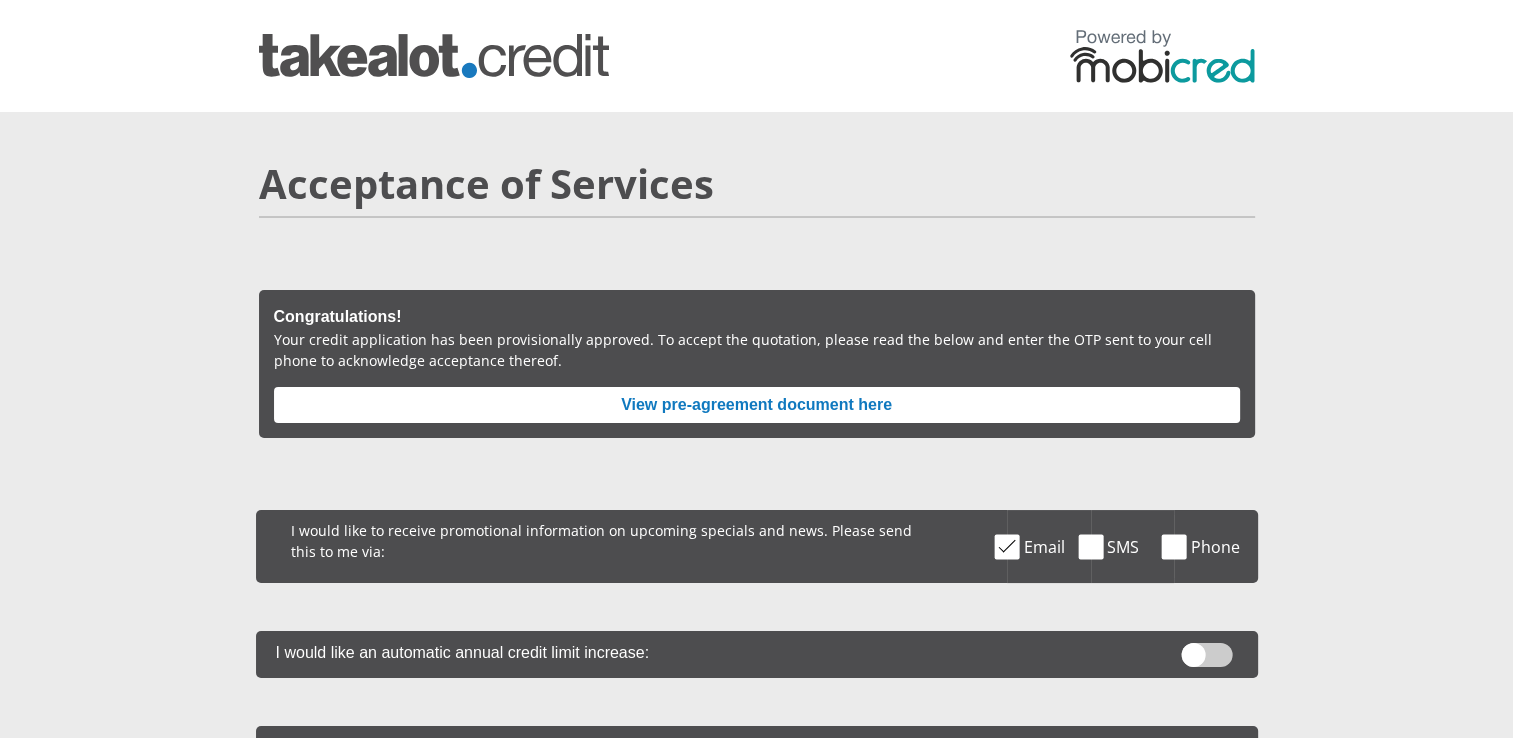 click at bounding box center [1090, 546] 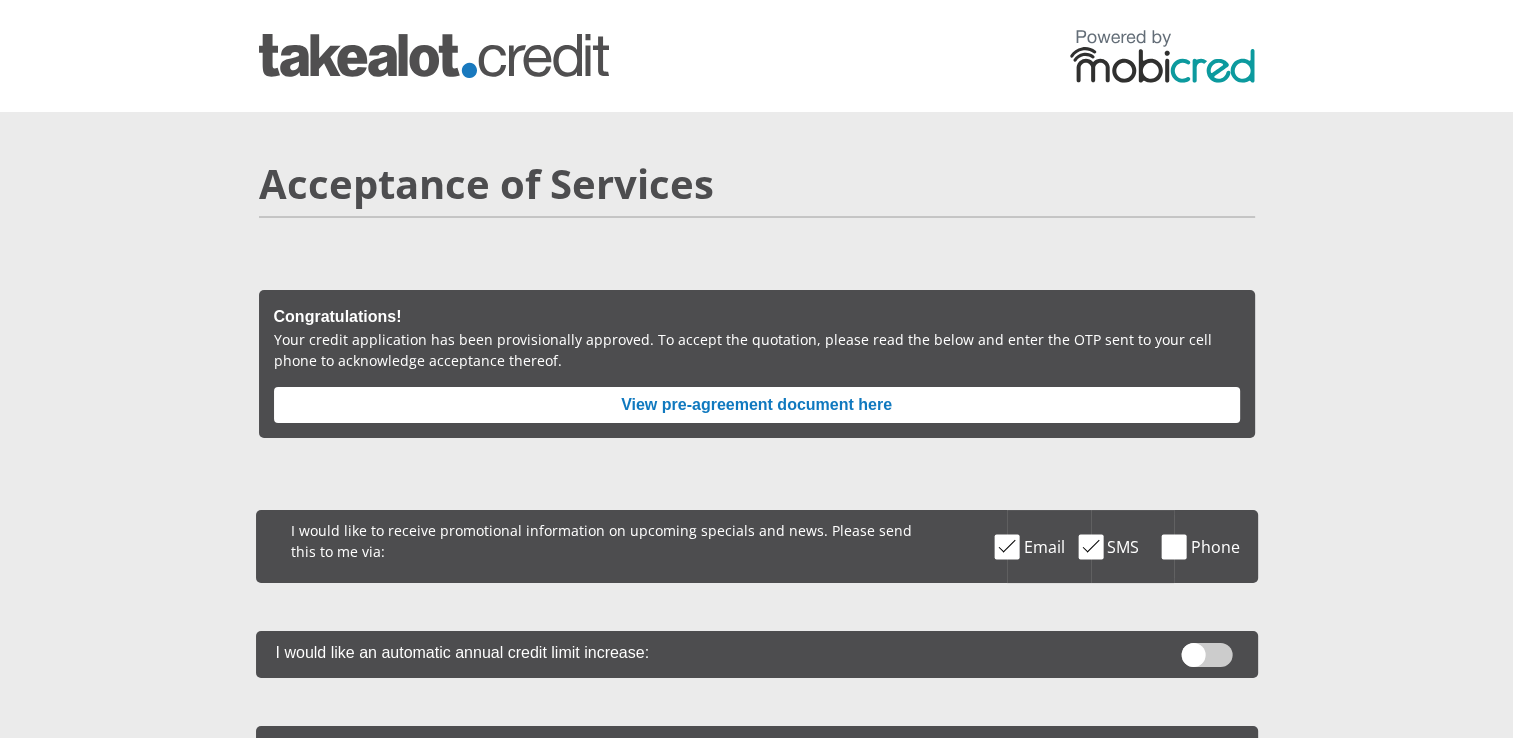 click at bounding box center (1007, 546) 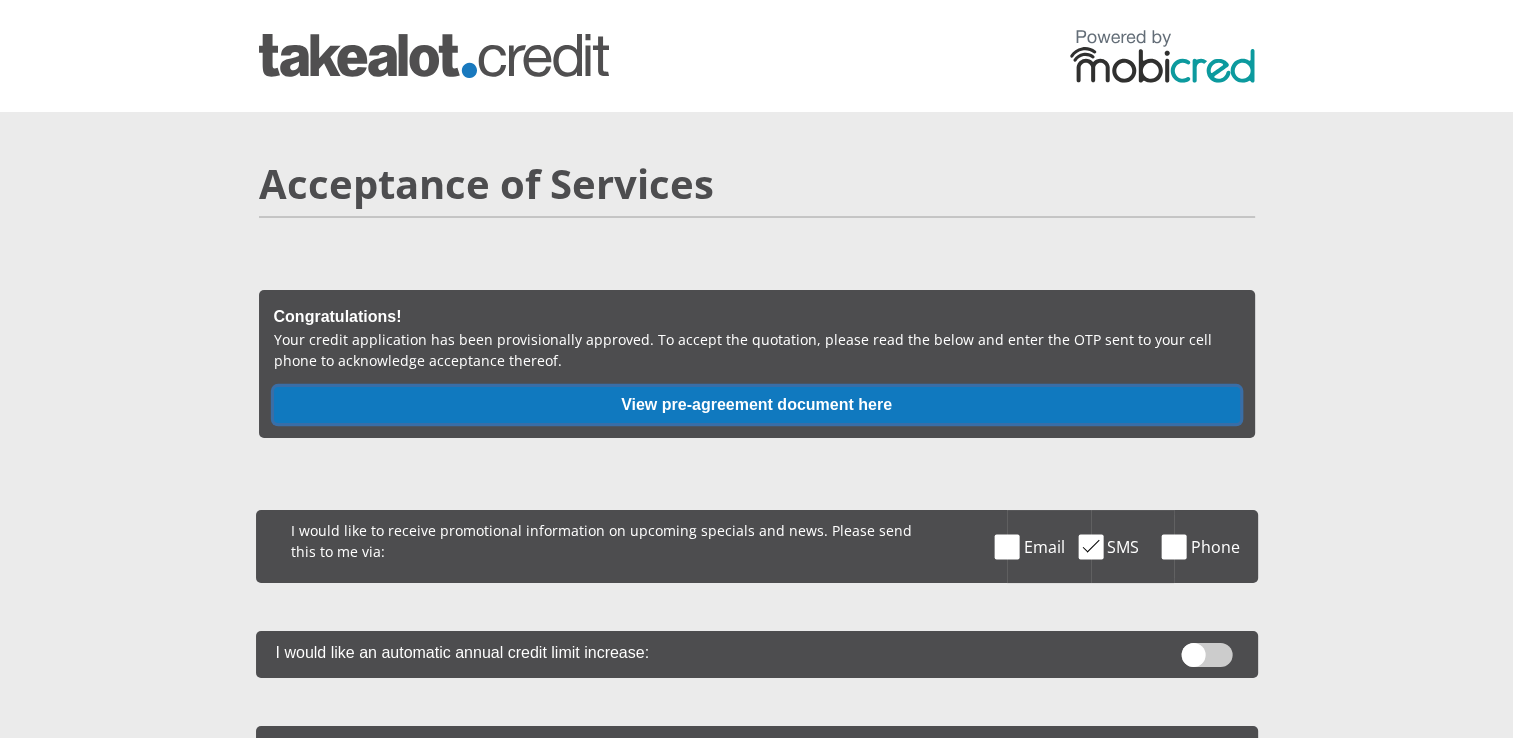 click on "View pre-agreement document here" at bounding box center (757, 405) 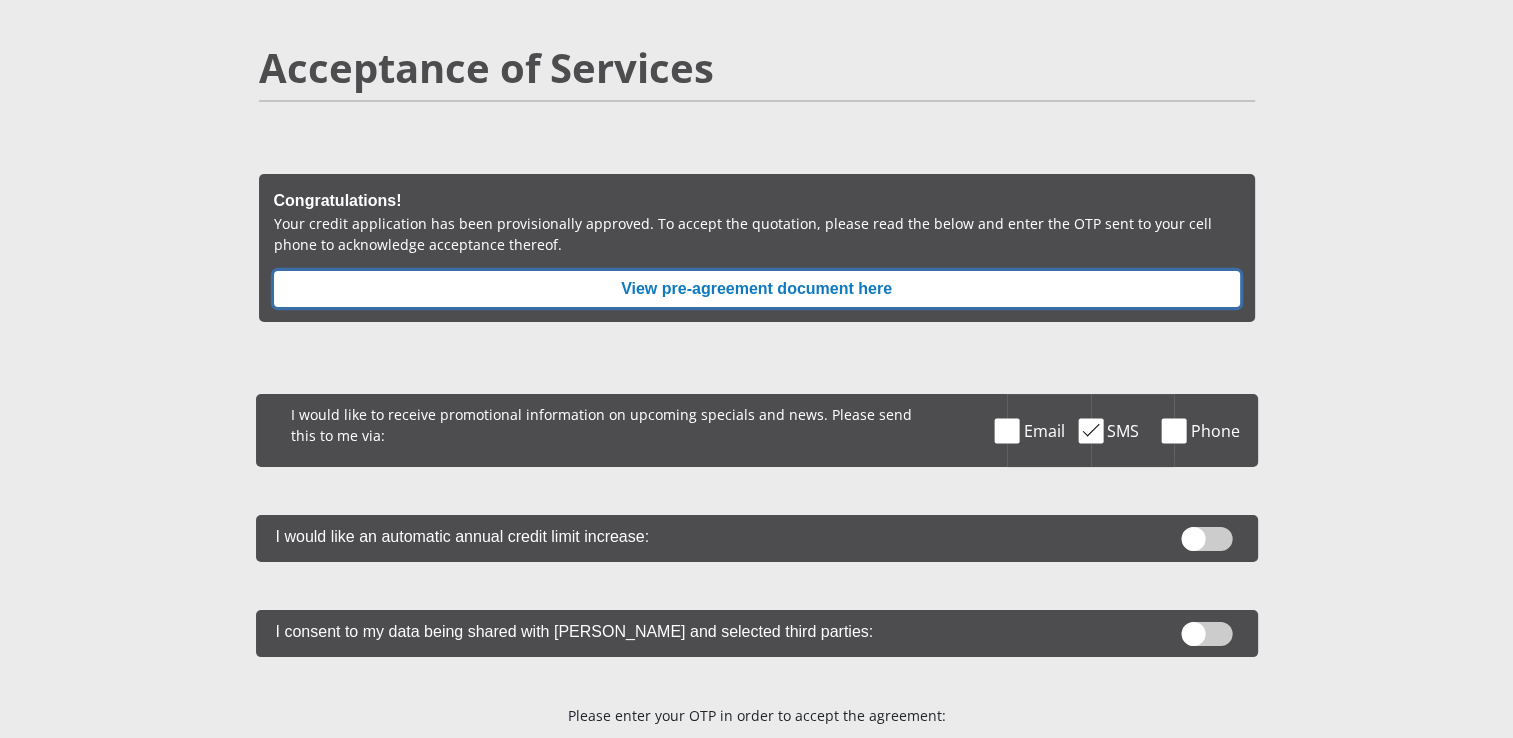 scroll, scrollTop: 200, scrollLeft: 0, axis: vertical 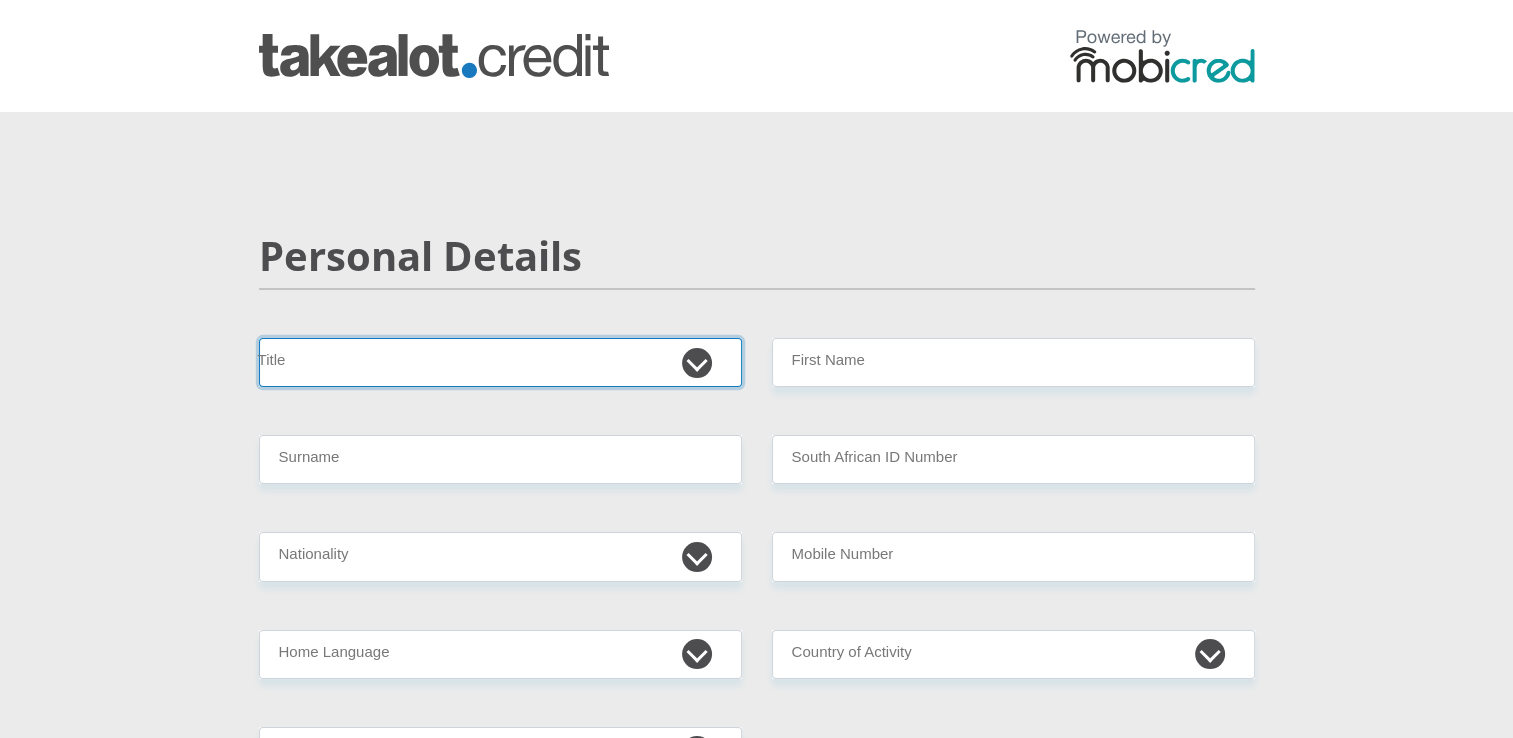 click on "Mr
Ms
Mrs
Dr
Other" at bounding box center [500, 362] 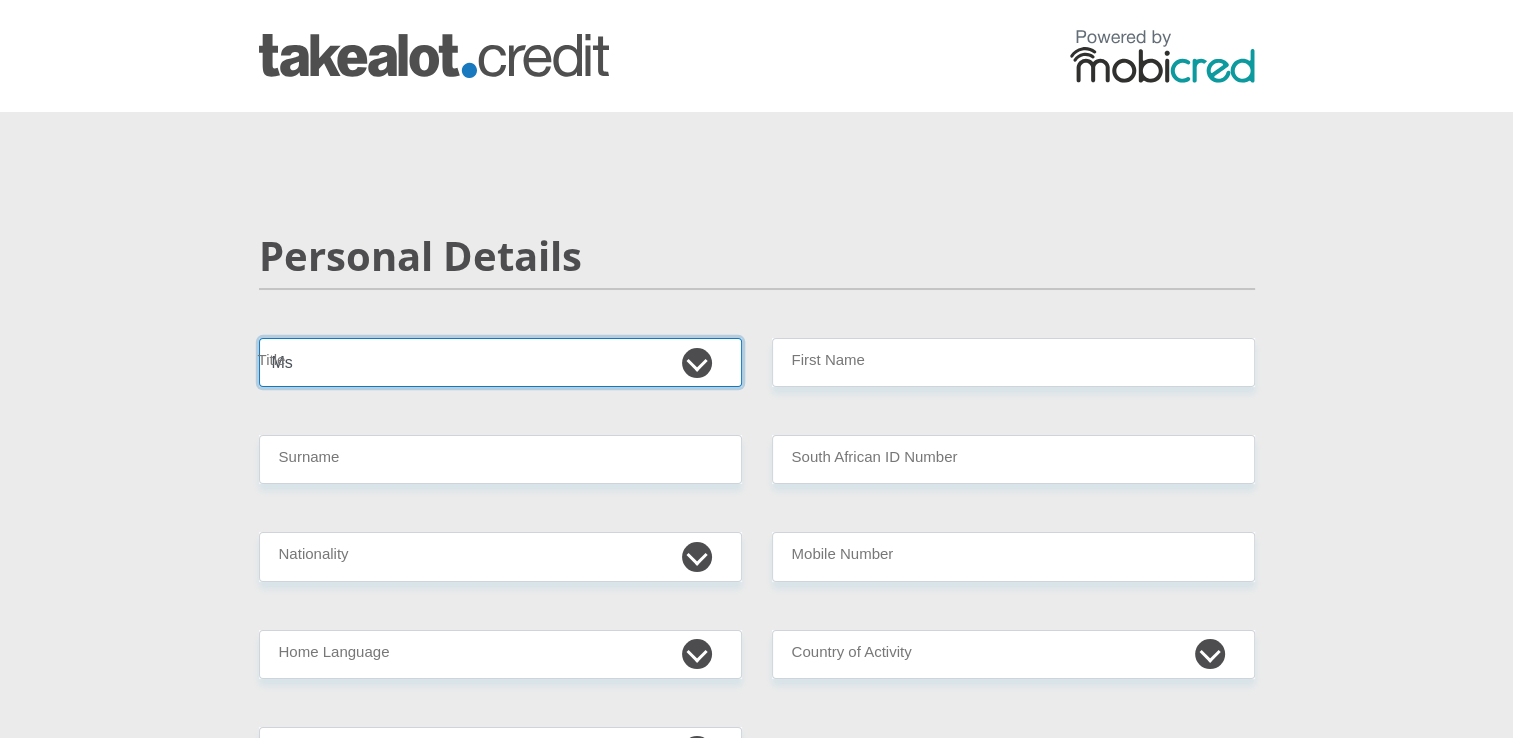 click on "Mr
Ms
Mrs
Dr
Other" at bounding box center (500, 362) 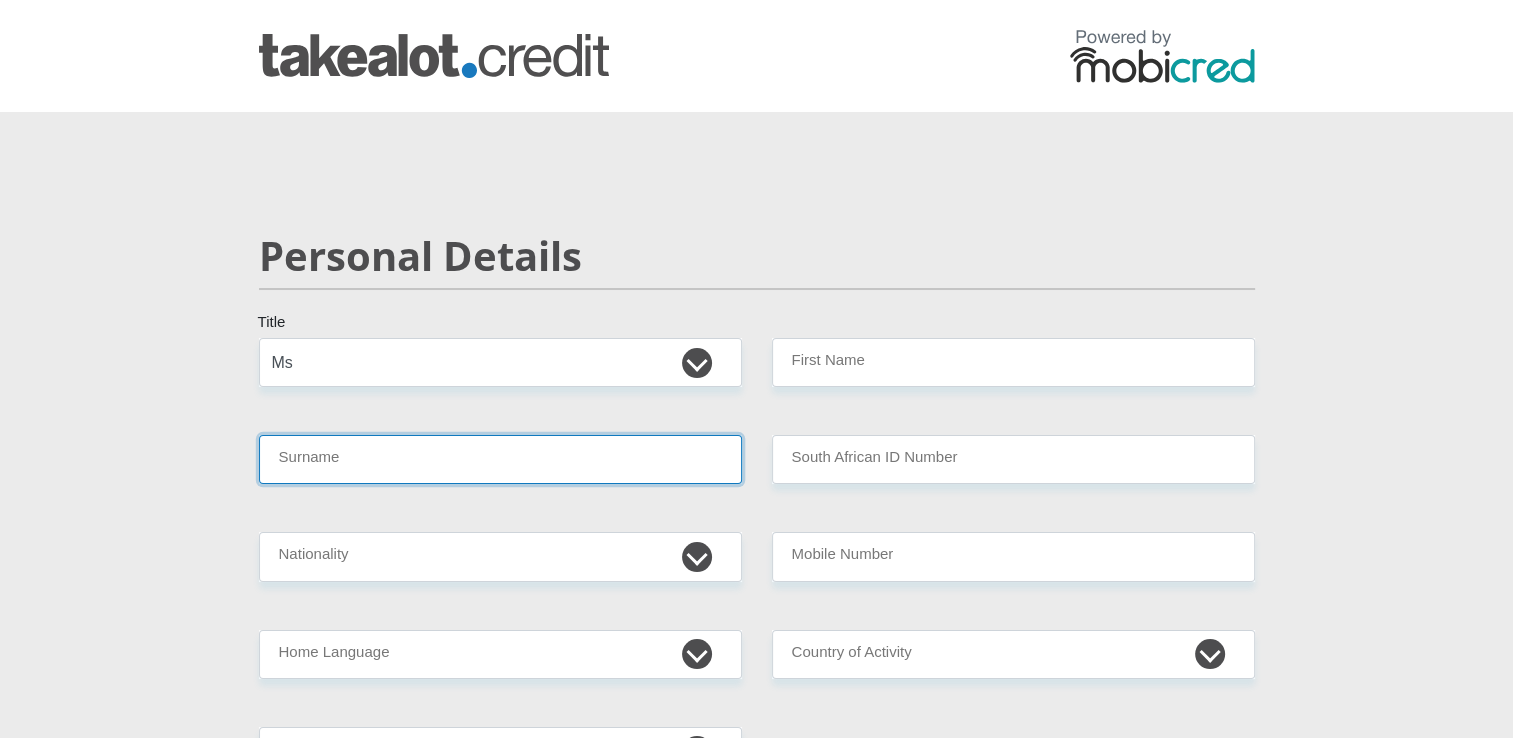 click on "Surname" at bounding box center (500, 459) 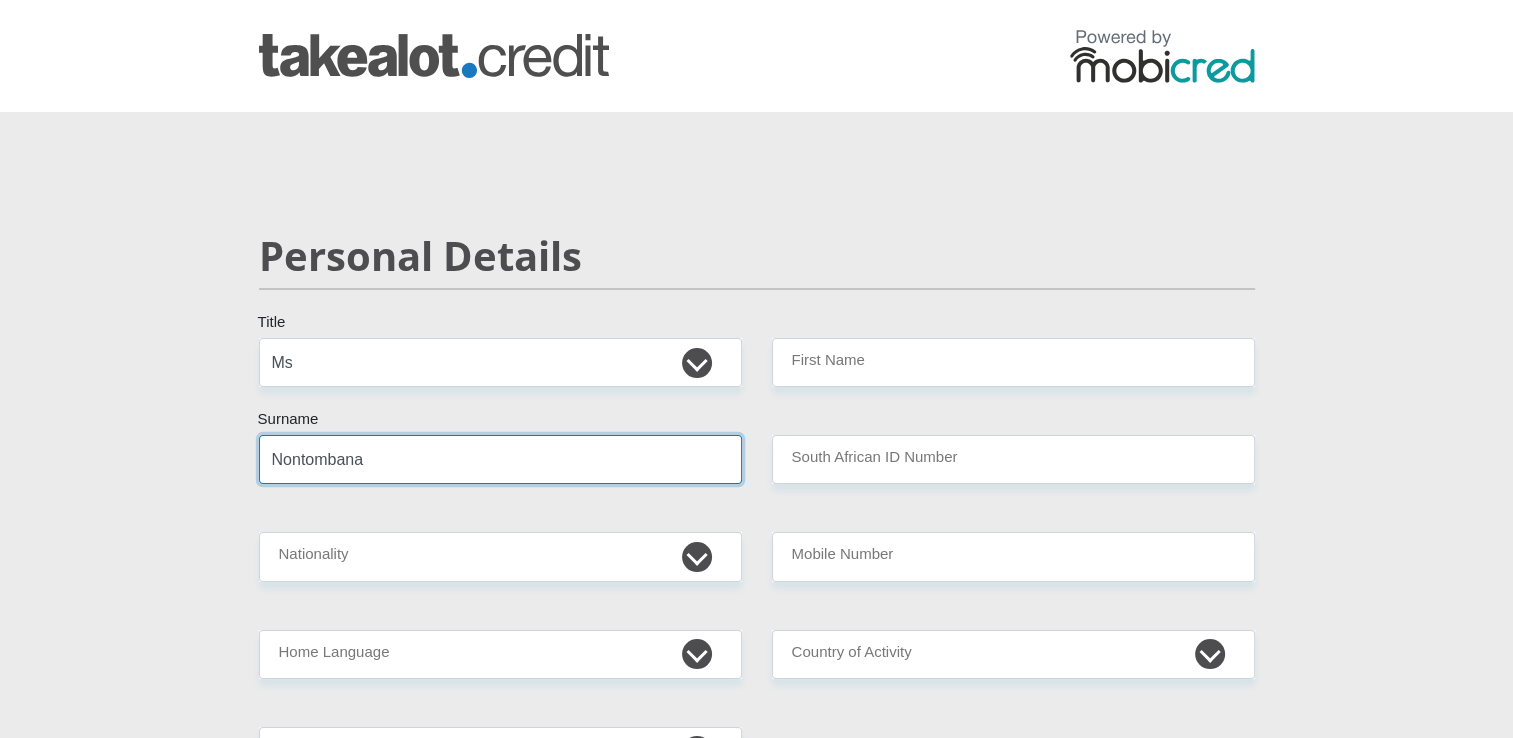 type on "Yandisa" 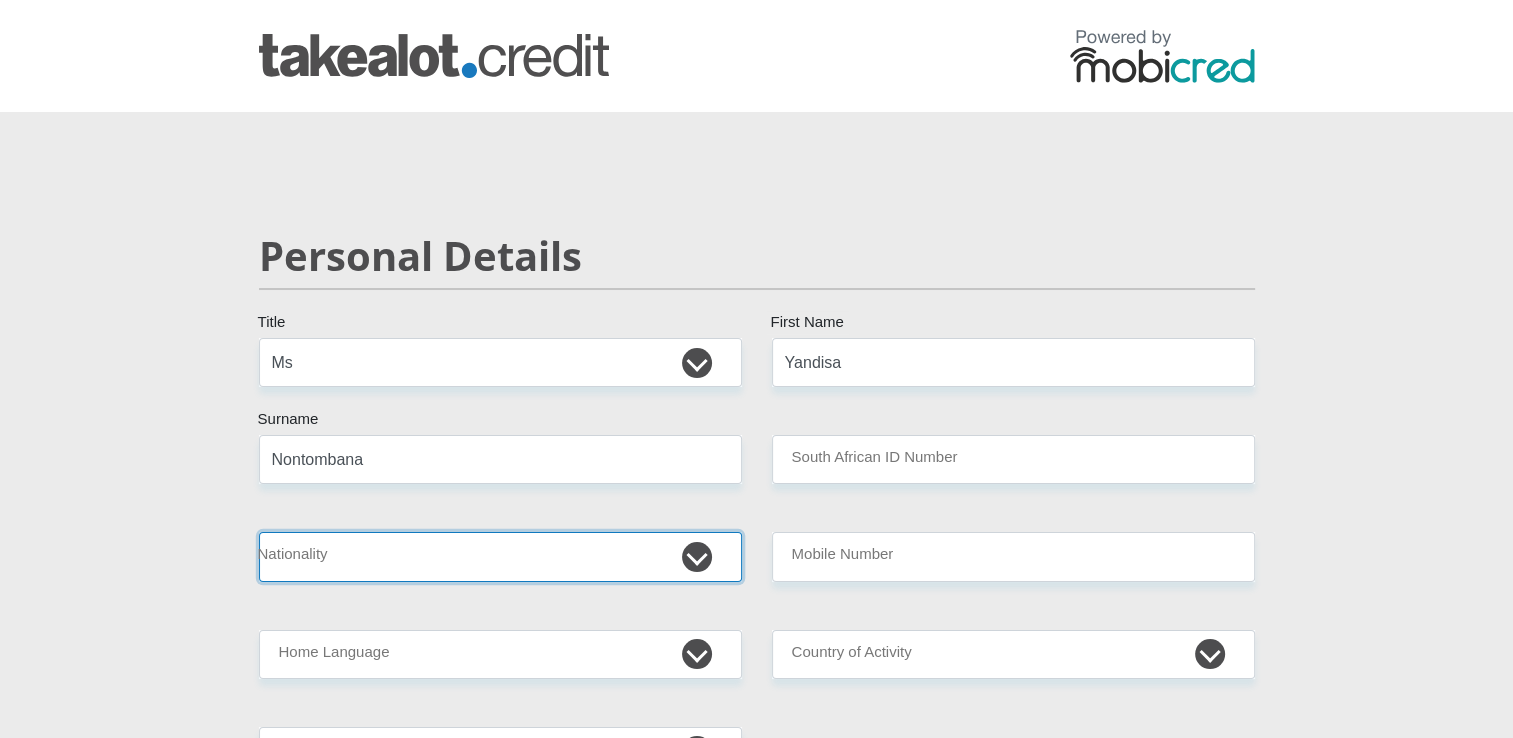 select on "ZAF" 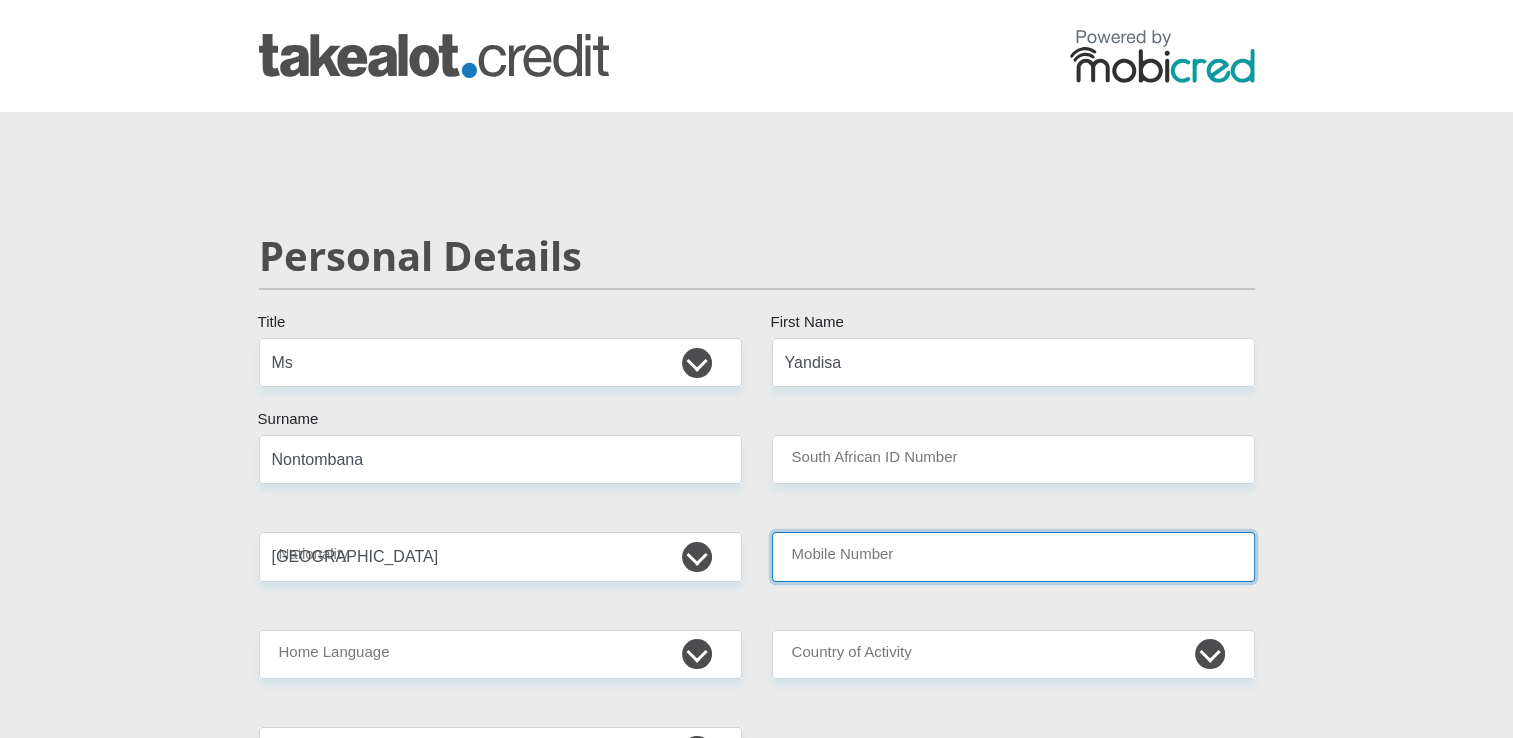type on "0835230960" 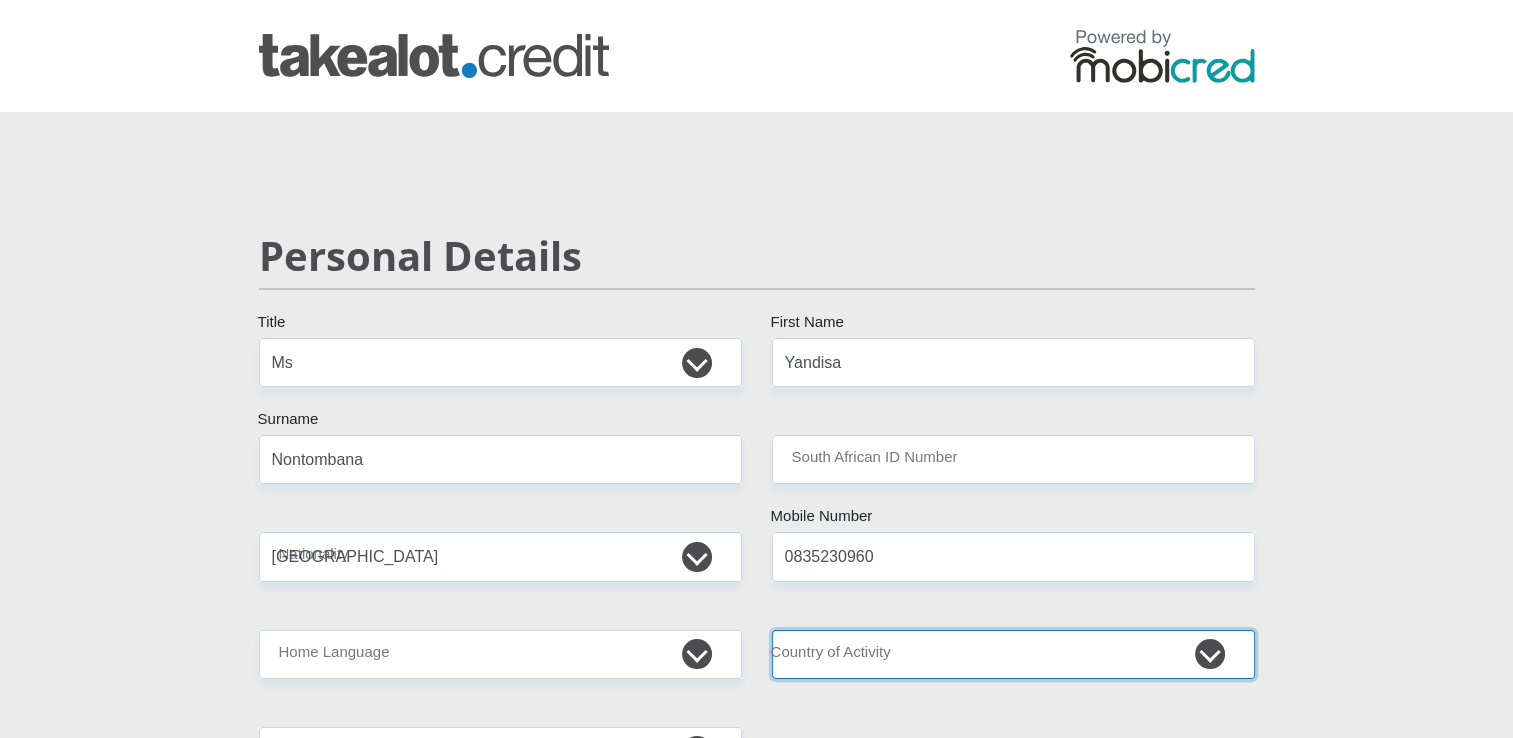 select on "ZAF" 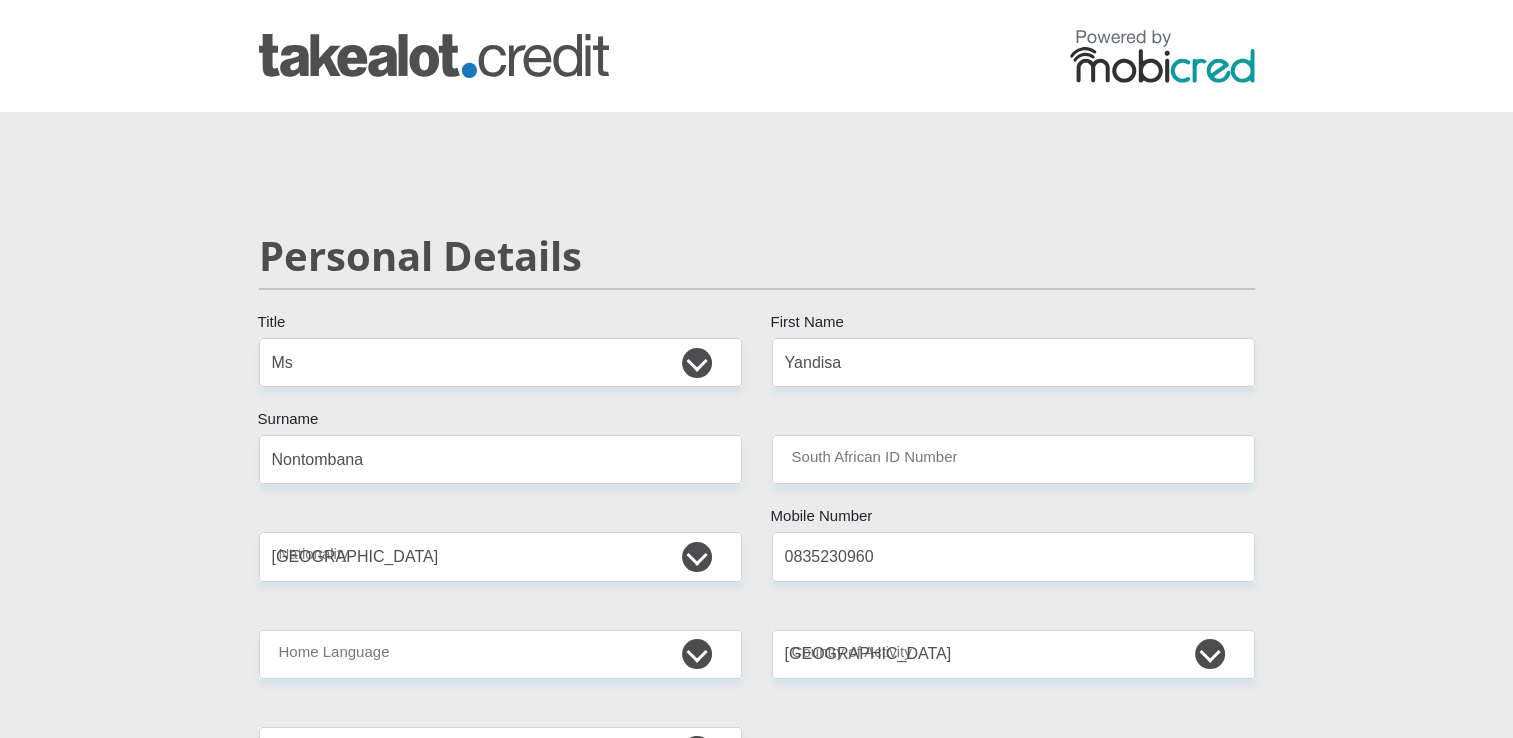 type on "38522 Bukwayo Street" 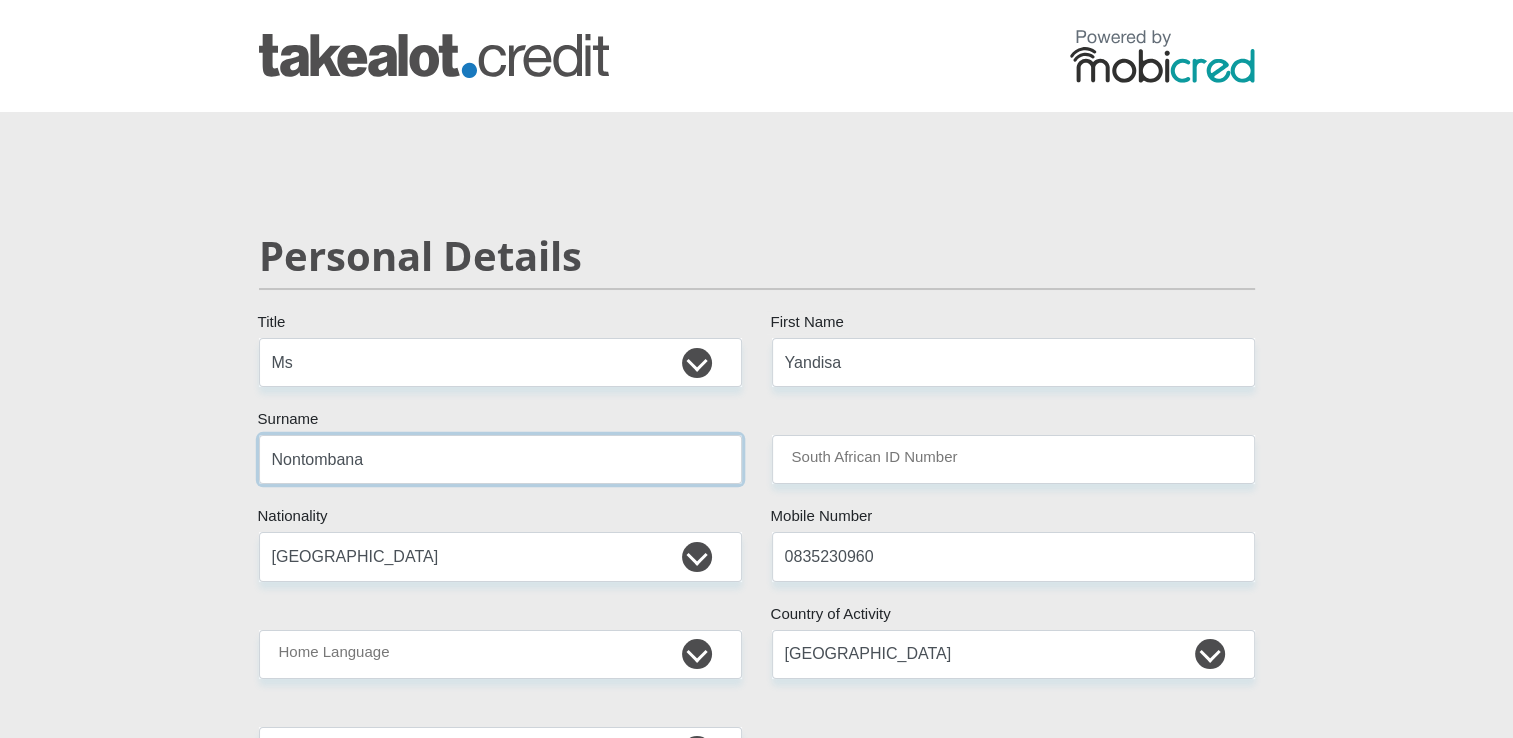 type on "CAPITEC BANK LIMITED" 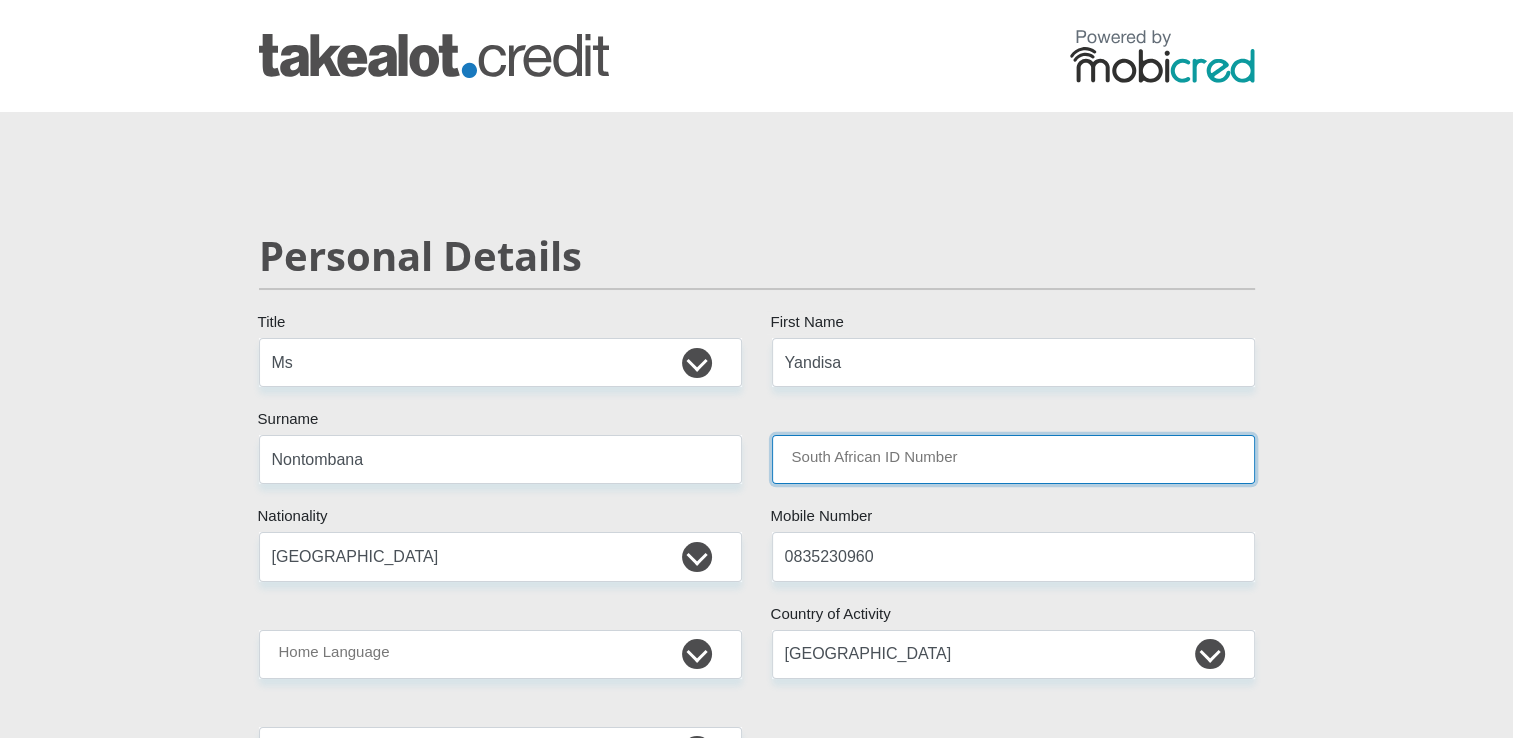 click on "South African ID Number" at bounding box center (1013, 459) 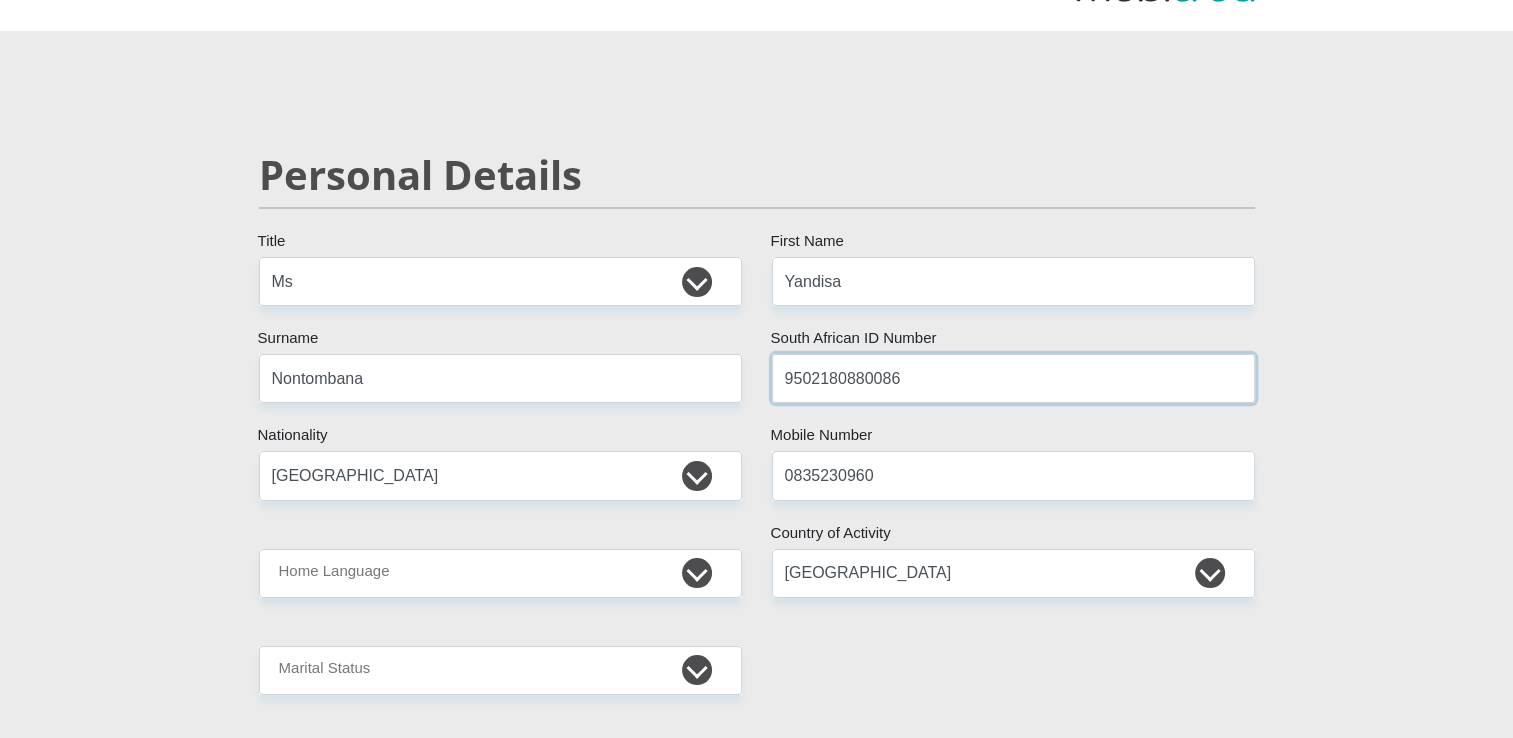 scroll, scrollTop: 200, scrollLeft: 0, axis: vertical 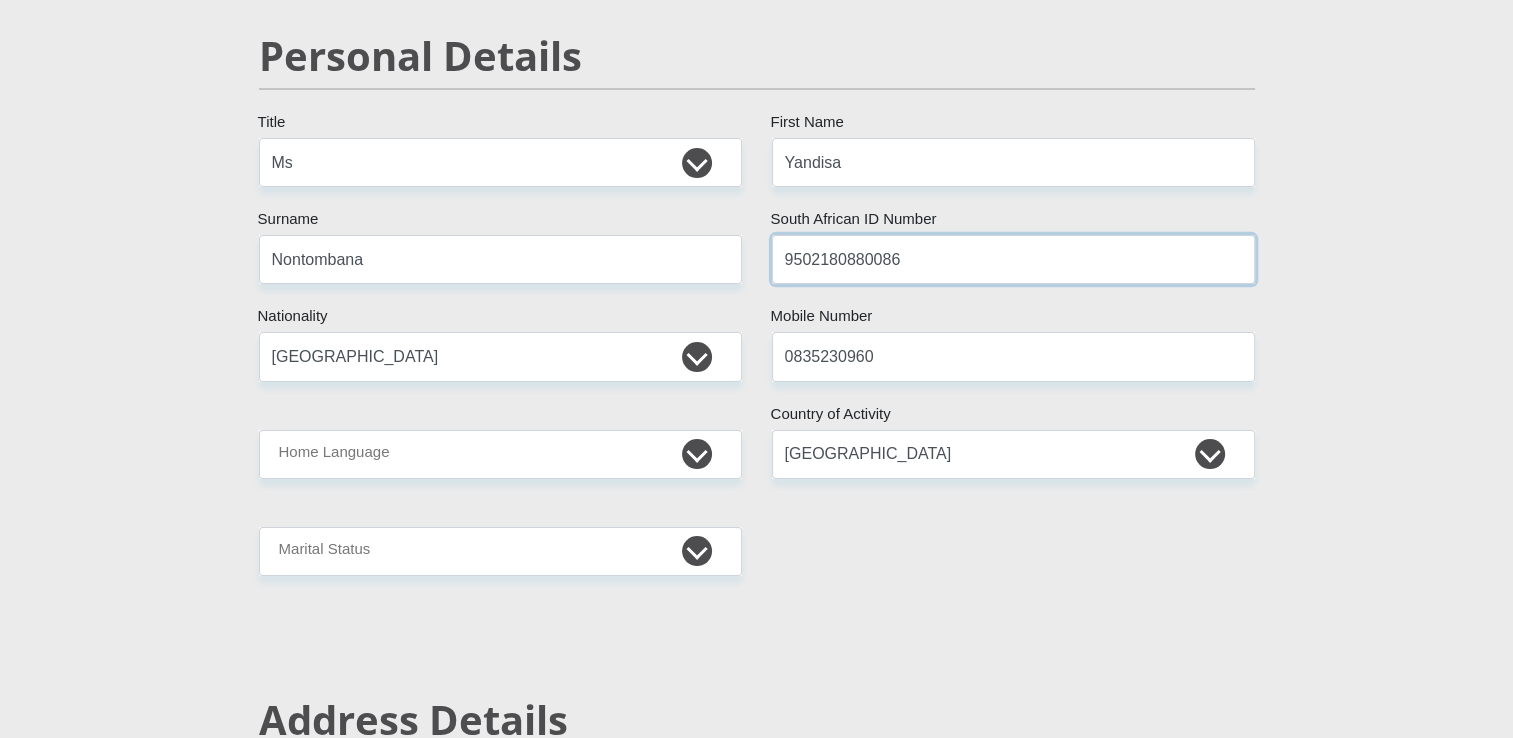 type on "9502180880086" 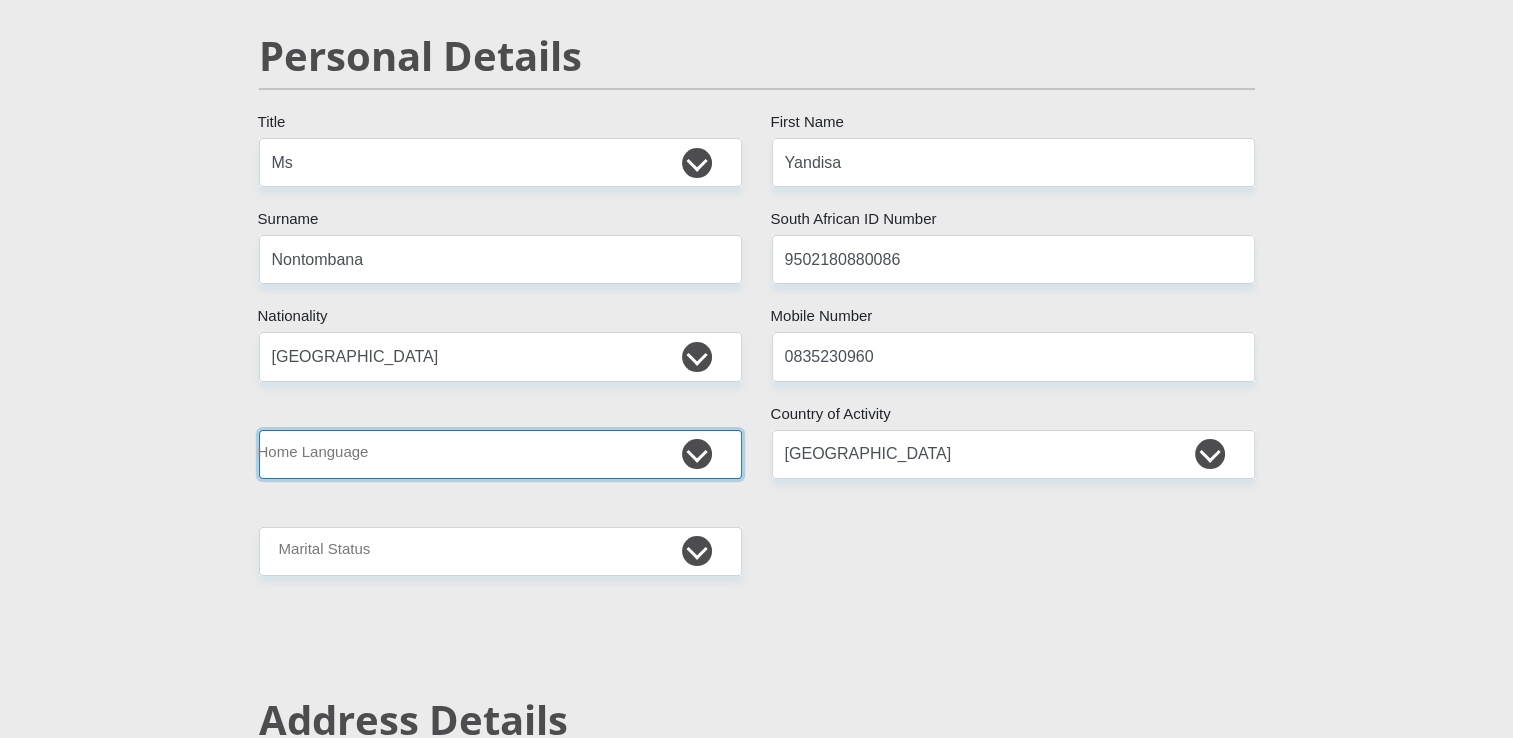 click on "Afrikaans
English
Sepedi
South Ndebele
Southern Sotho
Swati
Tsonga
Tswana
Venda
Xhosa
Zulu
Other" at bounding box center [500, 454] 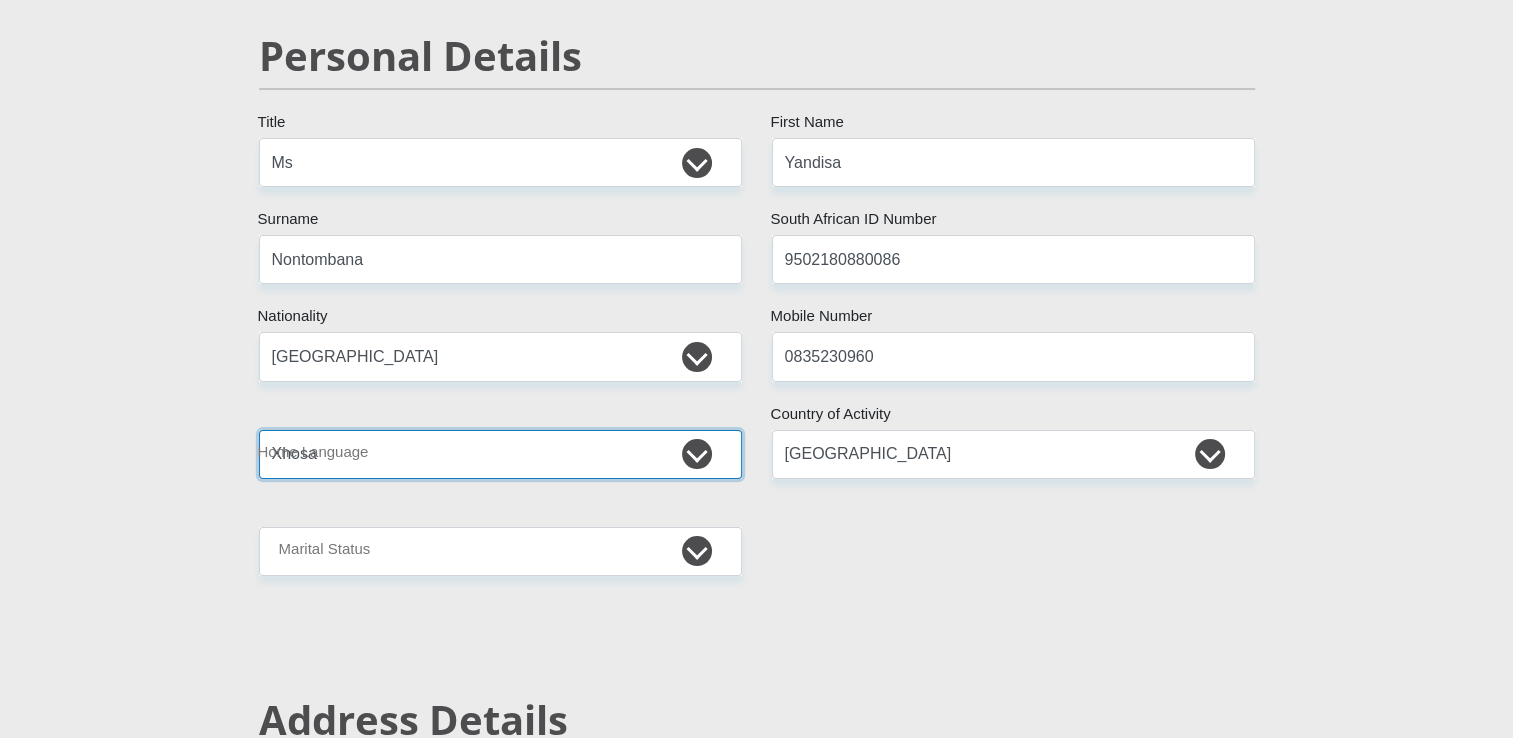 click on "Afrikaans
English
Sepedi
South Ndebele
Southern Sotho
Swati
Tsonga
Tswana
Venda
Xhosa
Zulu
Other" at bounding box center (500, 454) 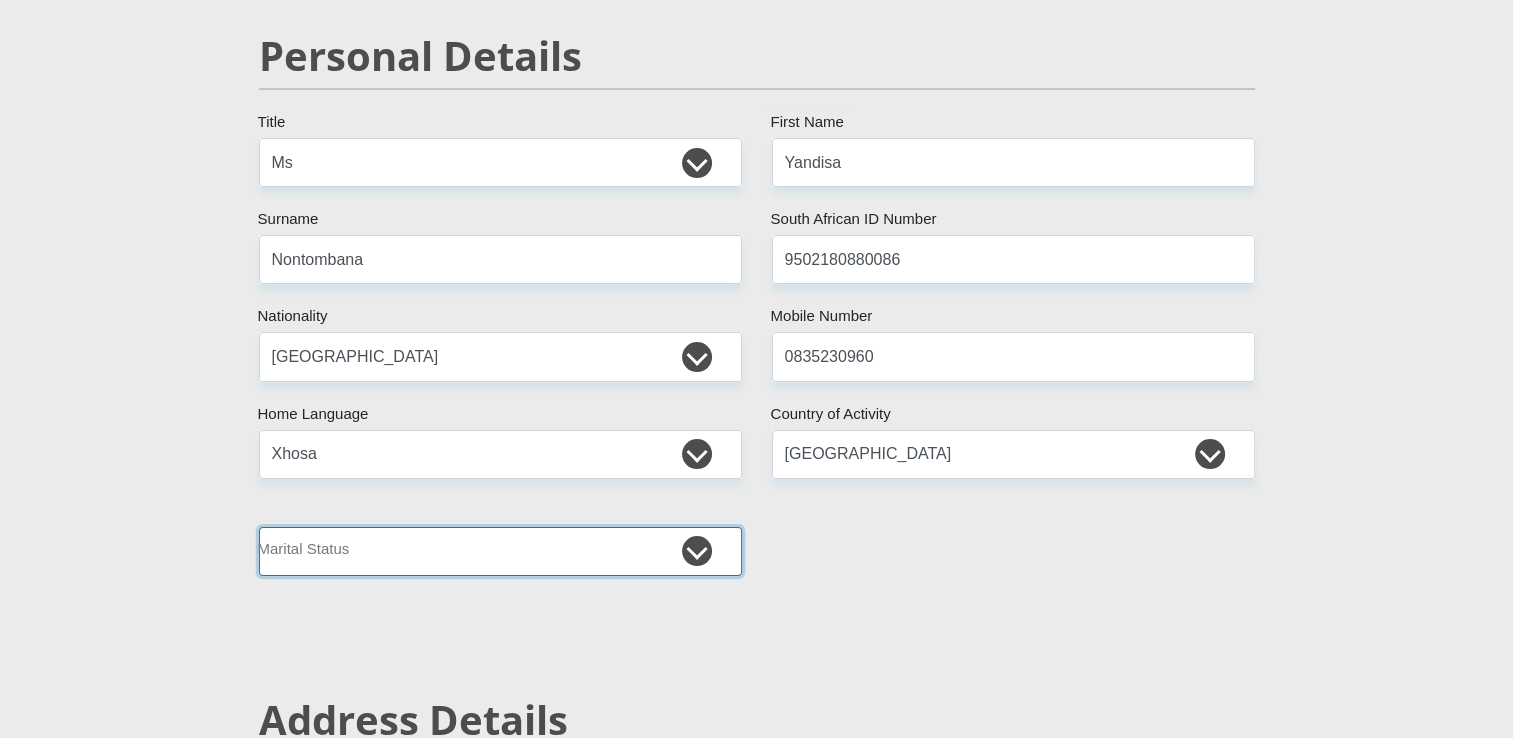 click on "Married ANC
Single
Divorced
Widowed
Married COP or Customary Law" at bounding box center (500, 551) 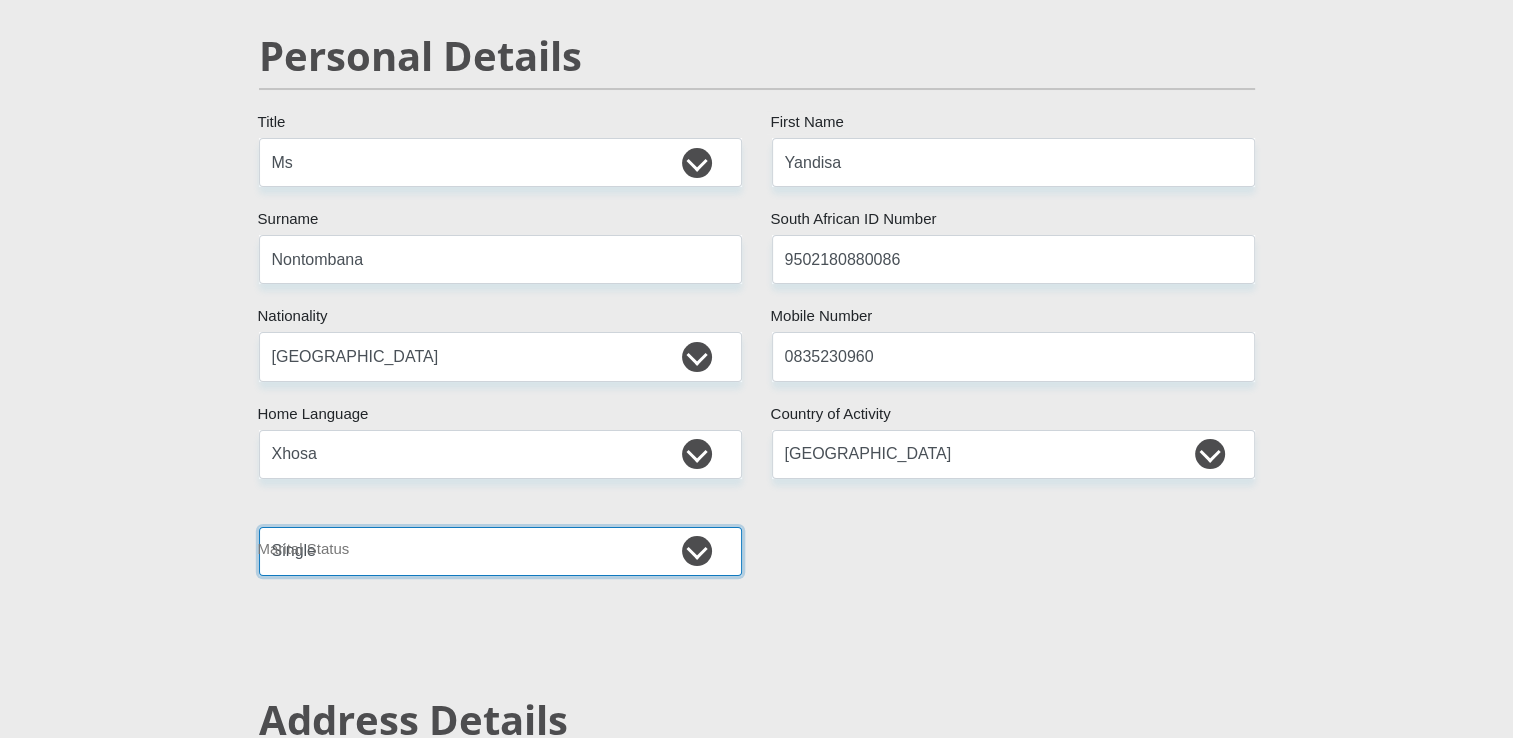 click on "Married ANC
Single
Divorced
Widowed
Married COP or Customary Law" at bounding box center (500, 551) 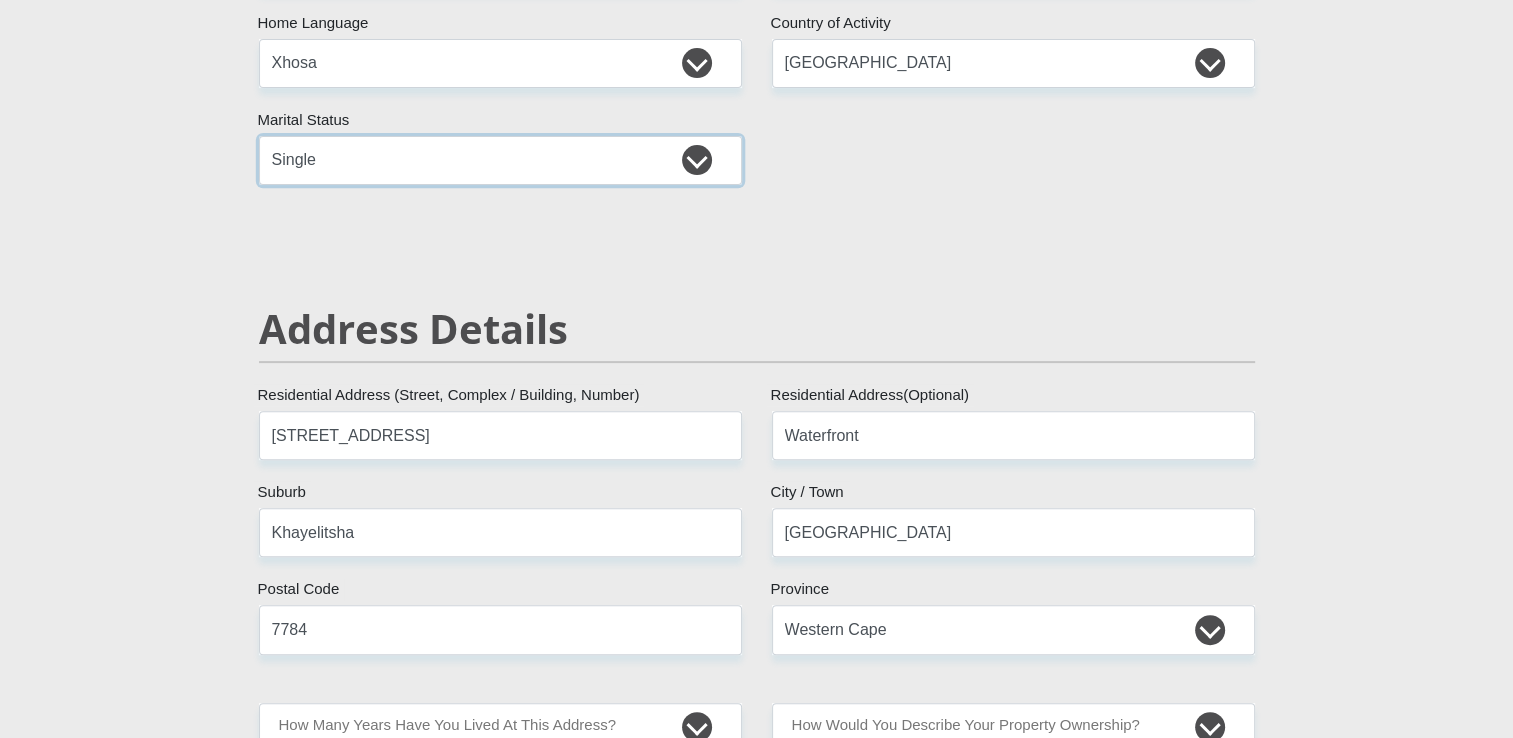 scroll, scrollTop: 700, scrollLeft: 0, axis: vertical 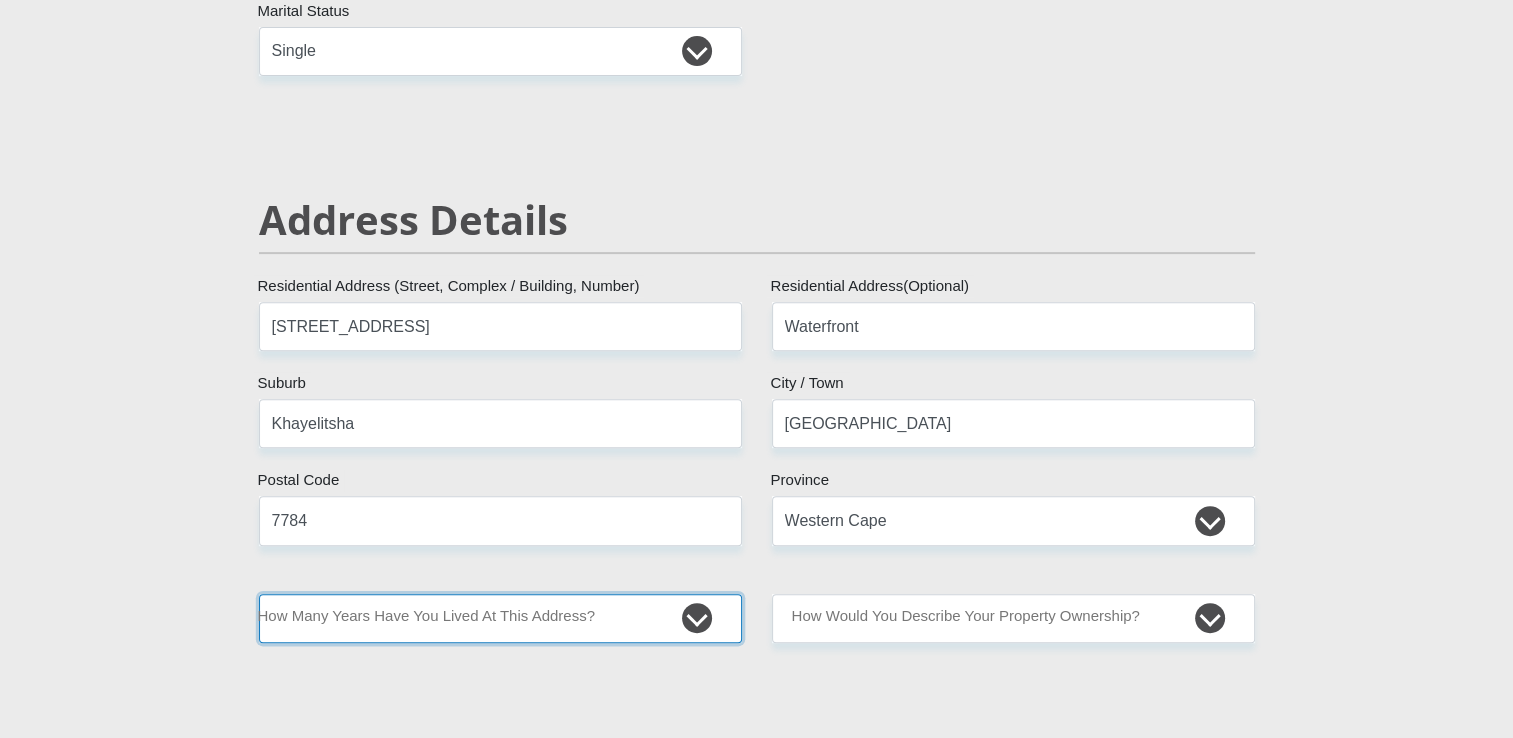 click on "less than 1 year
1-3 years
3-5 years
5+ years" at bounding box center [500, 618] 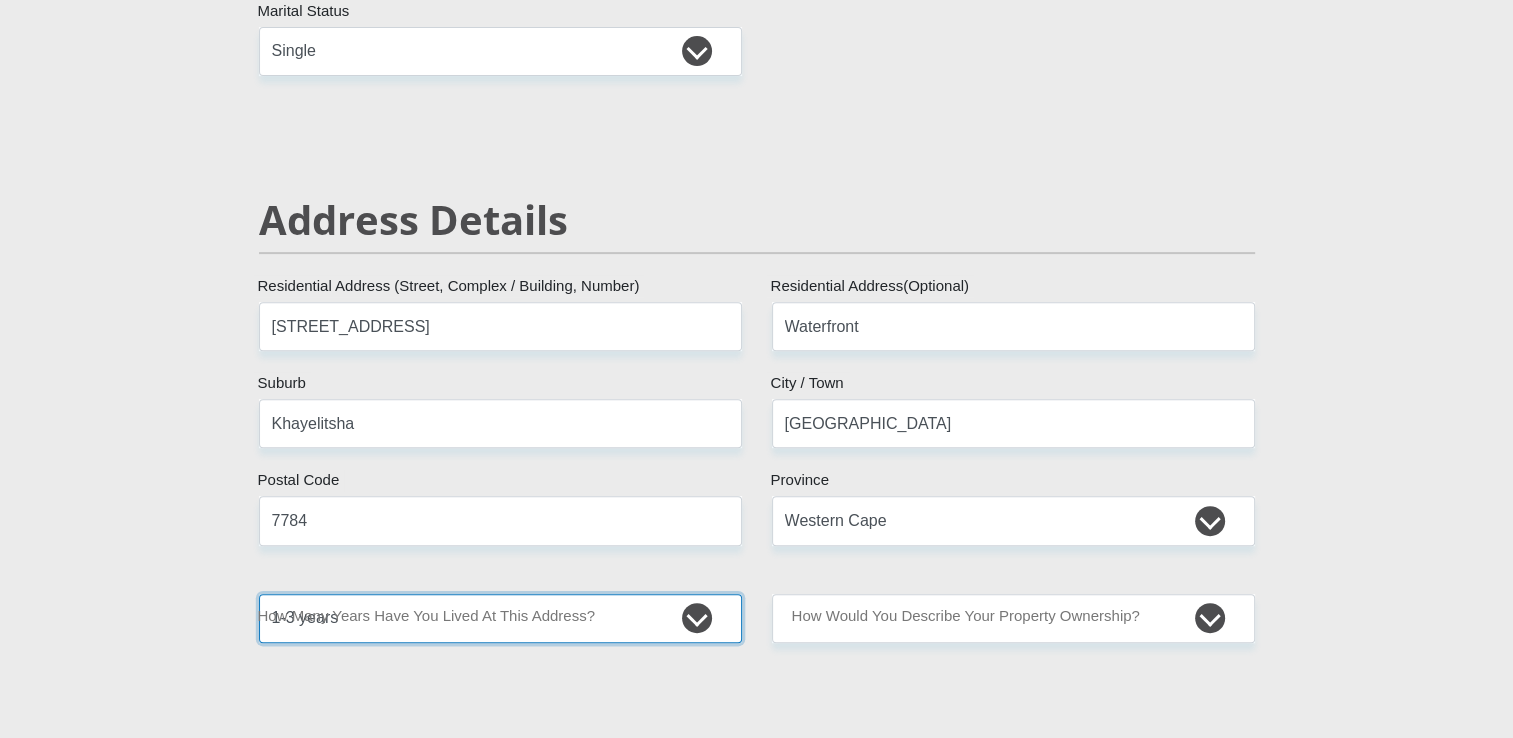 click on "less than 1 year
1-3 years
3-5 years
5+ years" at bounding box center (500, 618) 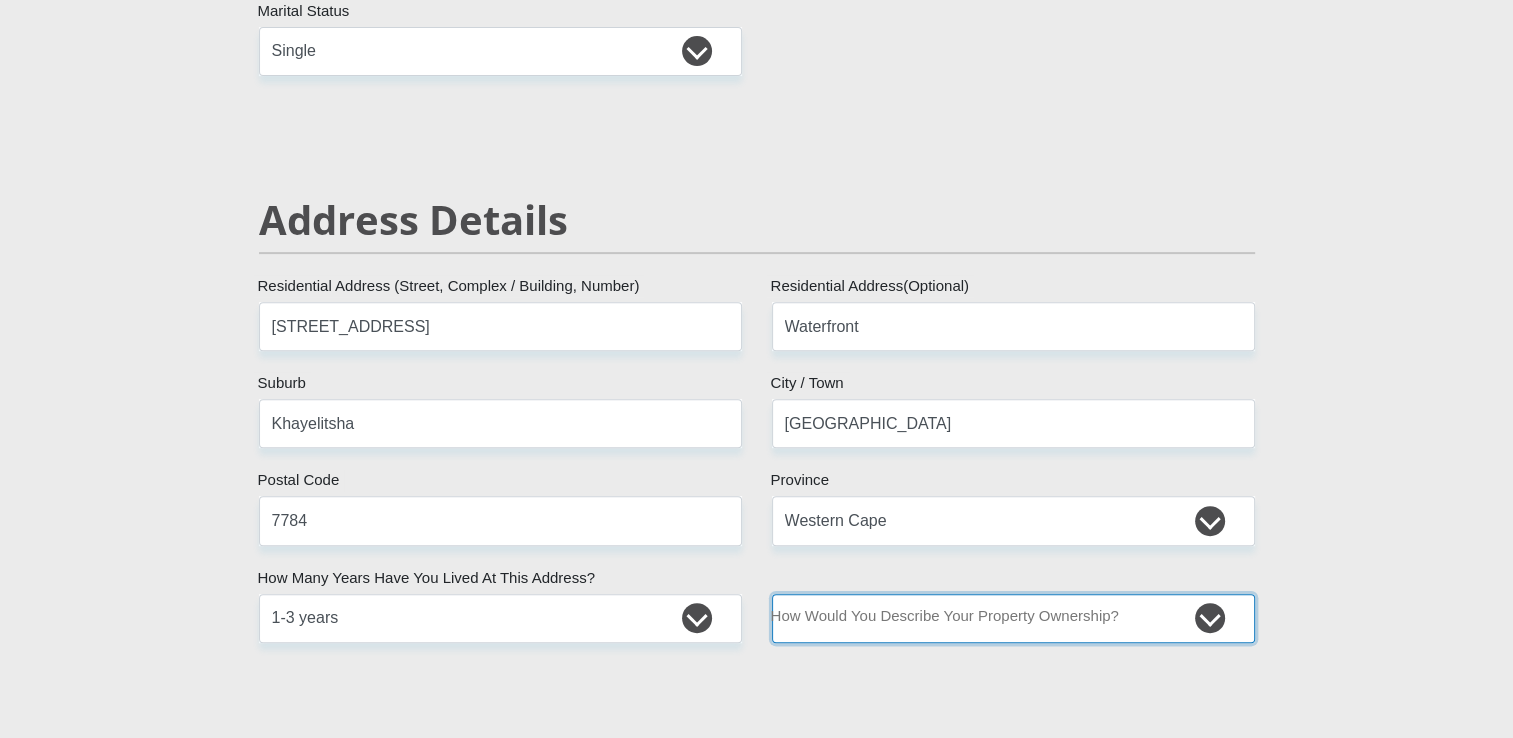 click on "Owned
Rented
Family Owned
Company Dwelling" at bounding box center [1013, 618] 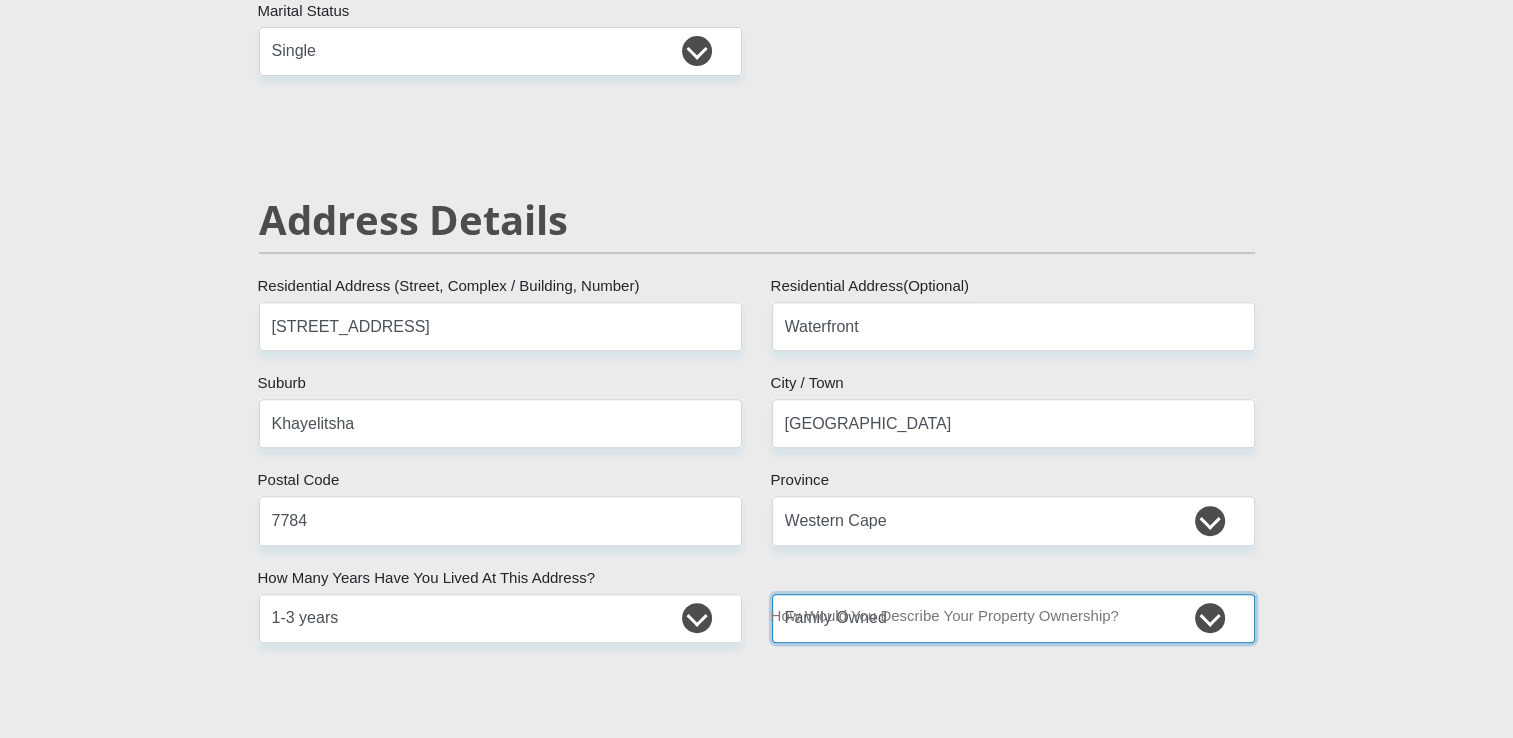 click on "Owned
Rented
Family Owned
Company Dwelling" at bounding box center [1013, 618] 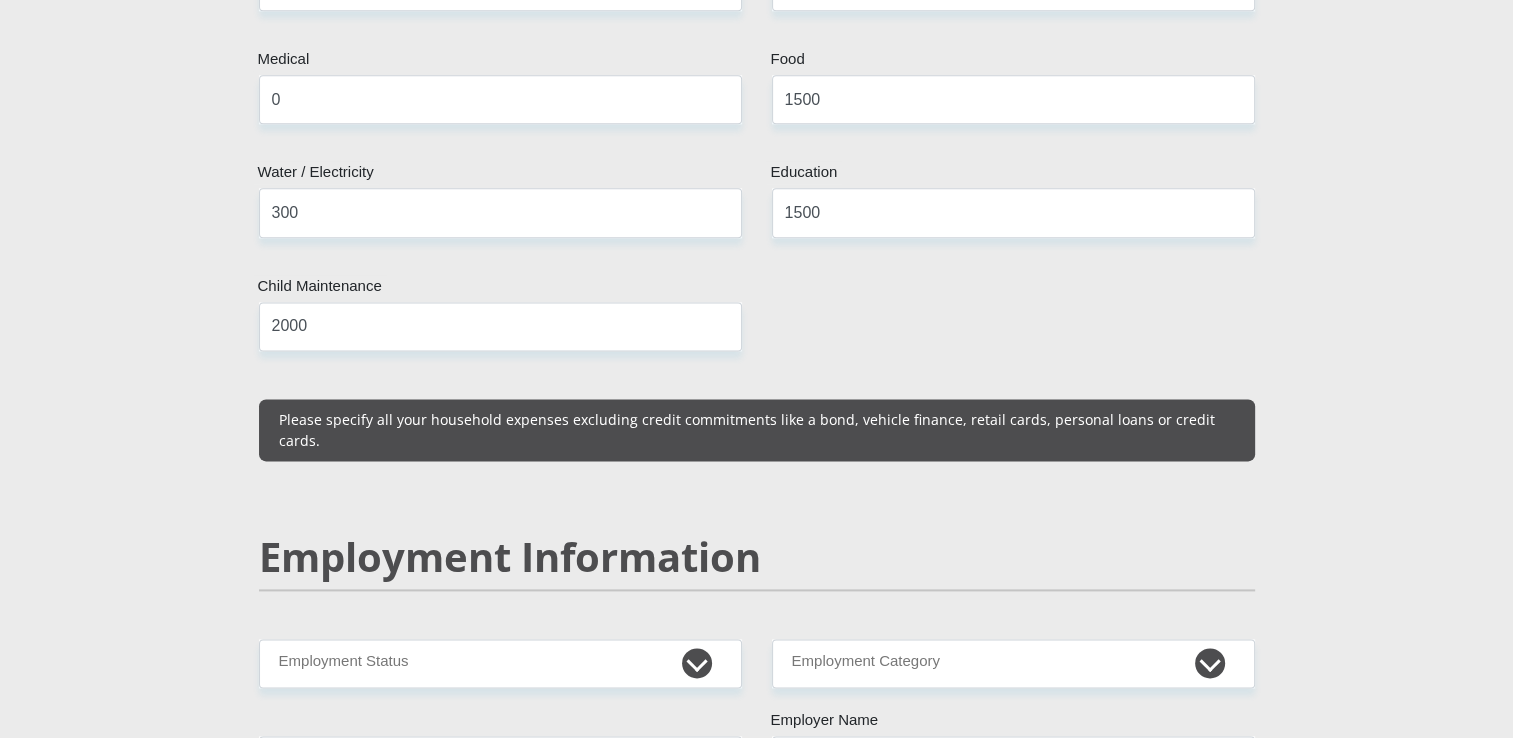 scroll, scrollTop: 2700, scrollLeft: 0, axis: vertical 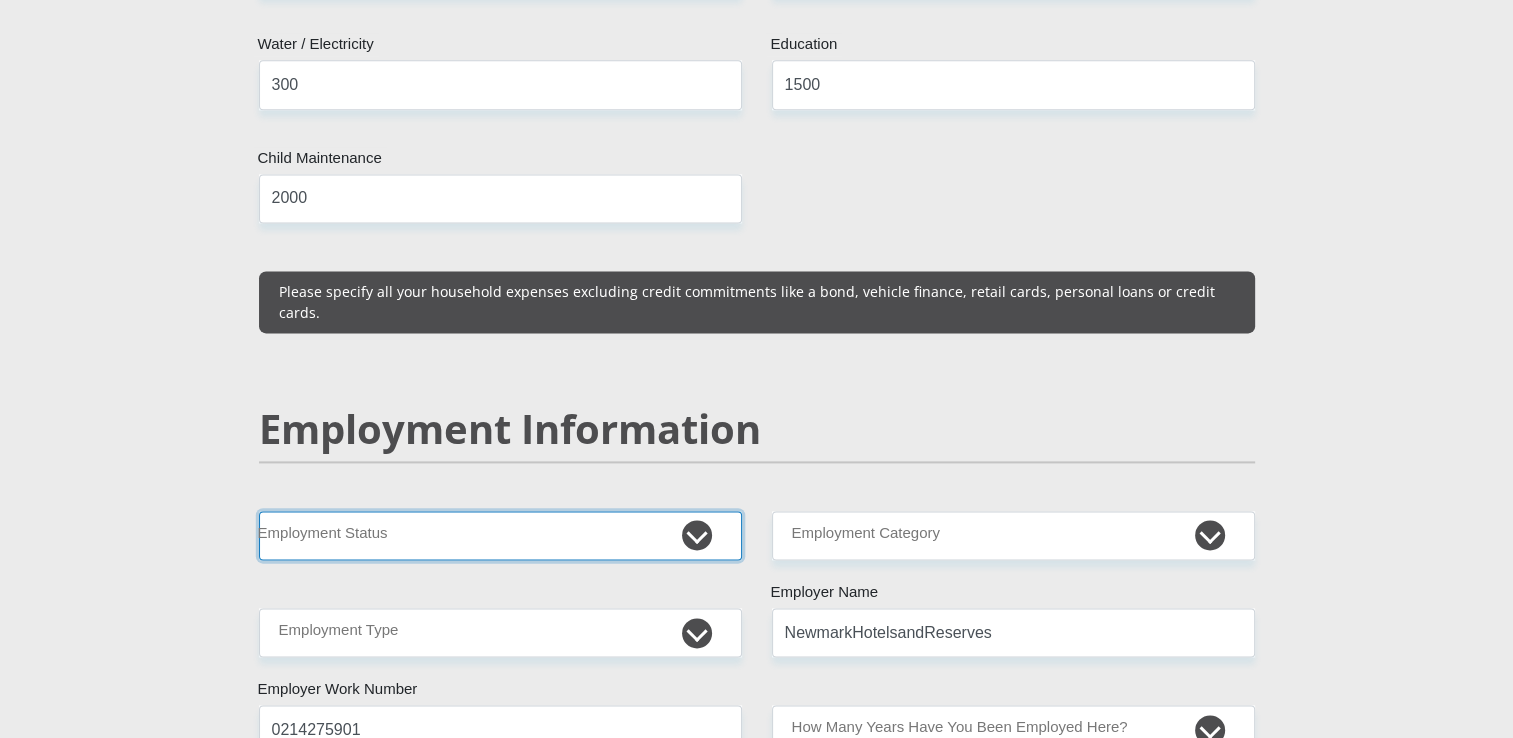 click on "Permanent/Full-time
Part-time/Casual
Contract Worker
Self-Employed
Housewife
Retired
Student
Medically Boarded
Disability
Unemployed" at bounding box center [500, 535] 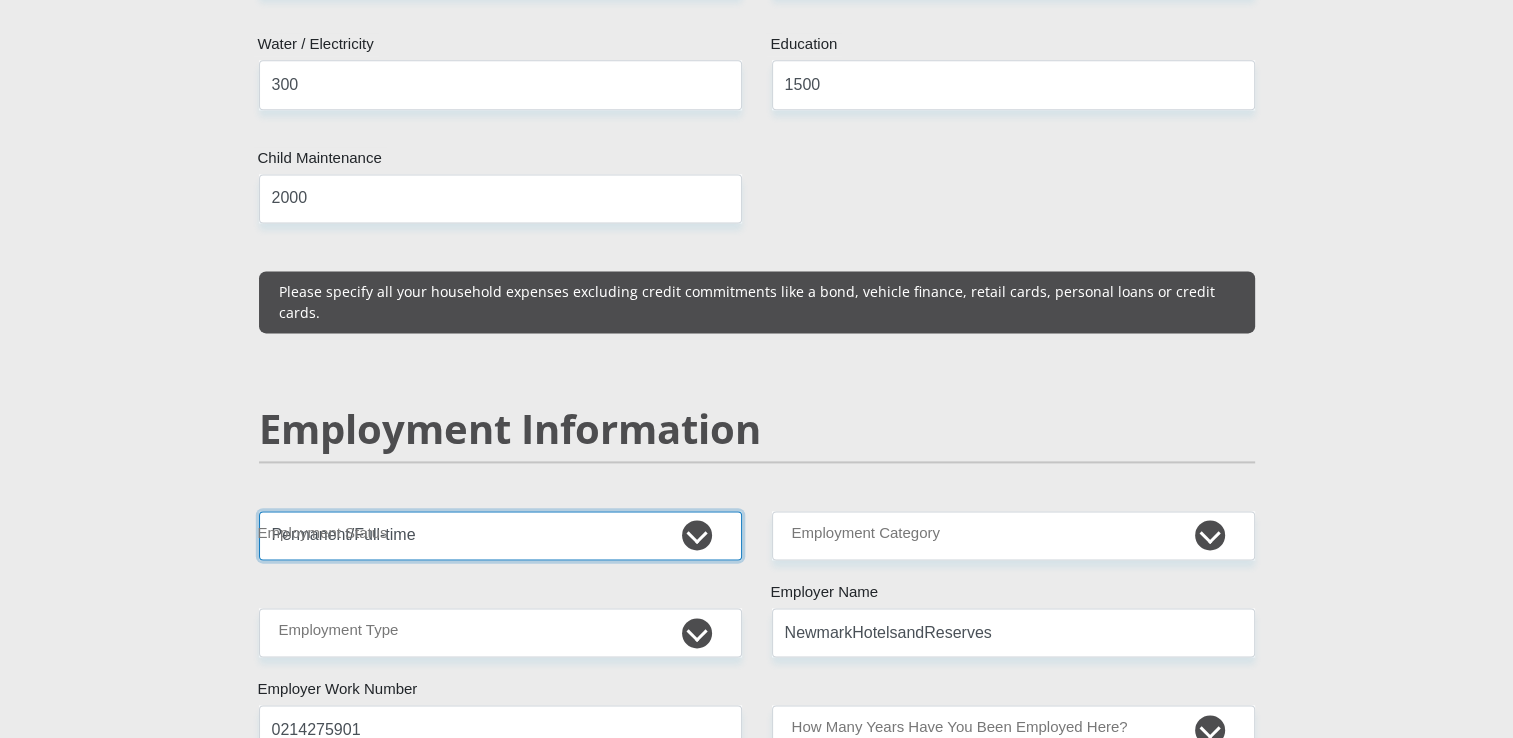 click on "Permanent/Full-time
Part-time/Casual
Contract Worker
Self-Employed
Housewife
Retired
Student
Medically Boarded
Disability
Unemployed" at bounding box center (500, 535) 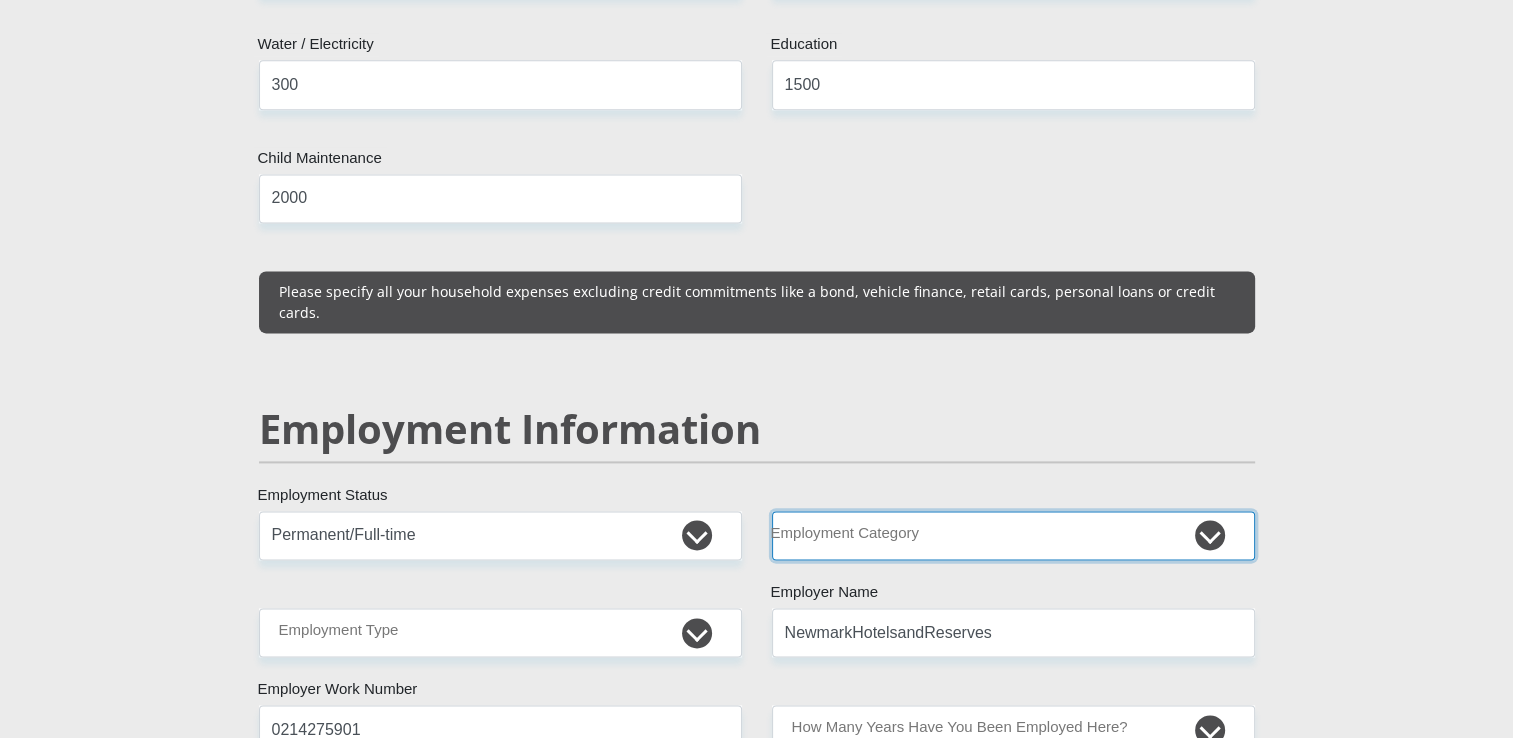 click on "AGRICULTURE
ALCOHOL & TOBACCO
CONSTRUCTION MATERIALS
METALLURGY
EQUIPMENT FOR RENEWABLE ENERGY
SPECIALIZED CONTRACTORS
CAR
GAMING (INCL. INTERNET
OTHER WHOLESALE
UNLICENSED PHARMACEUTICALS
CURRENCY EXCHANGE HOUSES
OTHER FINANCIAL INSTITUTIONS & INSURANCE
REAL ESTATE AGENTS
OIL & GAS
OTHER MATERIALS (E.G. IRON ORE)
PRECIOUS STONES & PRECIOUS METALS
POLITICAL ORGANIZATIONS
RELIGIOUS ORGANIZATIONS(NOT SECTS)
ACTI. HAVING BUSINESS DEAL WITH PUBLIC ADMINISTRATION
LAUNDROMATS" at bounding box center (1013, 535) 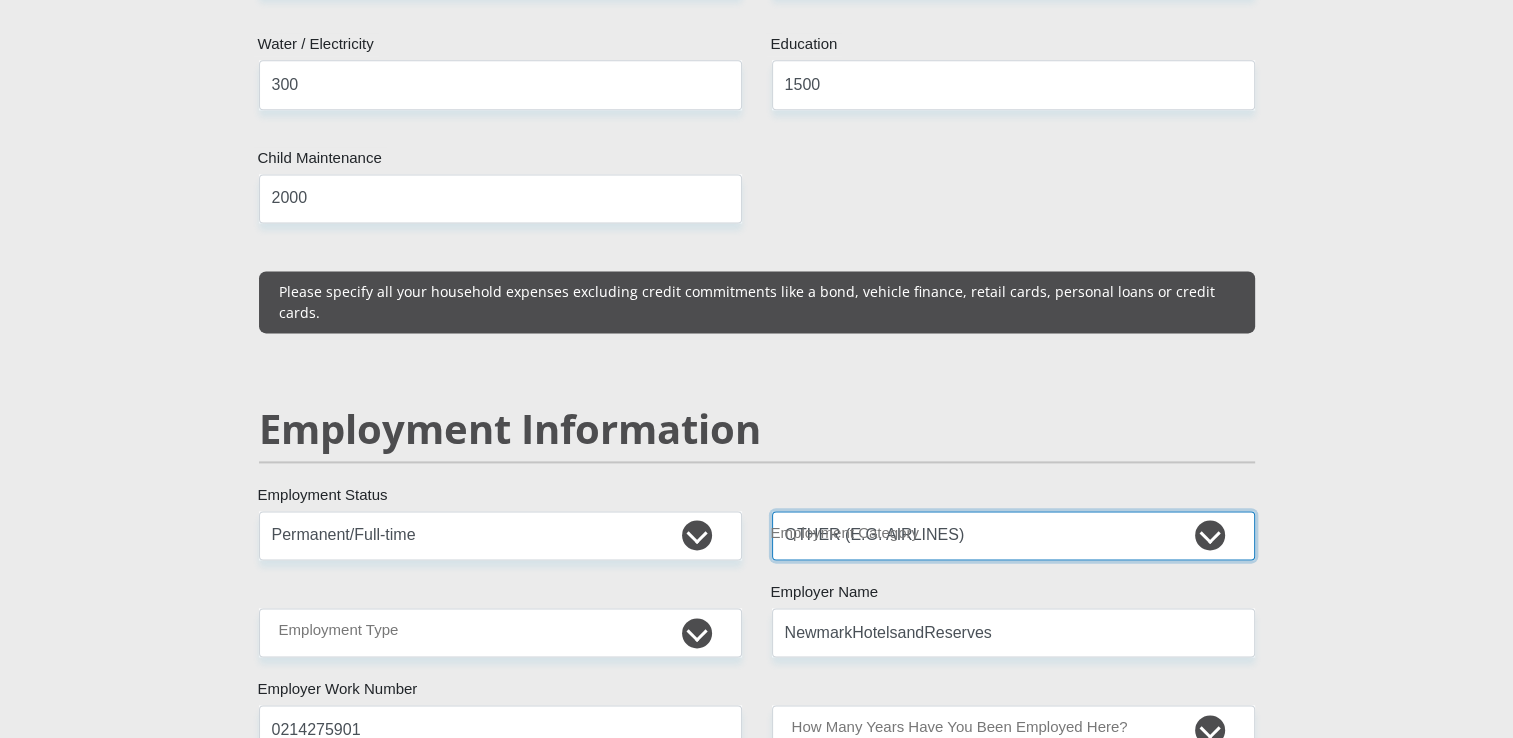 click on "AGRICULTURE
ALCOHOL & TOBACCO
CONSTRUCTION MATERIALS
METALLURGY
EQUIPMENT FOR RENEWABLE ENERGY
SPECIALIZED CONTRACTORS
CAR
GAMING (INCL. INTERNET
OTHER WHOLESALE
UNLICENSED PHARMACEUTICALS
CURRENCY EXCHANGE HOUSES
OTHER FINANCIAL INSTITUTIONS & INSURANCE
REAL ESTATE AGENTS
OIL & GAS
OTHER MATERIALS (E.G. IRON ORE)
PRECIOUS STONES & PRECIOUS METALS
POLITICAL ORGANIZATIONS
RELIGIOUS ORGANIZATIONS(NOT SECTS)
ACTI. HAVING BUSINESS DEAL WITH PUBLIC ADMINISTRATION
LAUNDROMATS" at bounding box center [1013, 535] 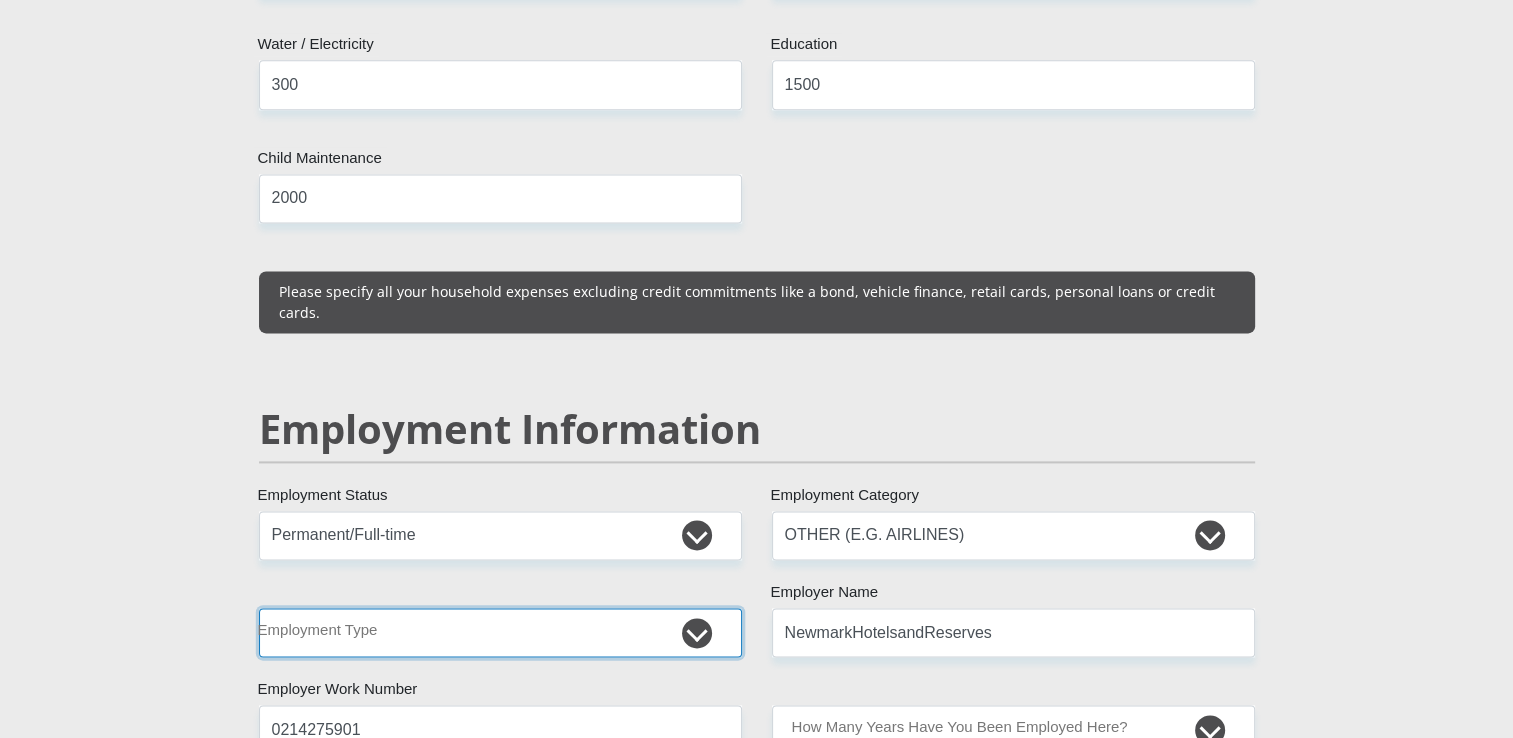 click on "College/Lecturer
Craft Seller
Creative
Driver
Executive
Farmer
Forces - Non Commissioned
Forces - Officer
Hawker
Housewife
Labourer
Licenced Professional
Manager
Miner
Non Licenced Professional
Office Staff/Clerk
Outside Worker
Pensioner
Permanent Teacher
Production/Manufacturing
Sales
Self-Employed
Semi-Professional Worker
Service Industry  Social Worker  Student" at bounding box center [500, 632] 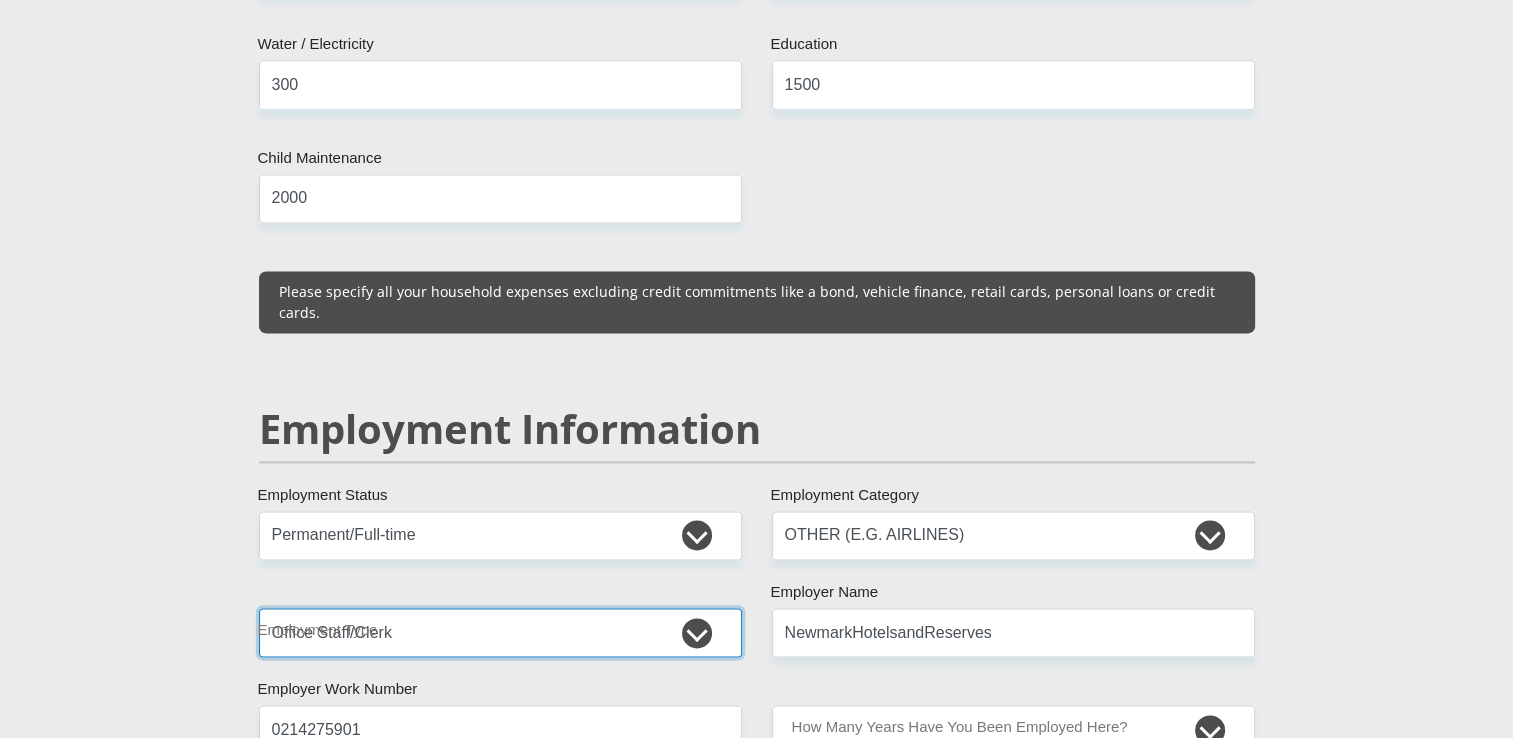click on "College/Lecturer
Craft Seller
Creative
Driver
Executive
Farmer
Forces - Non Commissioned
Forces - Officer
Hawker
Housewife
Labourer
Licenced Professional
Manager
Miner
Non Licenced Professional
Office Staff/Clerk
Outside Worker
Pensioner
Permanent Teacher
Production/Manufacturing
Sales
Self-Employed
Semi-Professional Worker
Service Industry  Social Worker  Student" at bounding box center (500, 632) 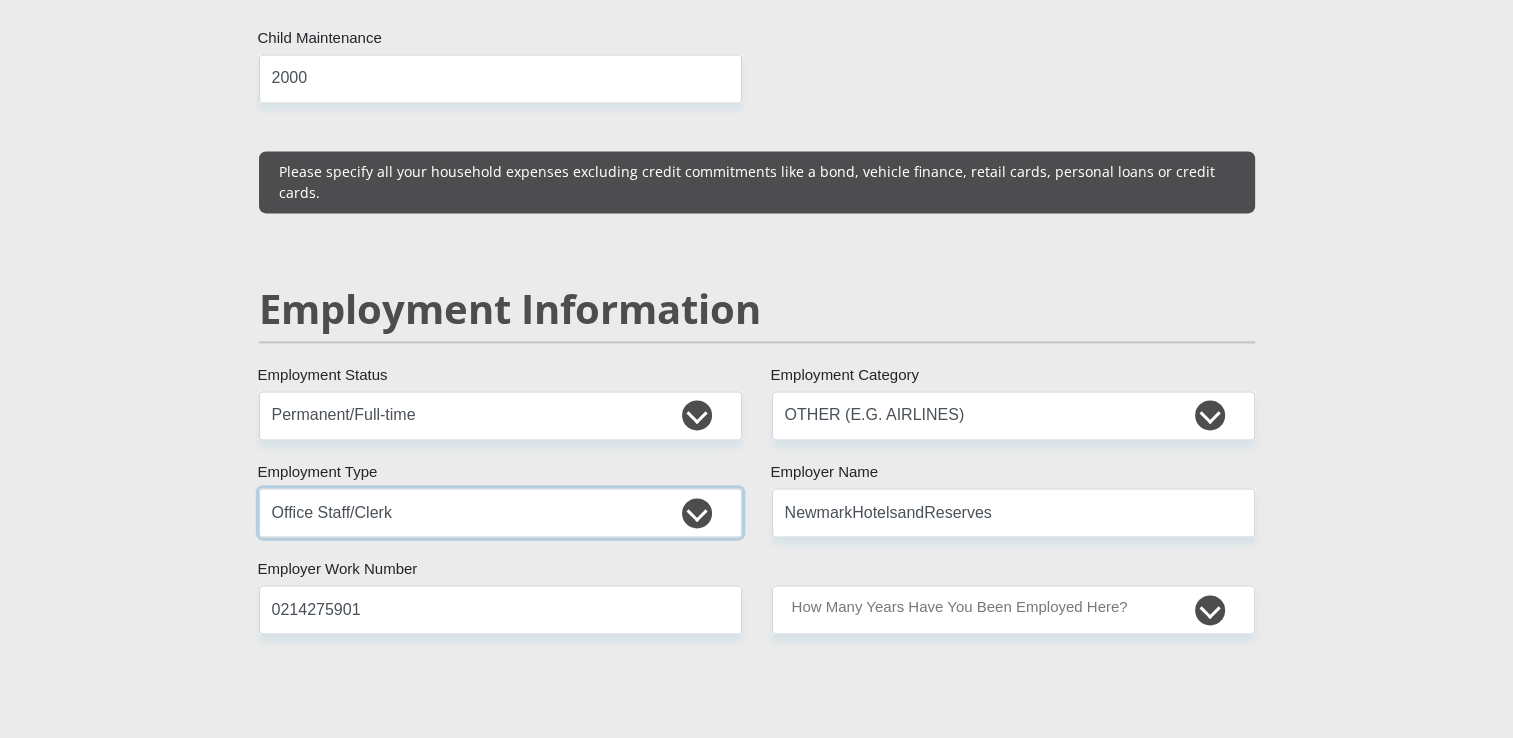 scroll, scrollTop: 2900, scrollLeft: 0, axis: vertical 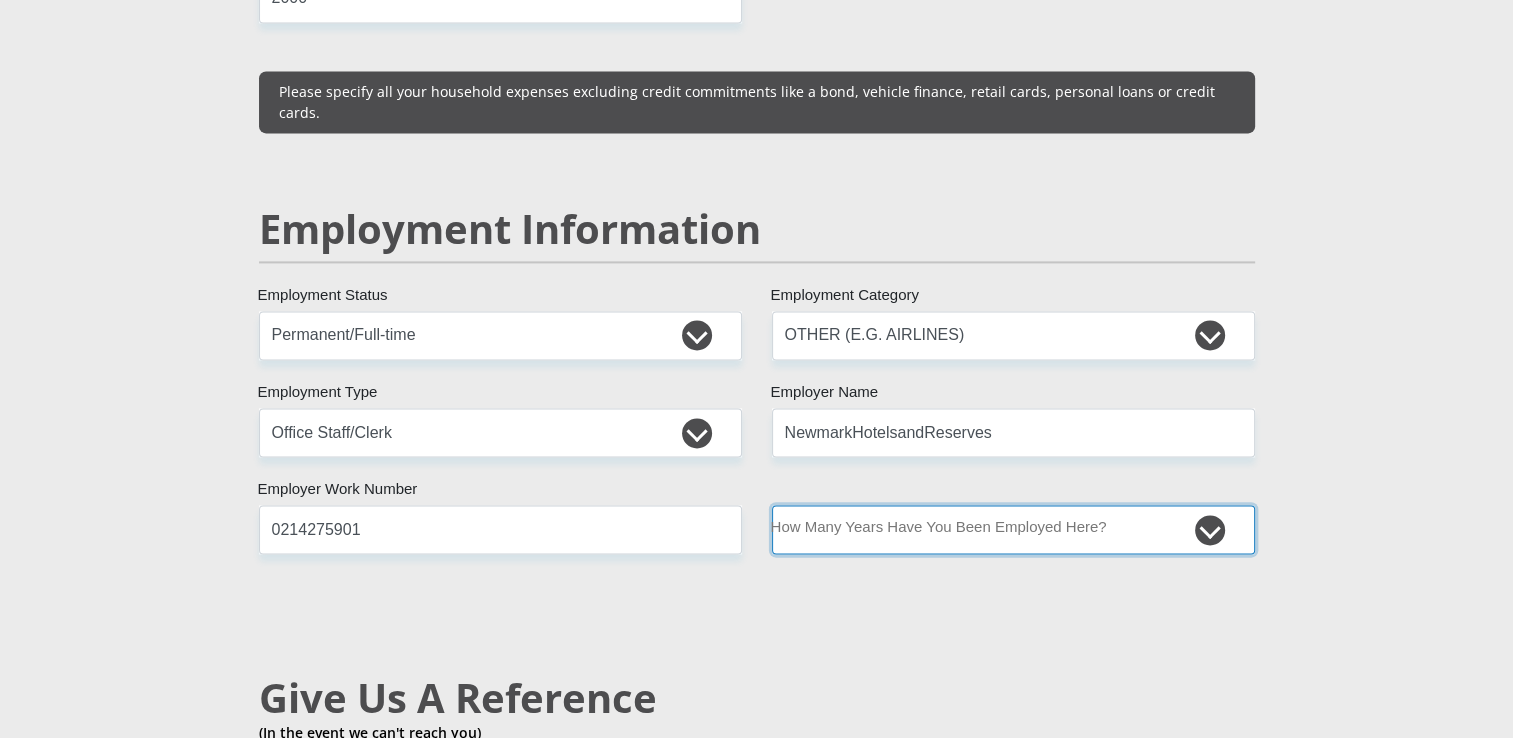 click on "less than 1 year
1-3 years
3-5 years
5+ years" at bounding box center (1013, 529) 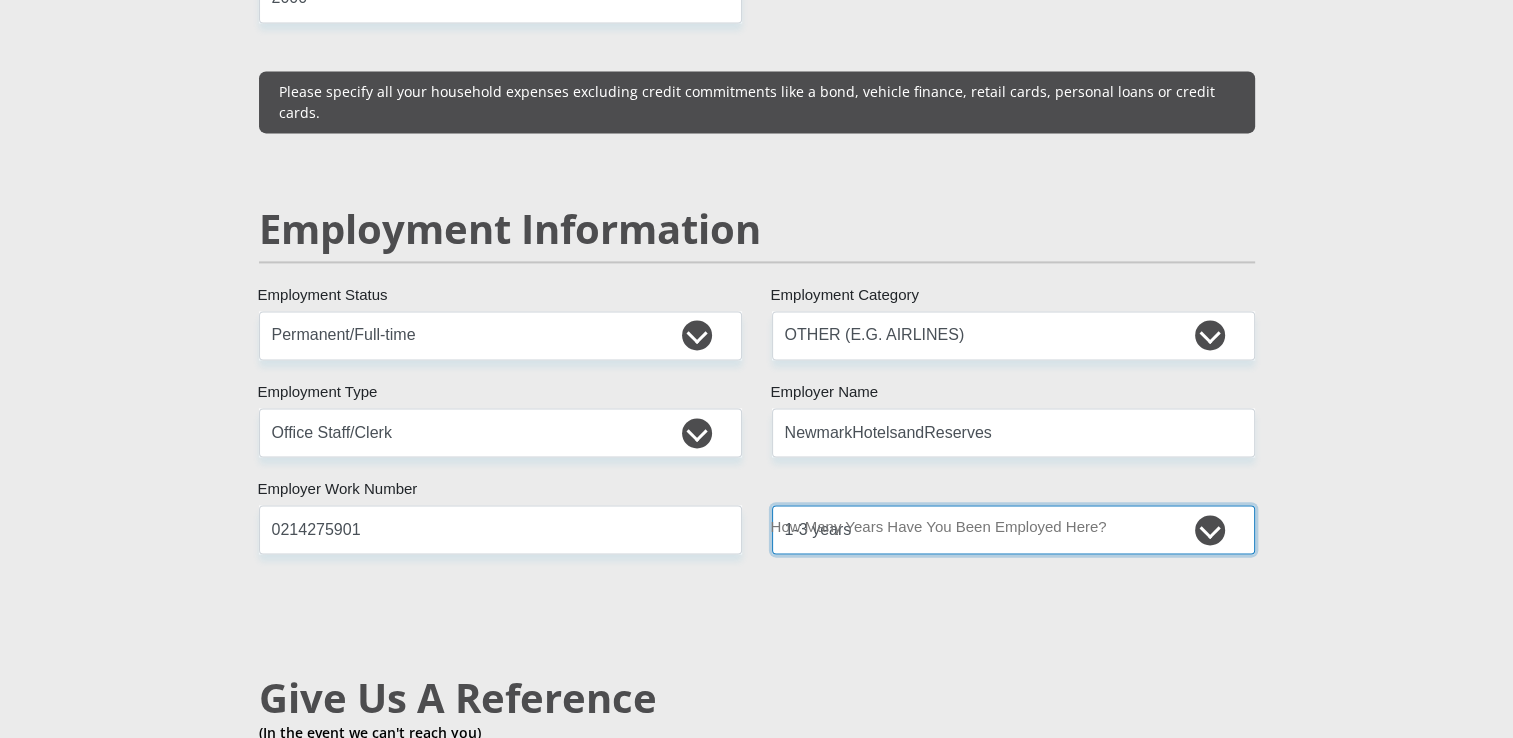 click on "less than 1 year
1-3 years
3-5 years
5+ years" at bounding box center [1013, 529] 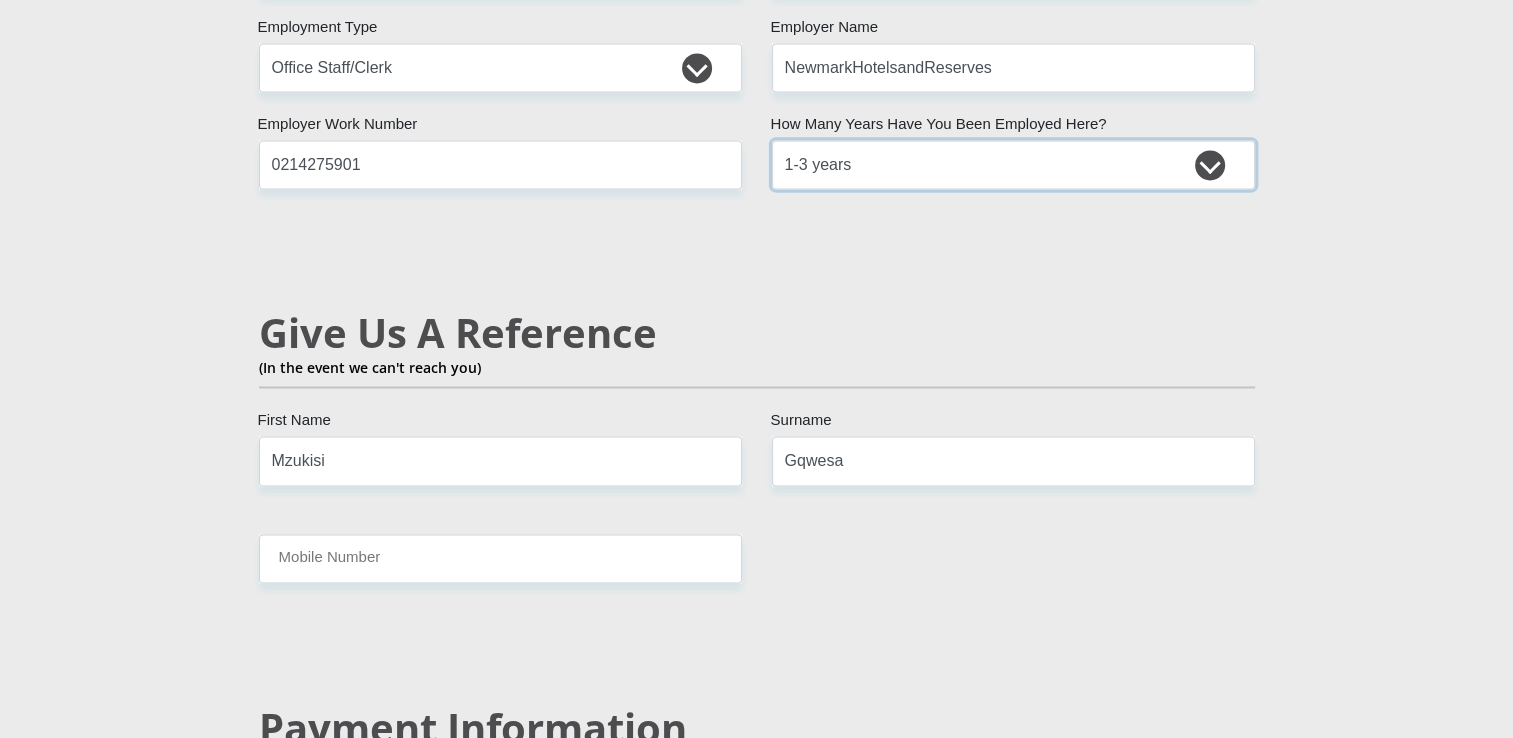 scroll, scrollTop: 3300, scrollLeft: 0, axis: vertical 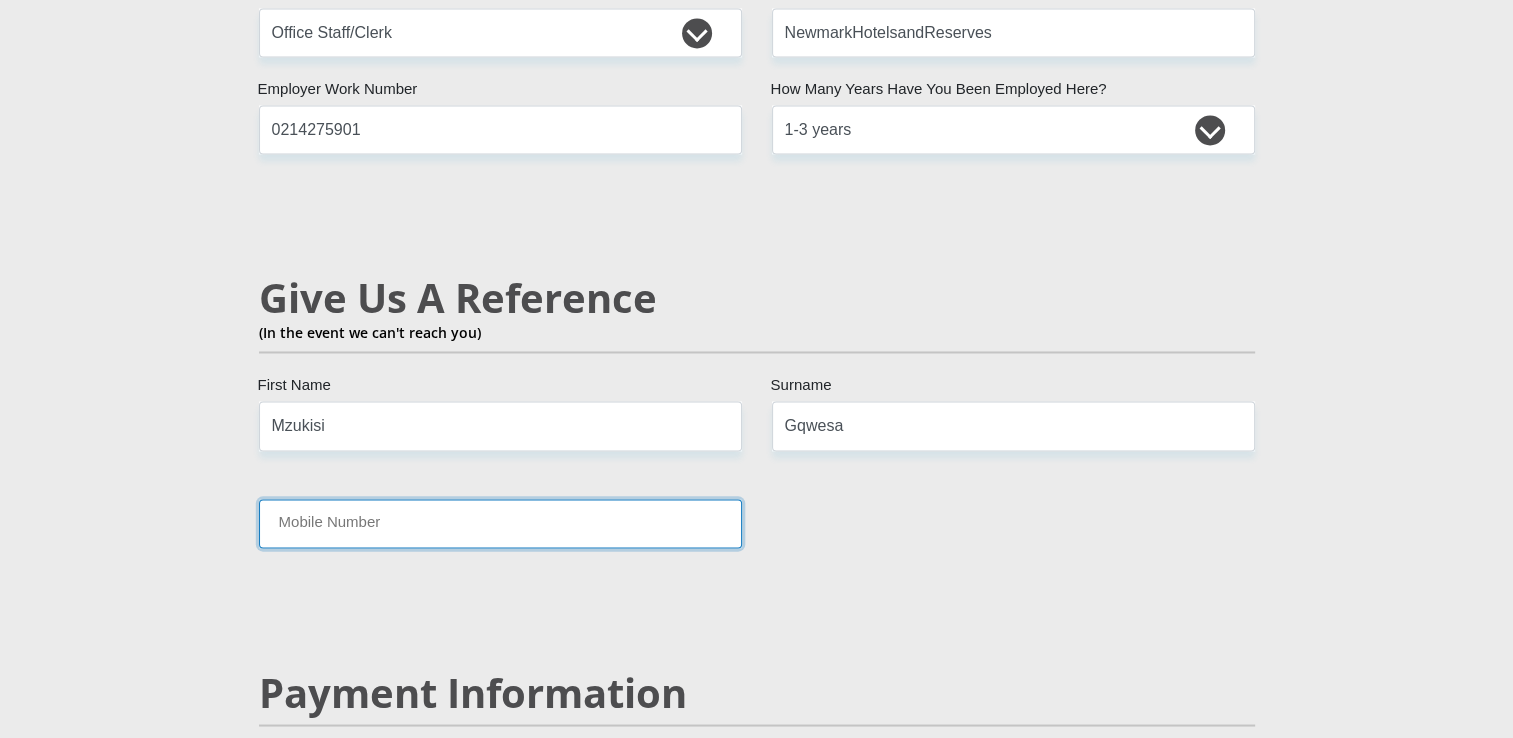 click on "Mobile Number" at bounding box center (500, 523) 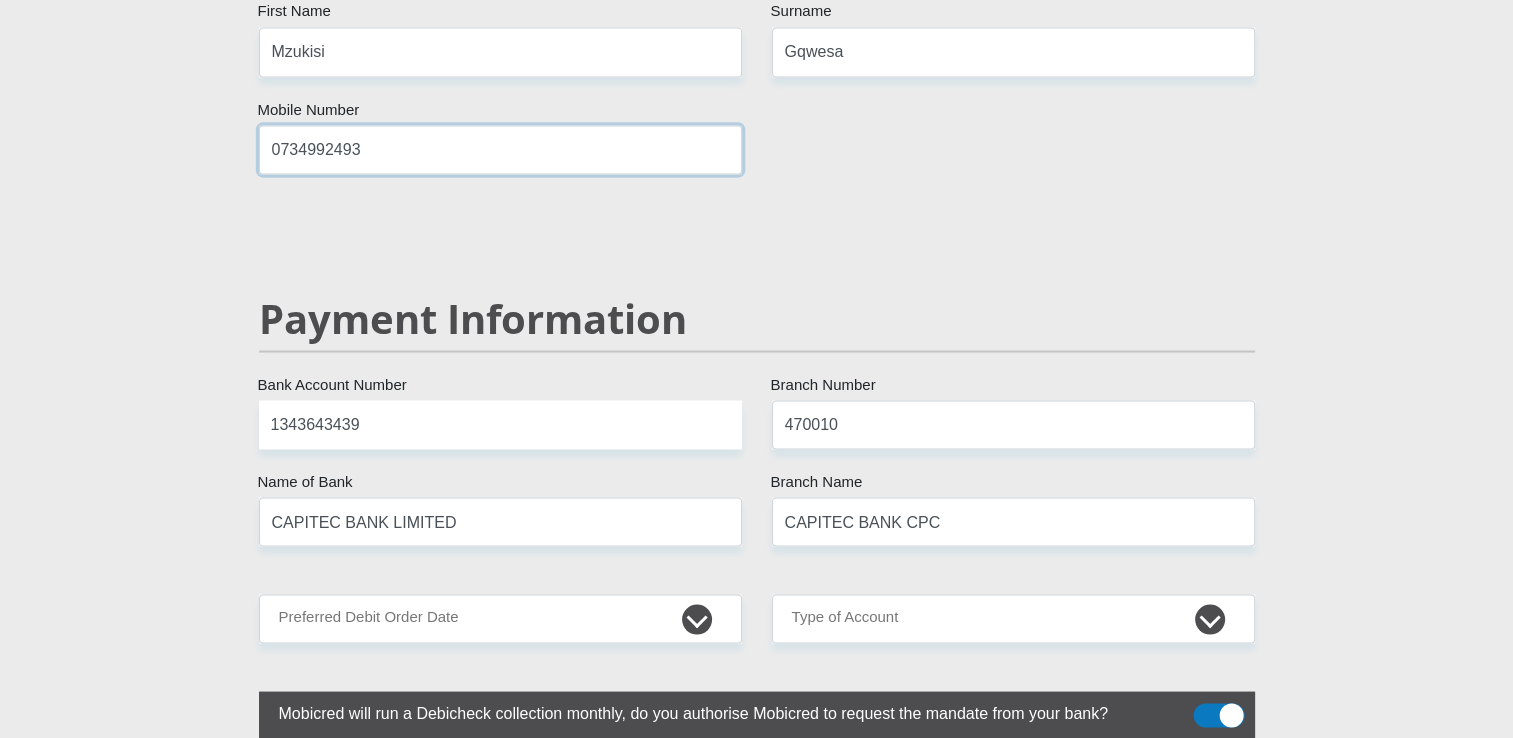 scroll, scrollTop: 3800, scrollLeft: 0, axis: vertical 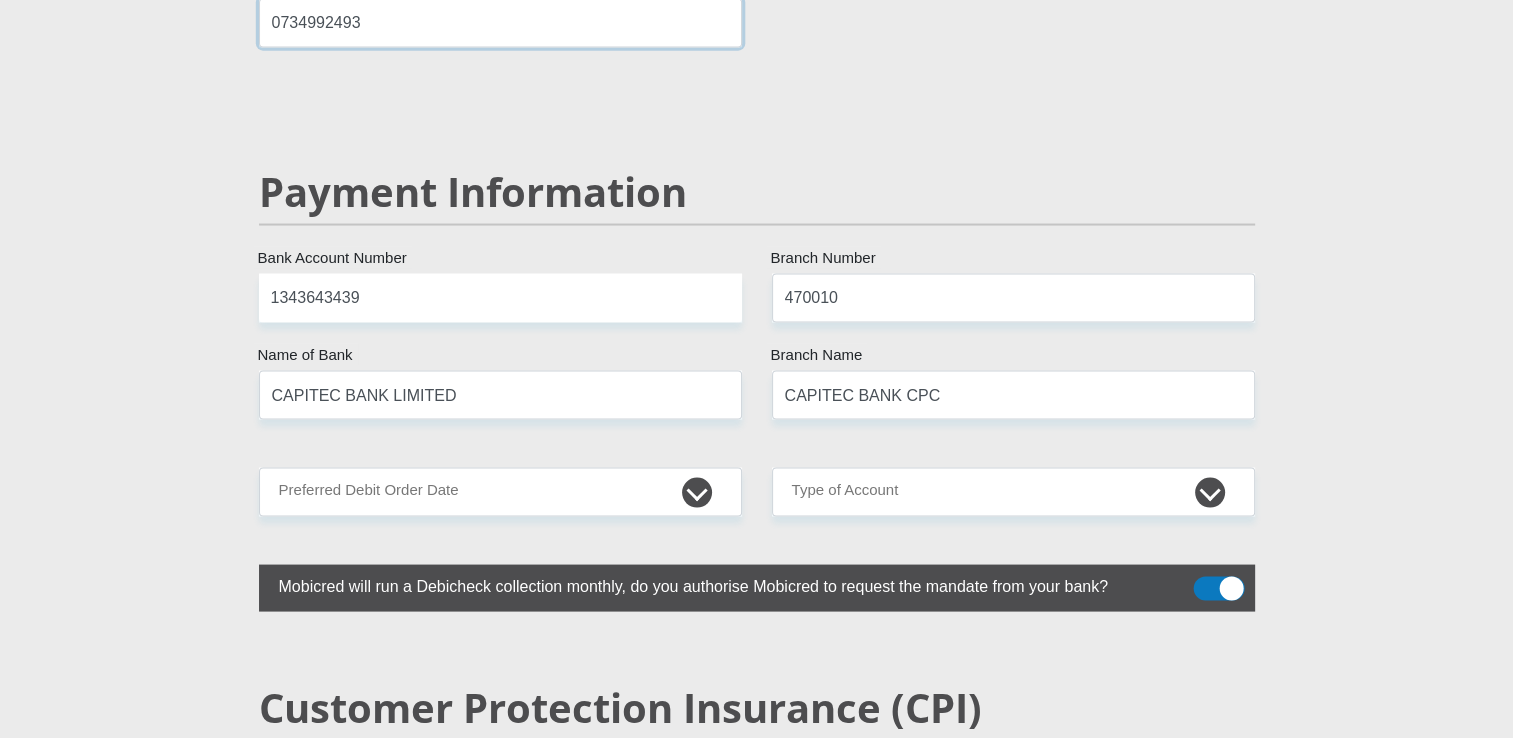 type on "0734992493" 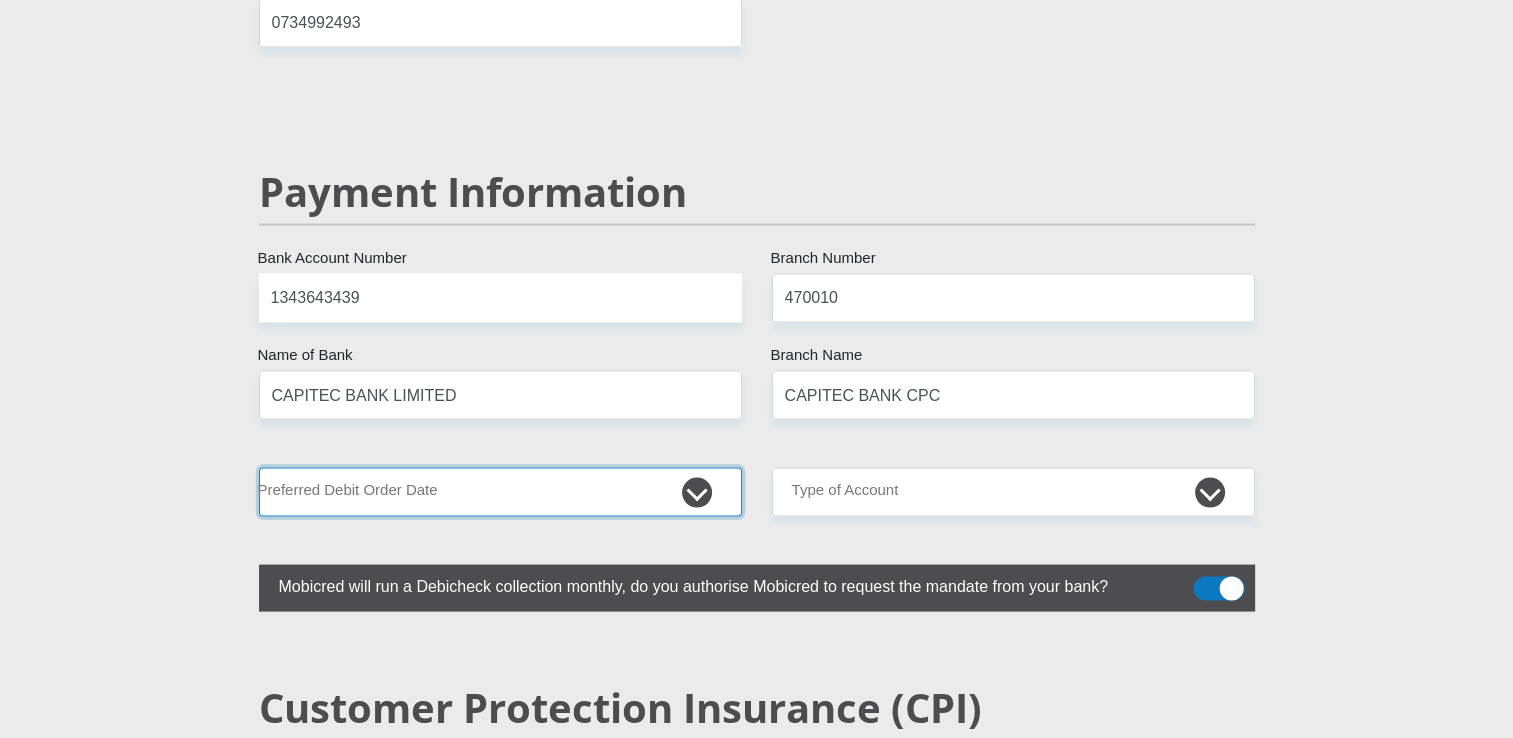 click on "1st
2nd
3rd
4th
5th
7th
18th
19th
20th
21st
22nd
23rd
24th
25th
26th
27th
28th
29th
30th" at bounding box center (500, 492) 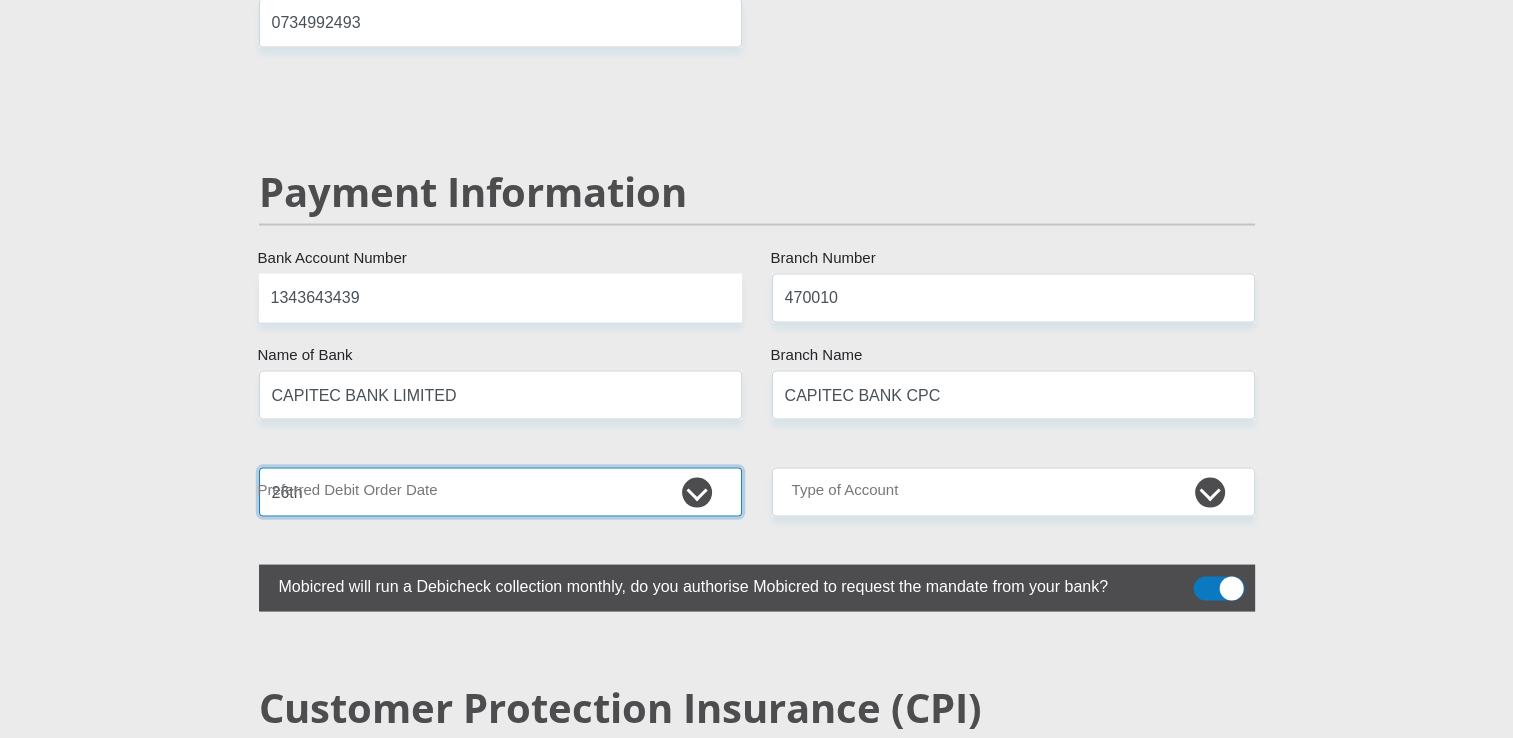 click on "1st
2nd
3rd
4th
5th
7th
18th
19th
20th
21st
22nd
23rd
24th
25th
26th
27th
28th
29th
30th" at bounding box center (500, 492) 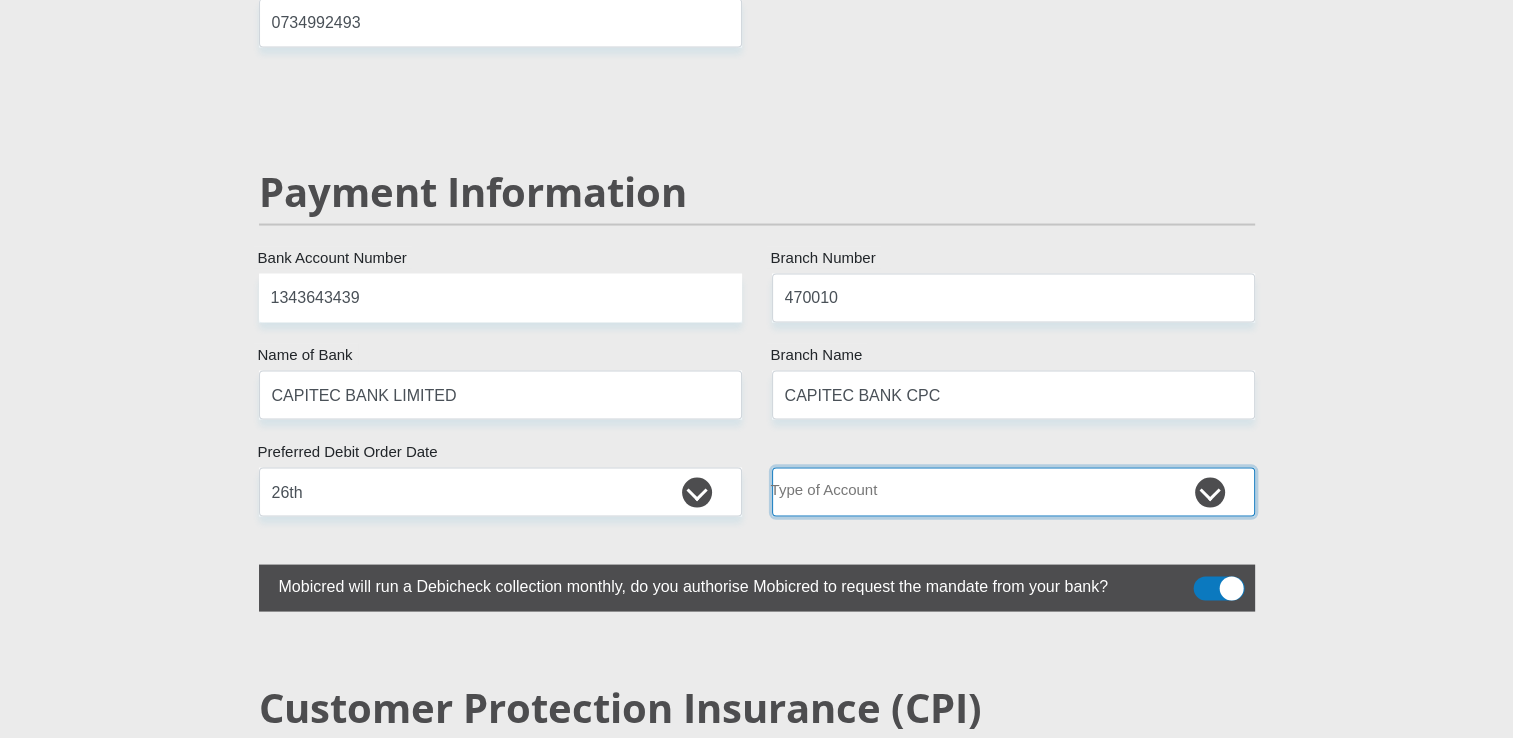 click on "Cheque
Savings" at bounding box center [1013, 492] 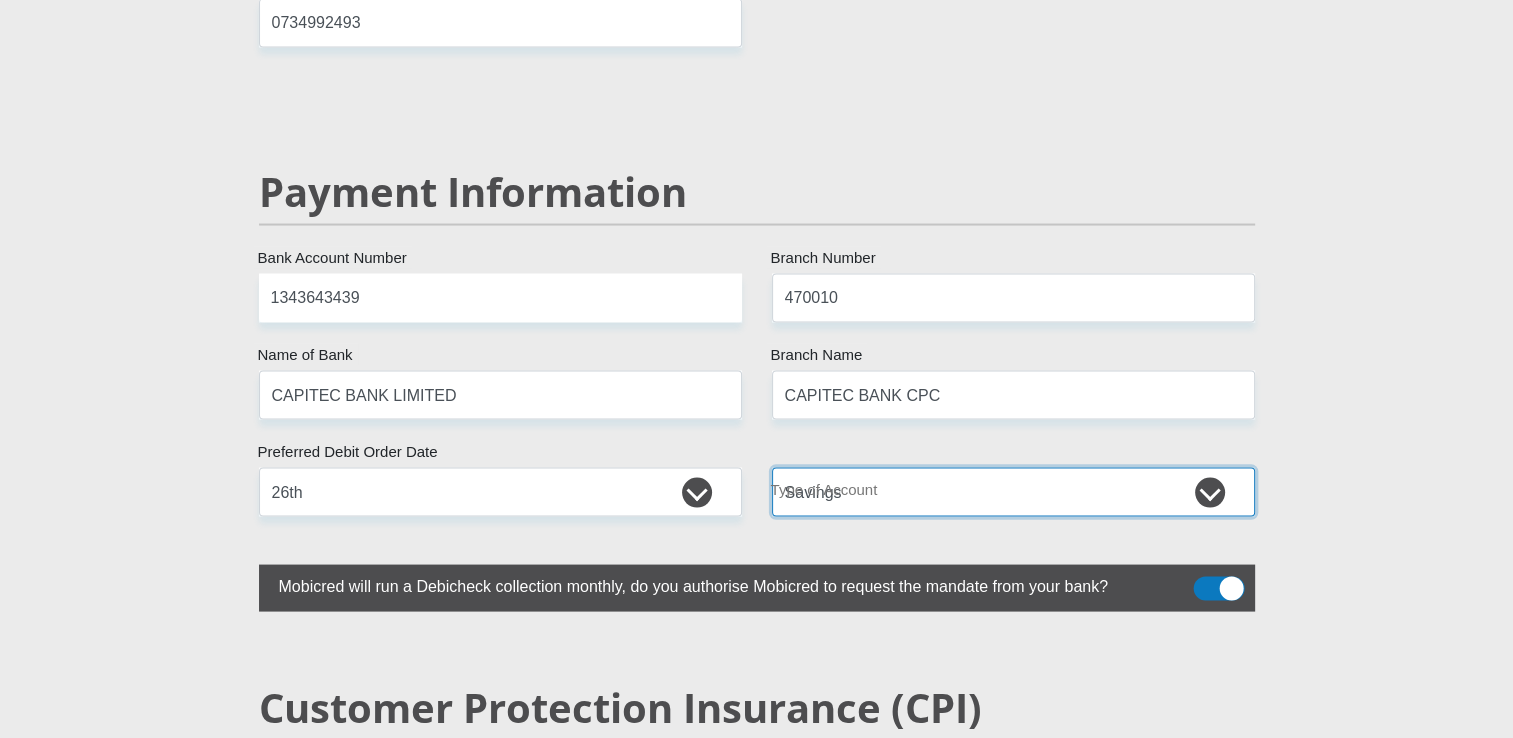 click on "Cheque
Savings" at bounding box center [1013, 492] 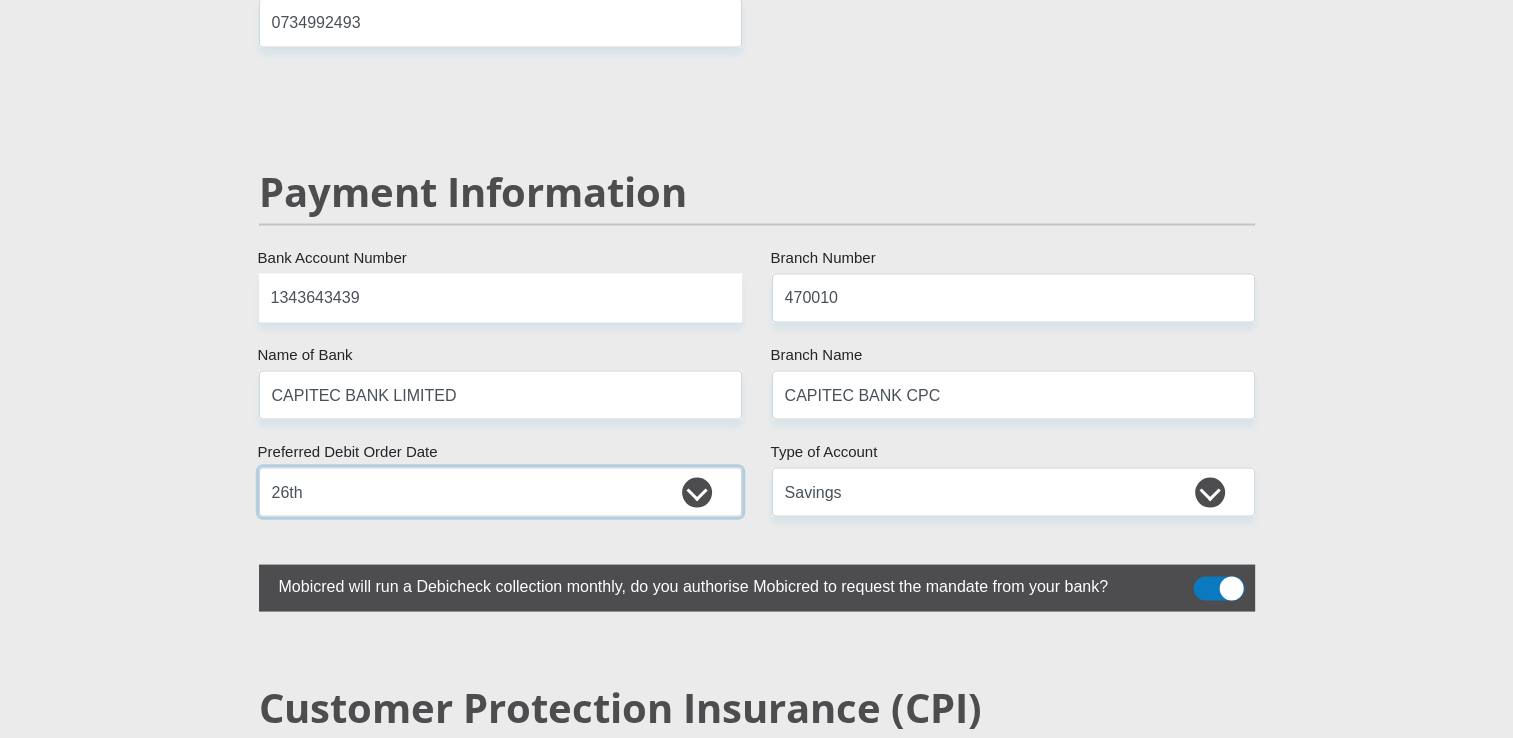 click on "1st
2nd
3rd
4th
5th
7th
18th
19th
20th
21st
22nd
23rd
24th
25th
26th
27th
28th
29th
30th" at bounding box center [500, 492] 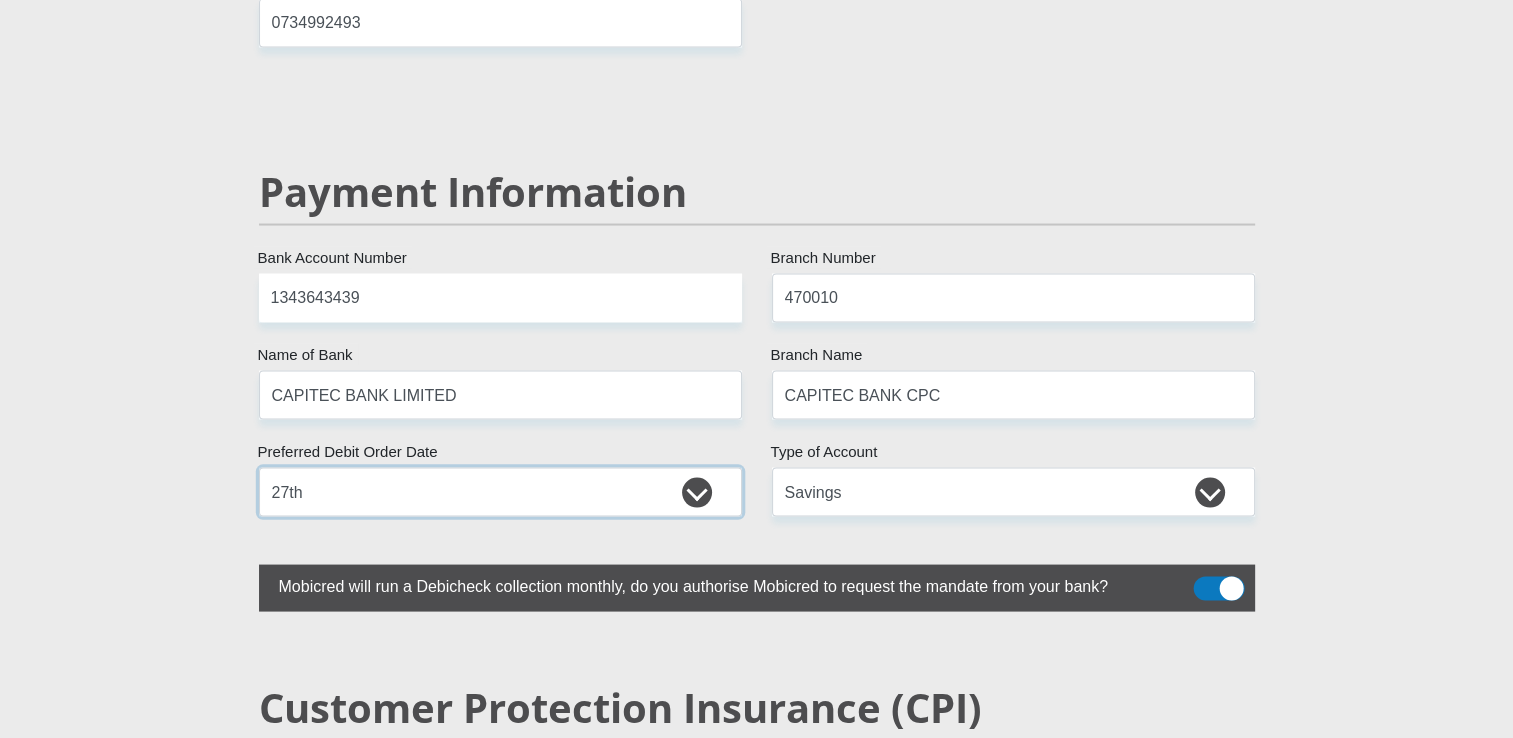 click on "1st
2nd
3rd
4th
5th
7th
18th
19th
20th
21st
22nd
23rd
24th
25th
26th
27th
28th
29th
30th" at bounding box center (500, 492) 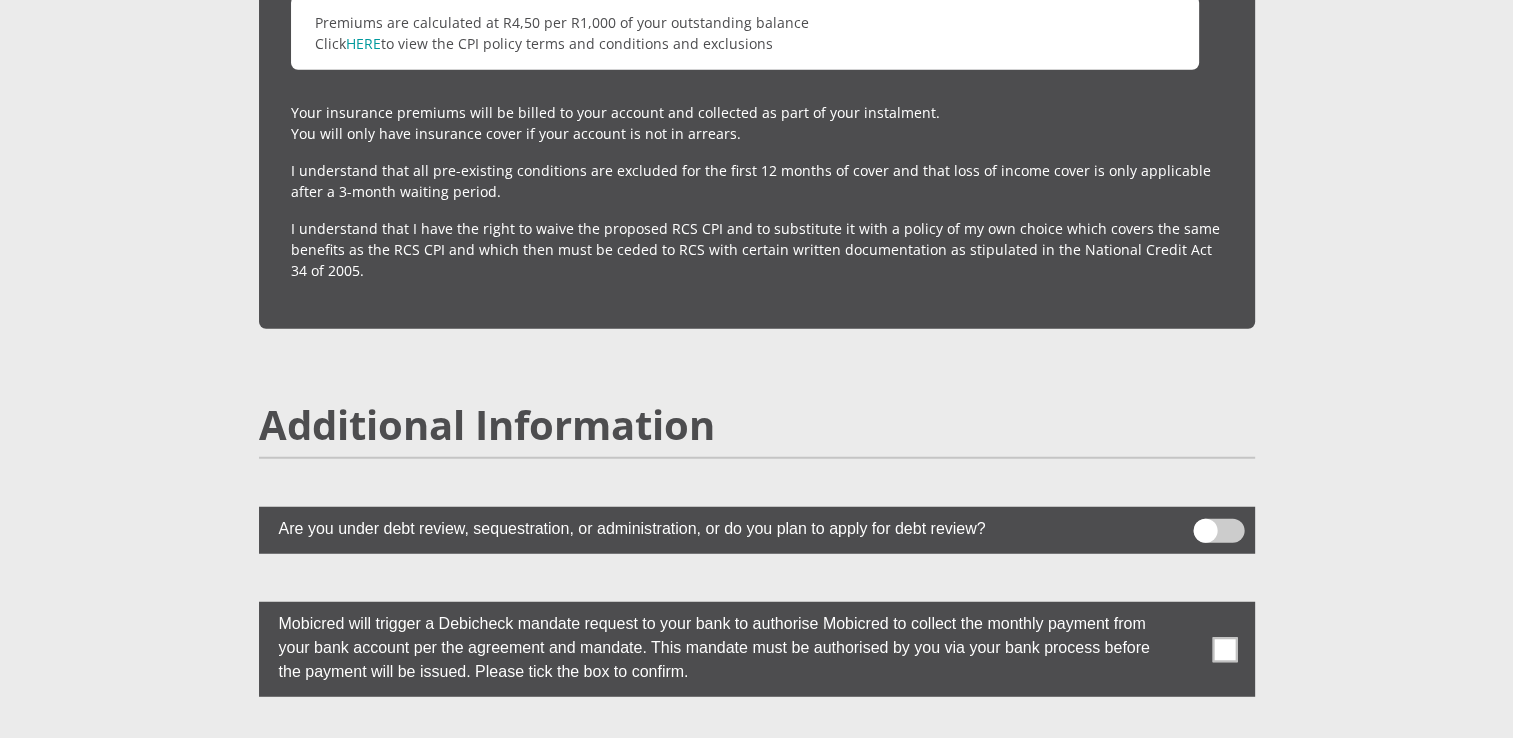 scroll, scrollTop: 5300, scrollLeft: 0, axis: vertical 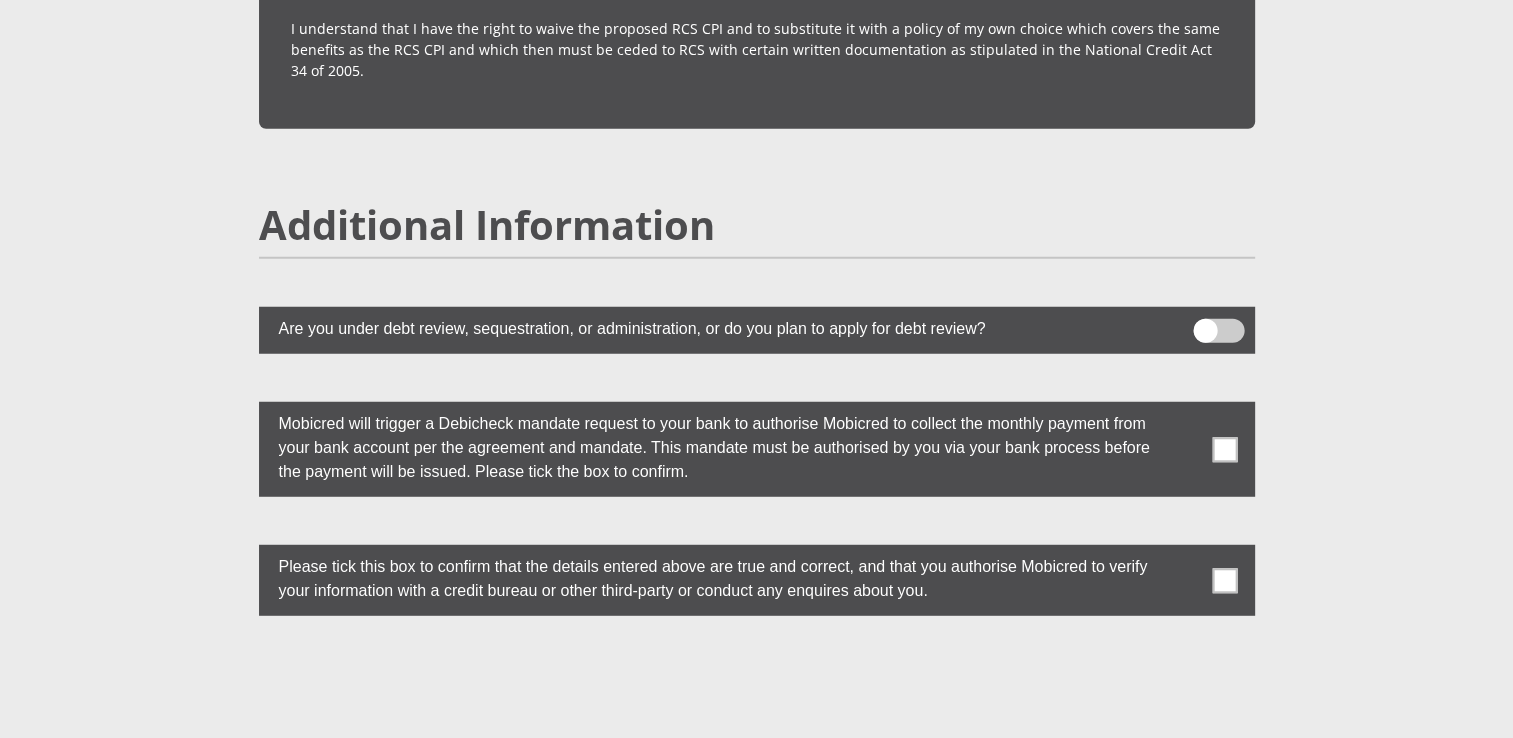 click at bounding box center (1224, 449) 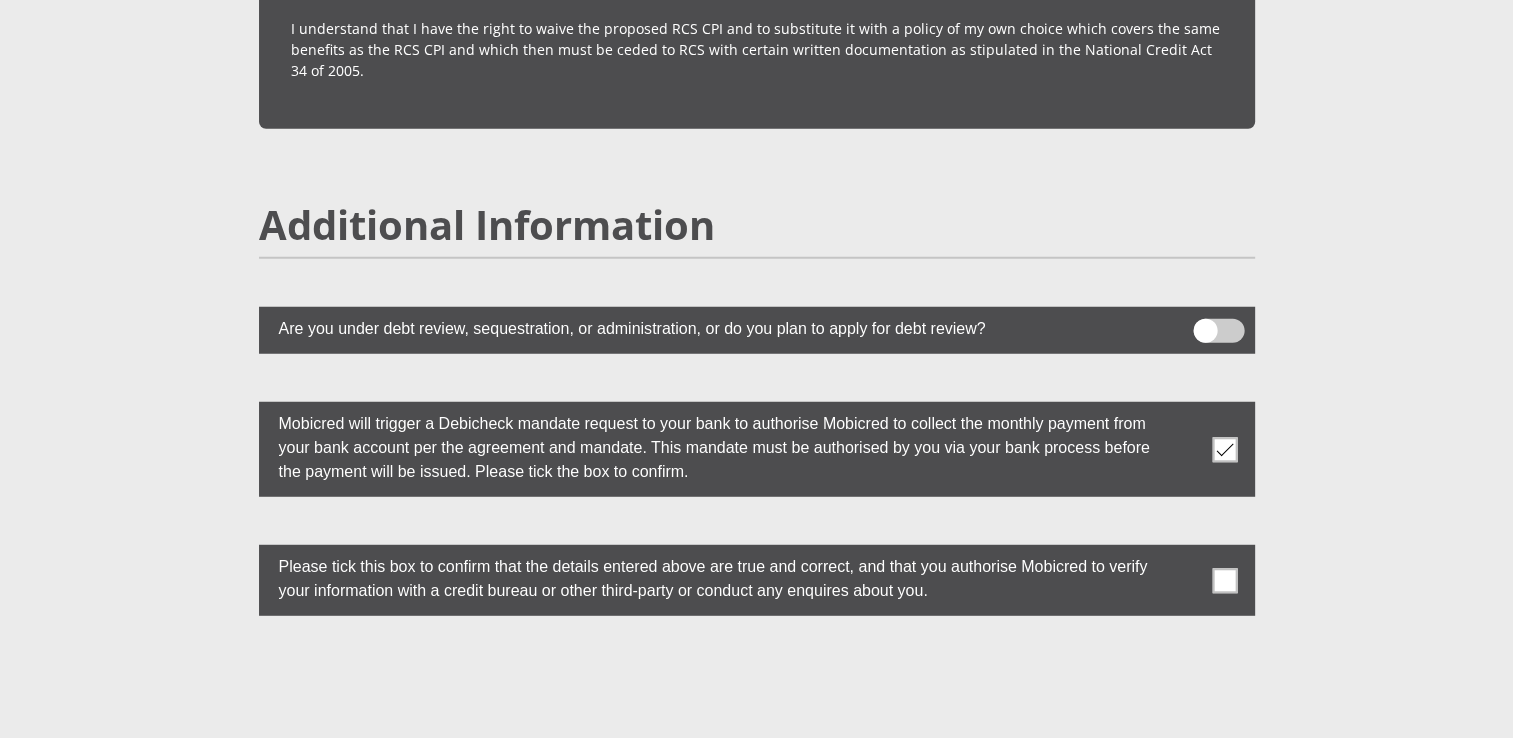 drag, startPoint x: 1224, startPoint y: 536, endPoint x: 1263, endPoint y: 567, distance: 49.819675 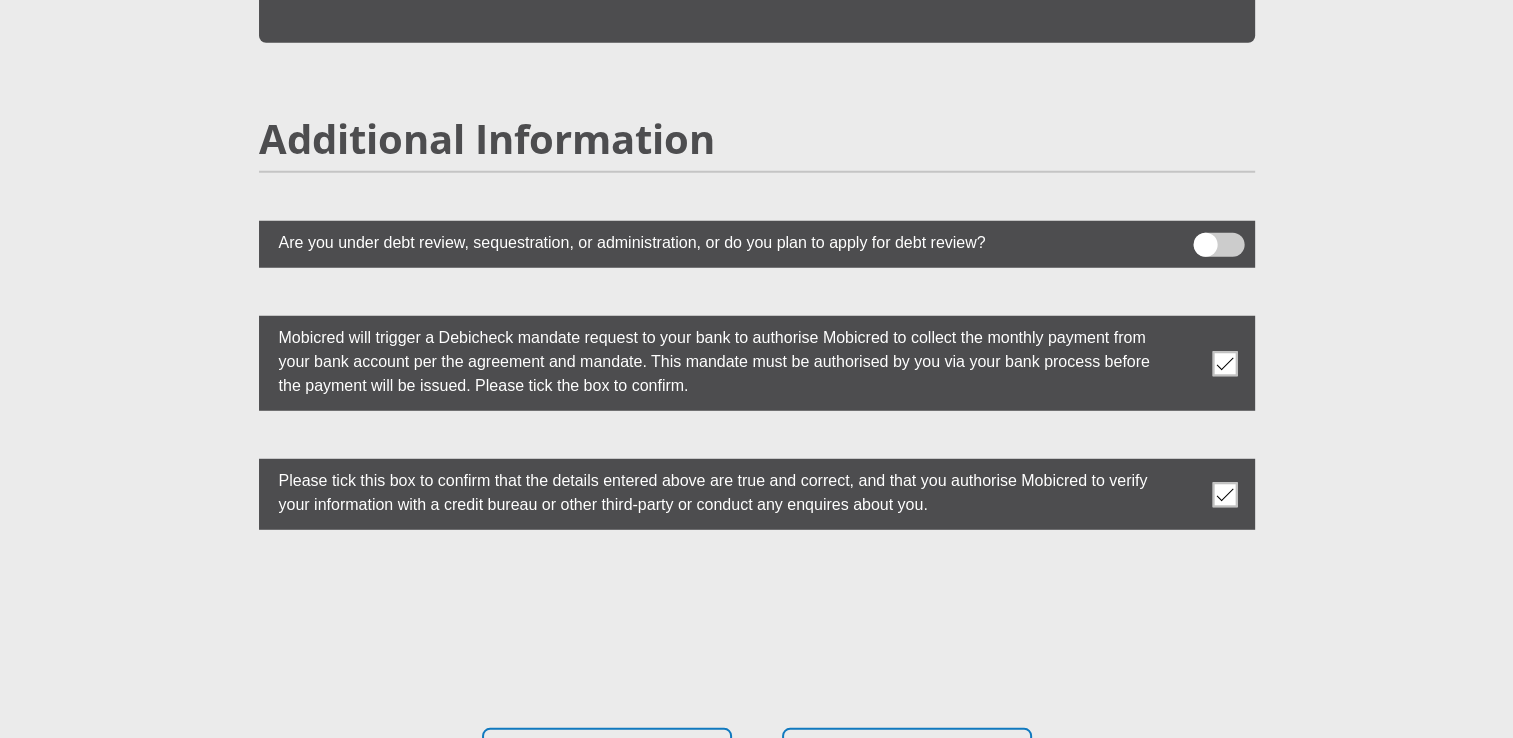 scroll, scrollTop: 5500, scrollLeft: 0, axis: vertical 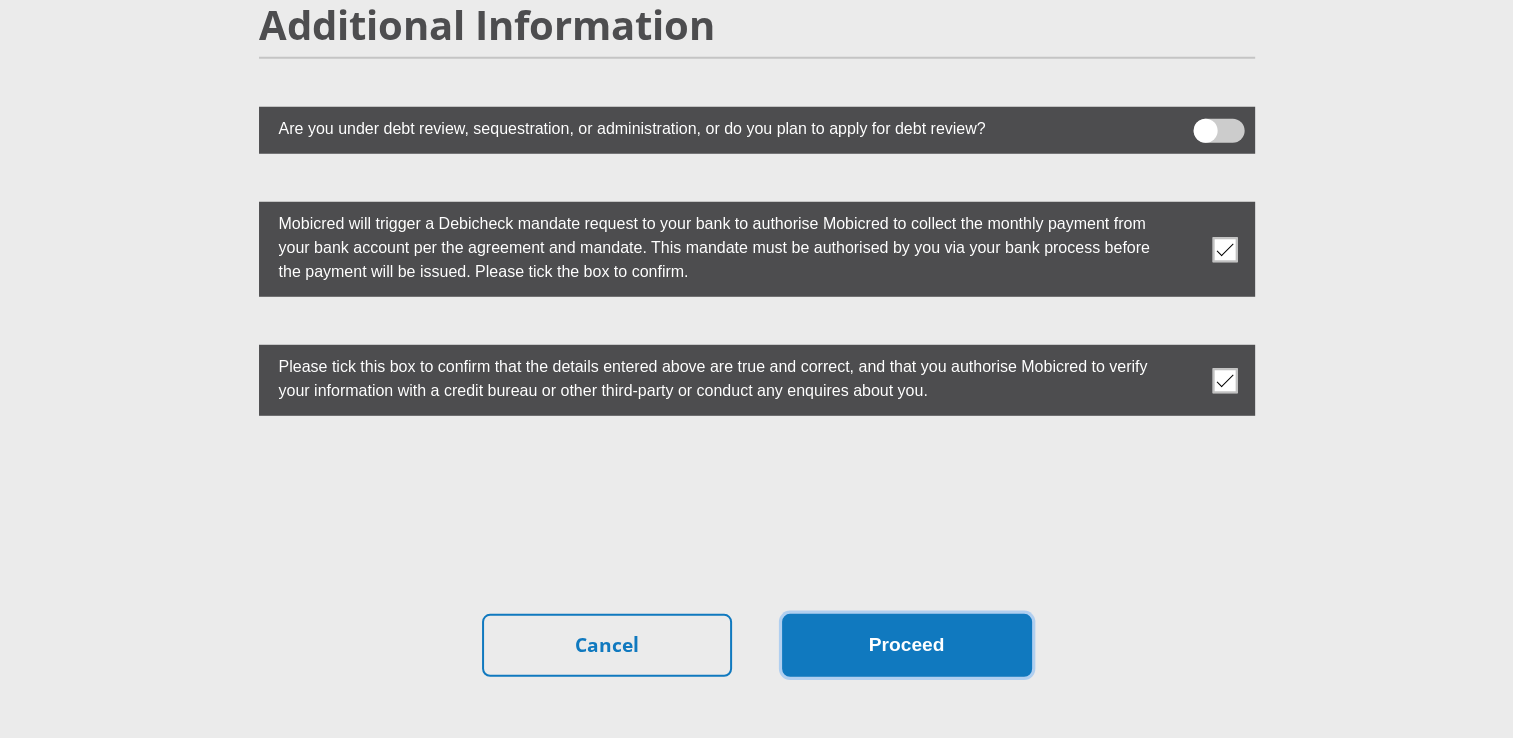 click on "Proceed" at bounding box center [907, 645] 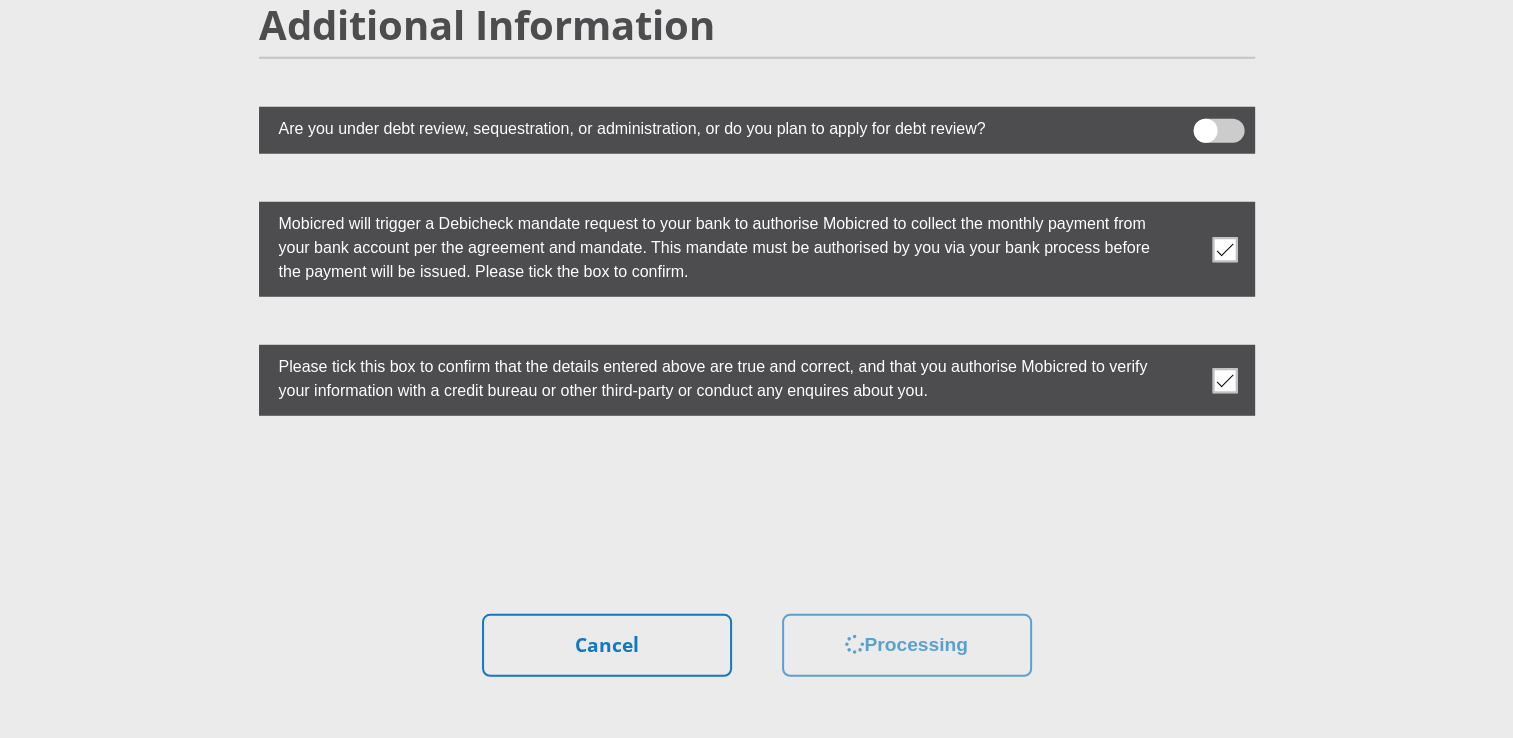 scroll, scrollTop: 0, scrollLeft: 0, axis: both 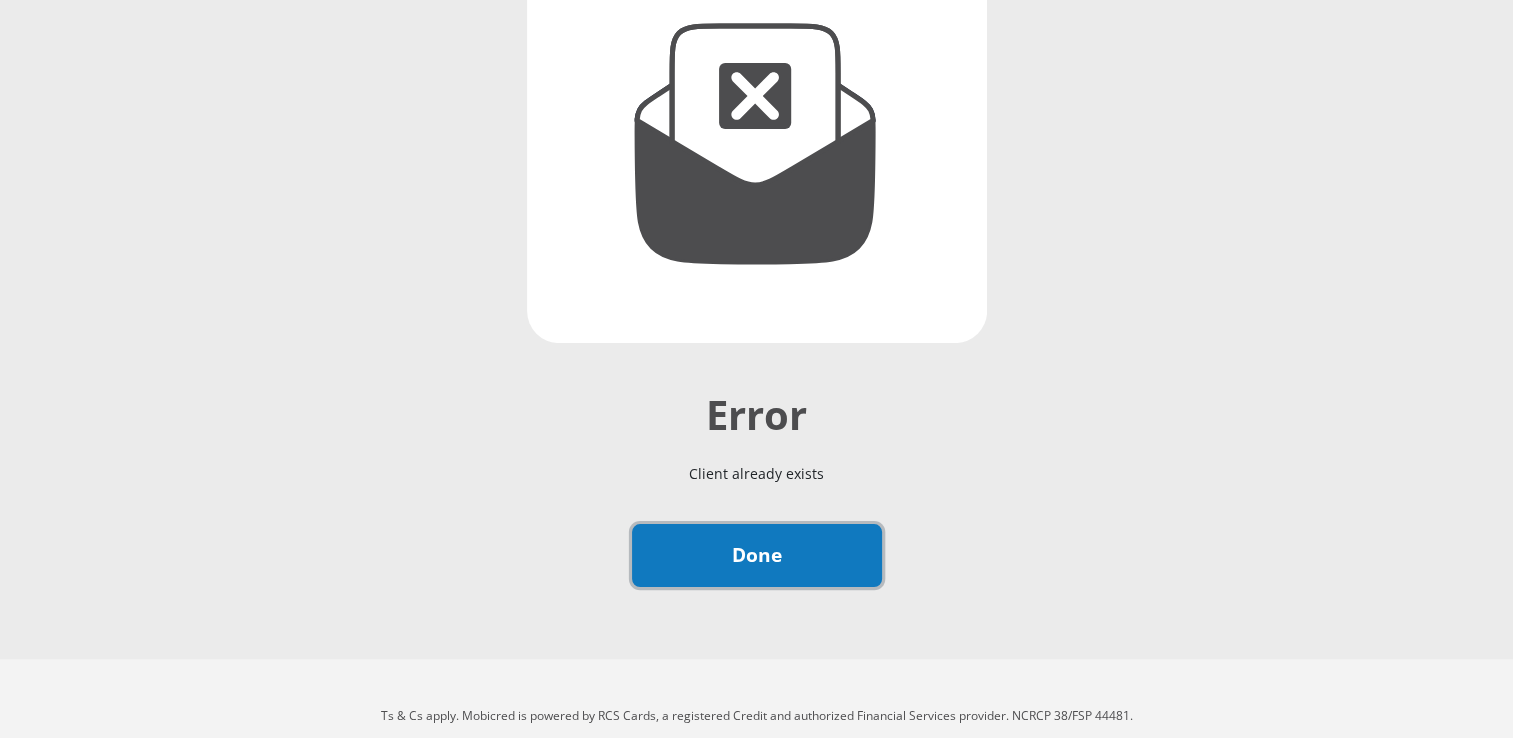 drag, startPoint x: 757, startPoint y: 566, endPoint x: 772, endPoint y: 564, distance: 15.132746 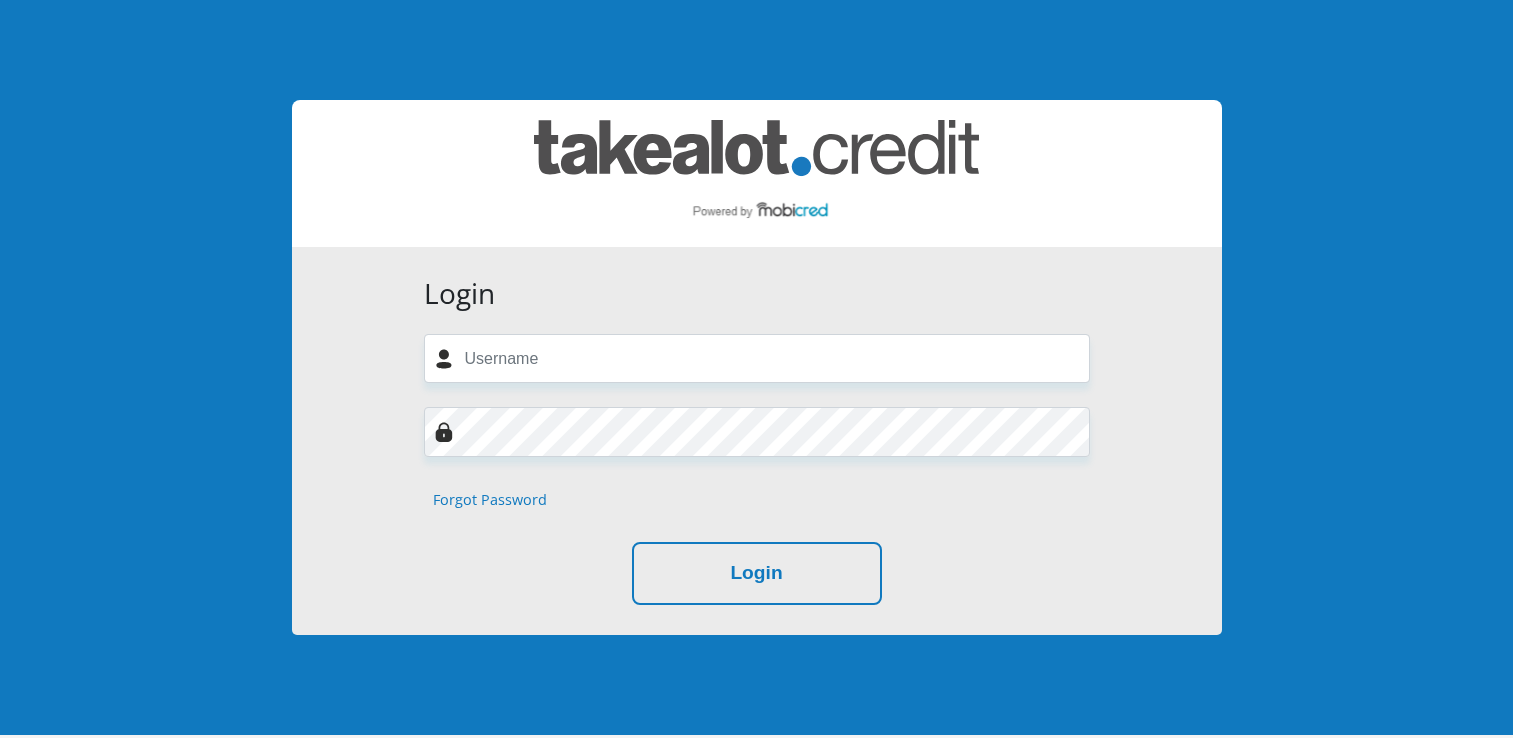 scroll, scrollTop: 0, scrollLeft: 0, axis: both 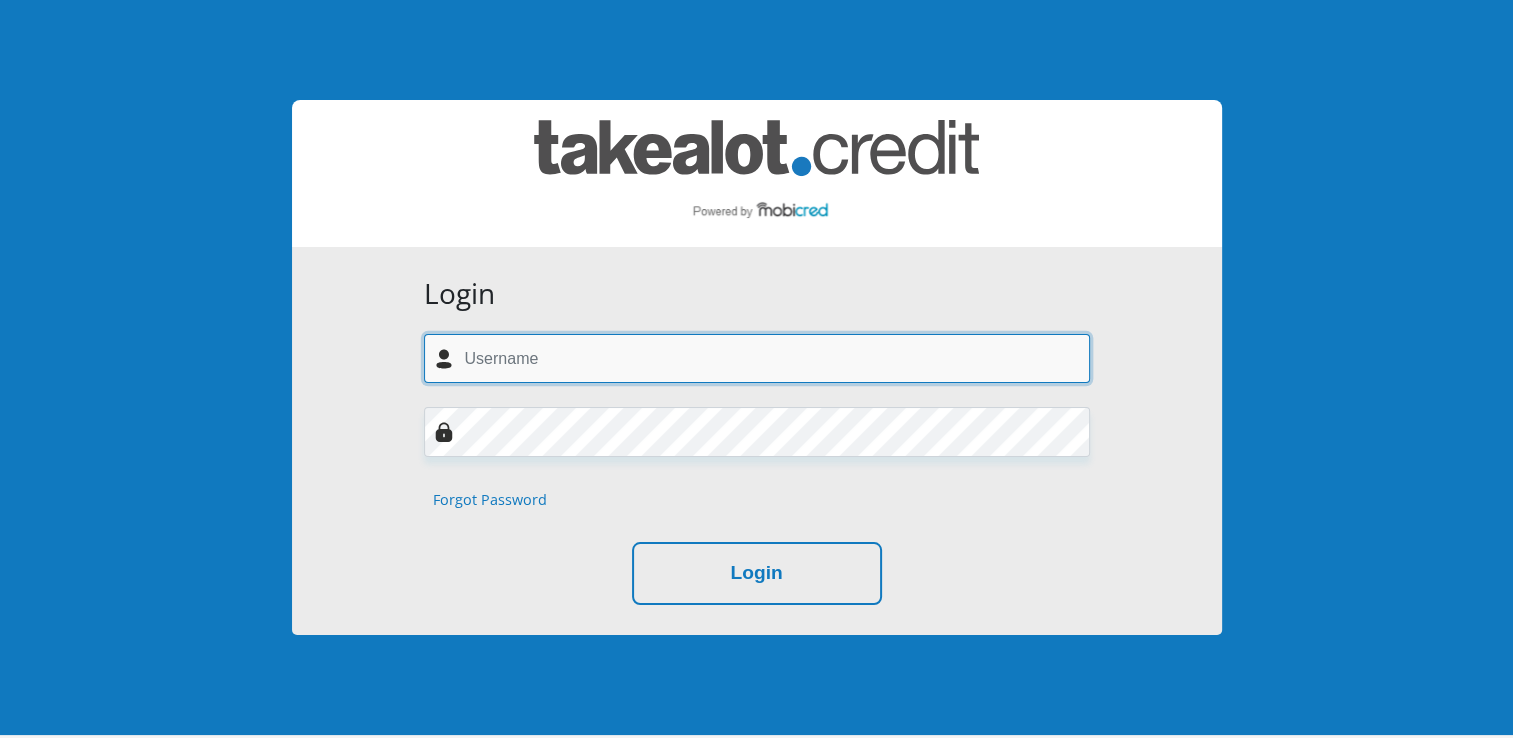 click at bounding box center [757, 358] 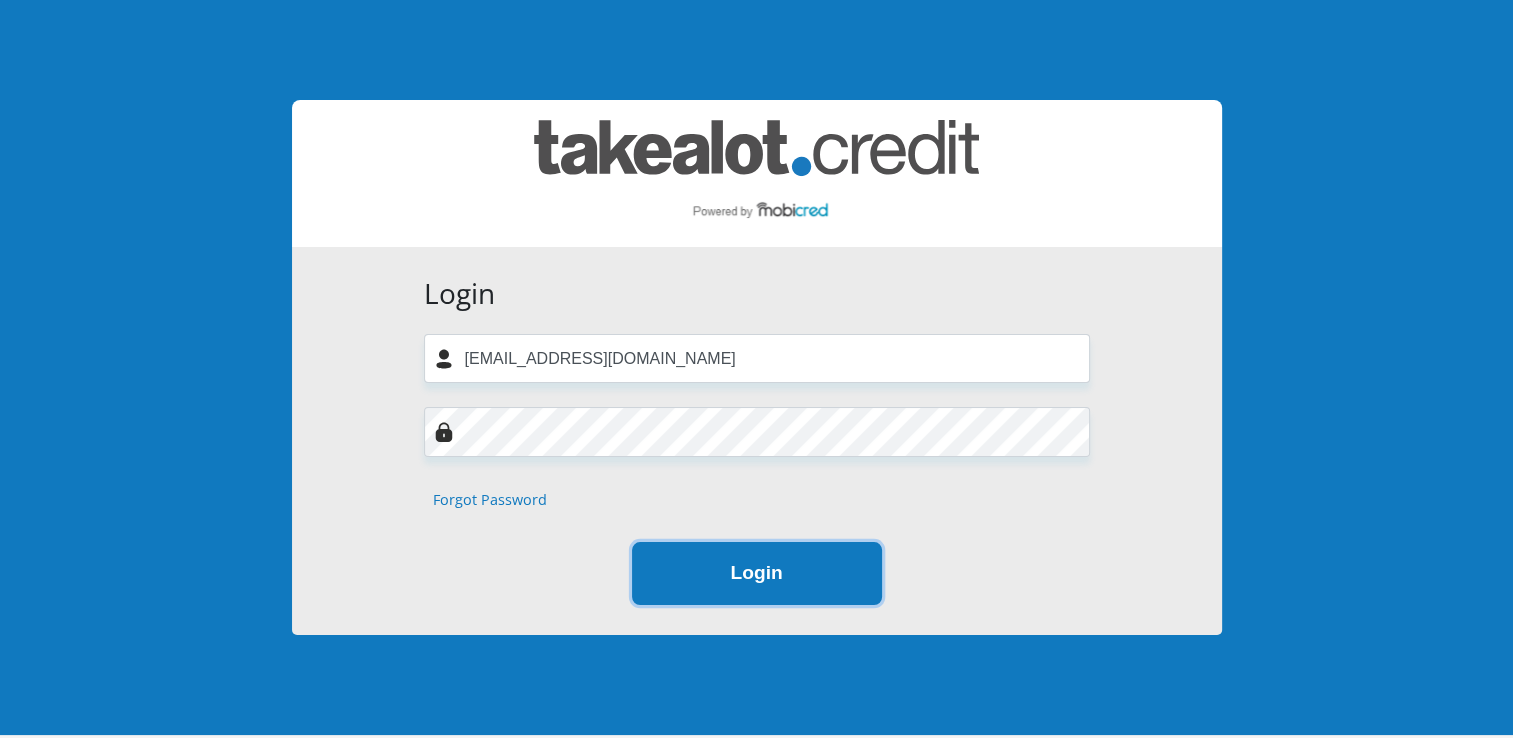 click on "Login" at bounding box center [757, 573] 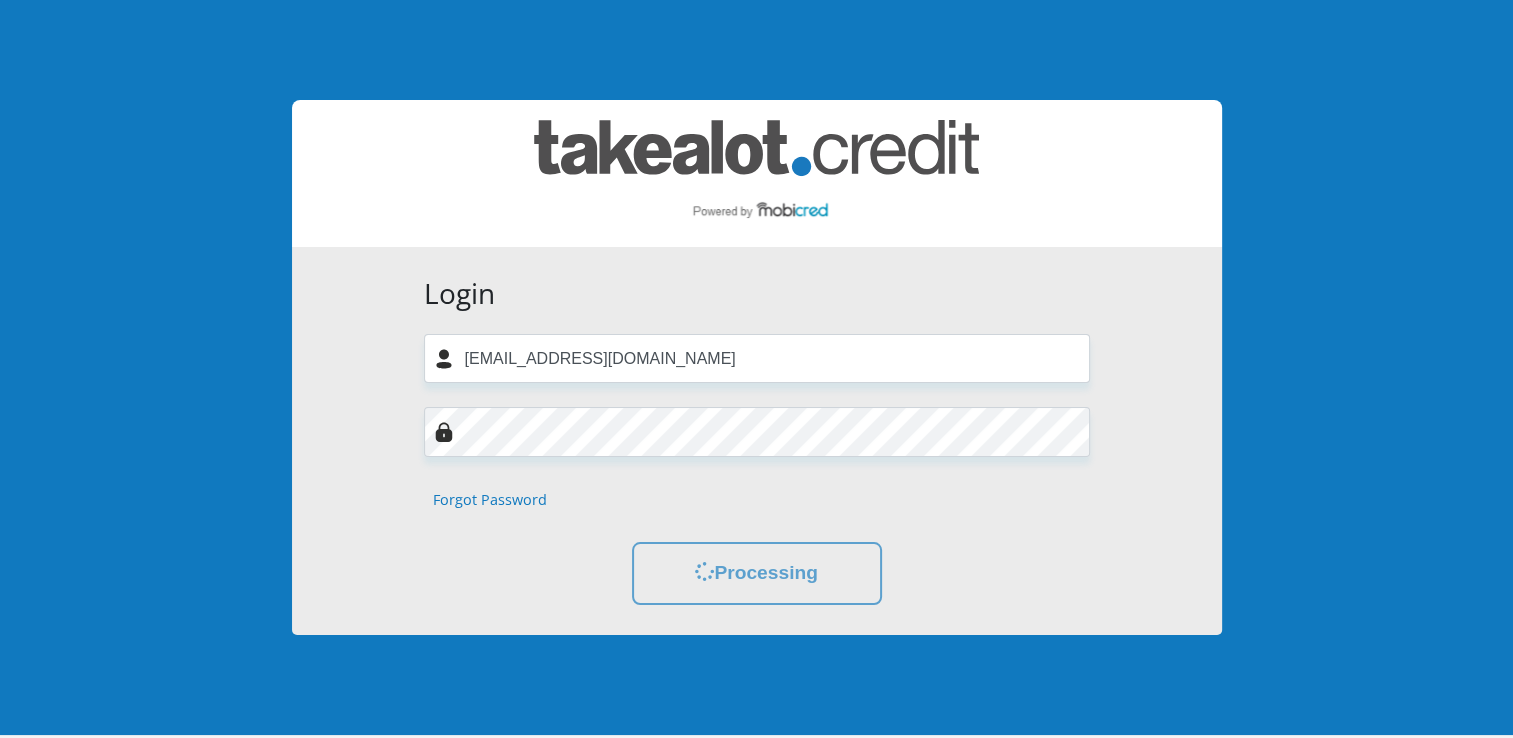 scroll, scrollTop: 0, scrollLeft: 0, axis: both 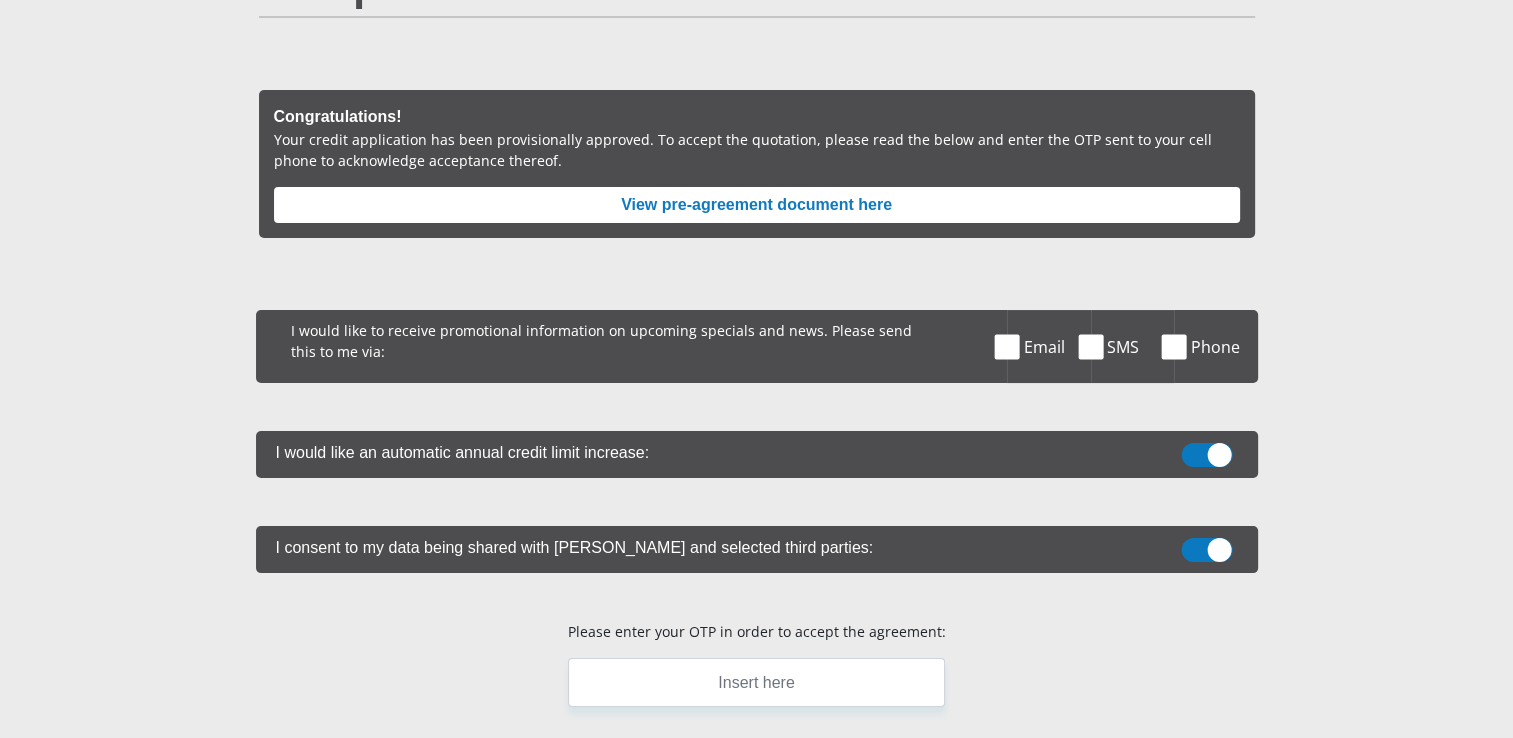 drag, startPoint x: 1092, startPoint y: 350, endPoint x: 1159, endPoint y: 454, distance: 123.71338 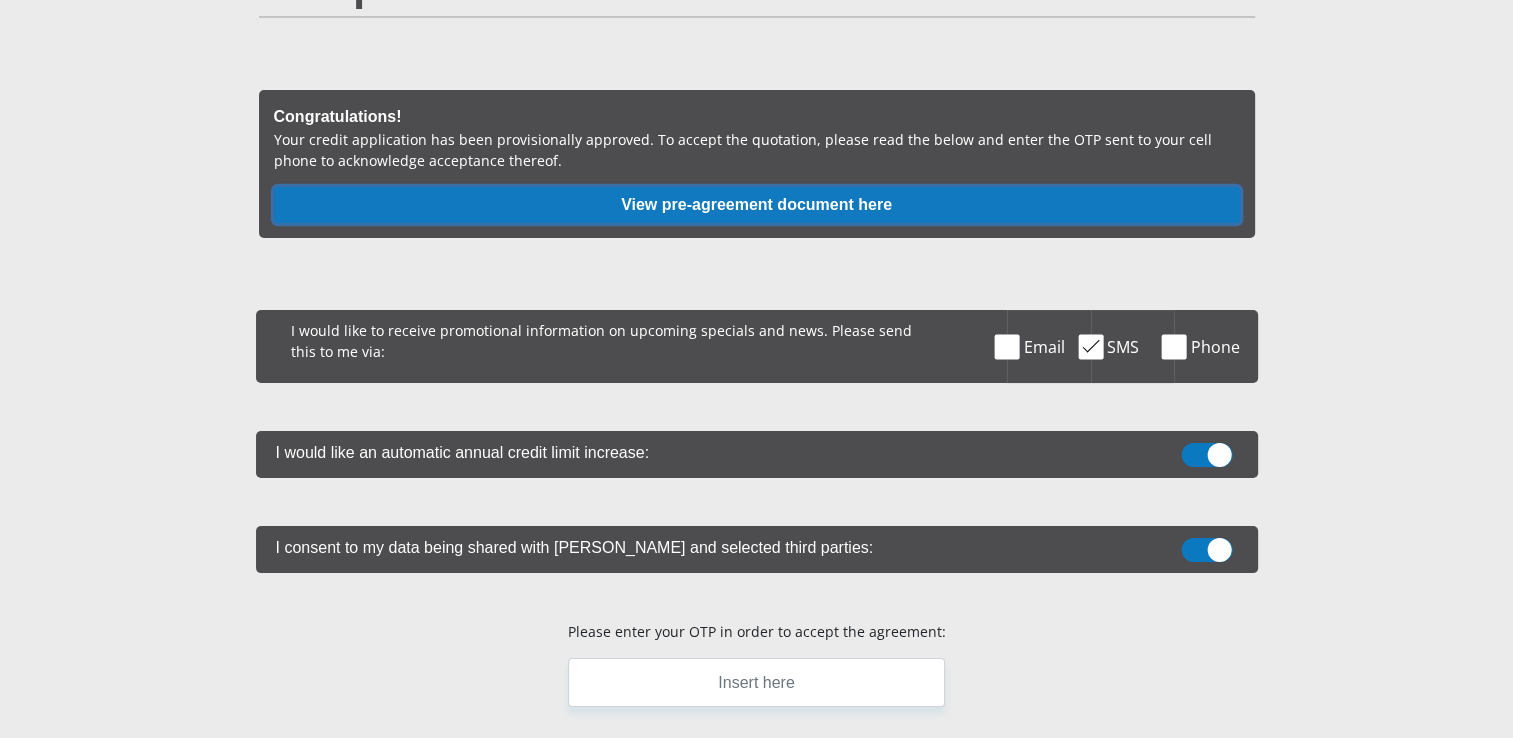 click on "View pre-agreement document here" at bounding box center (757, 205) 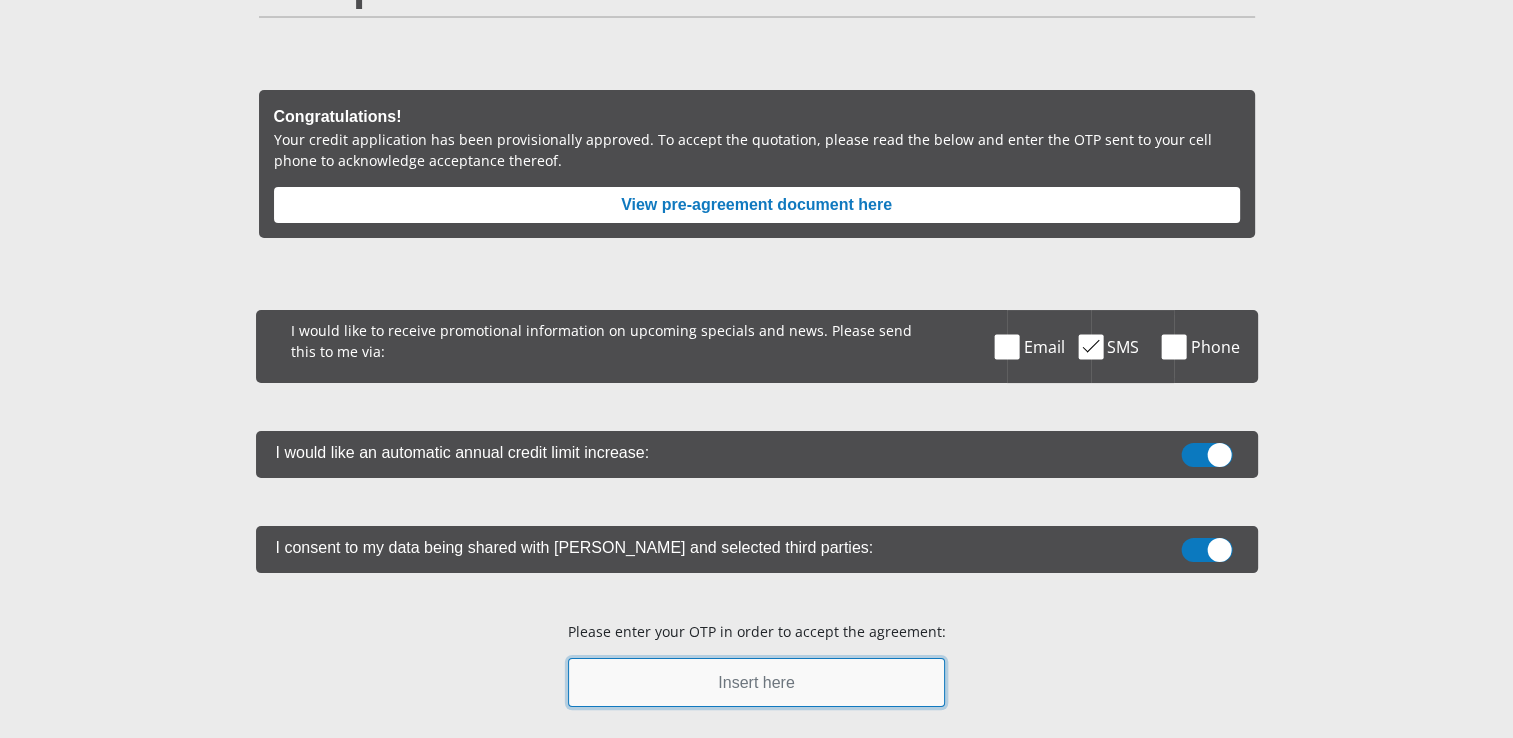 click at bounding box center [756, 682] 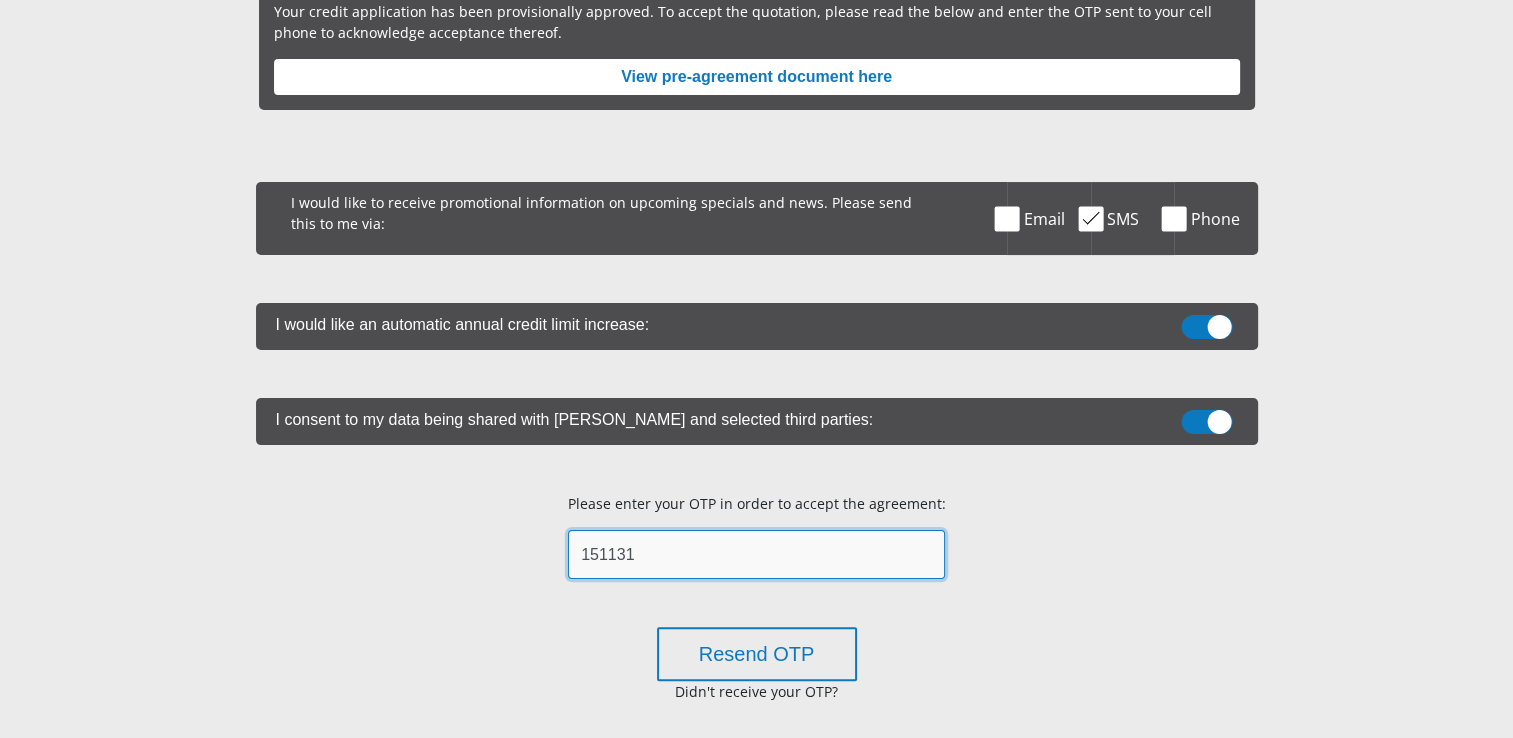 scroll, scrollTop: 400, scrollLeft: 0, axis: vertical 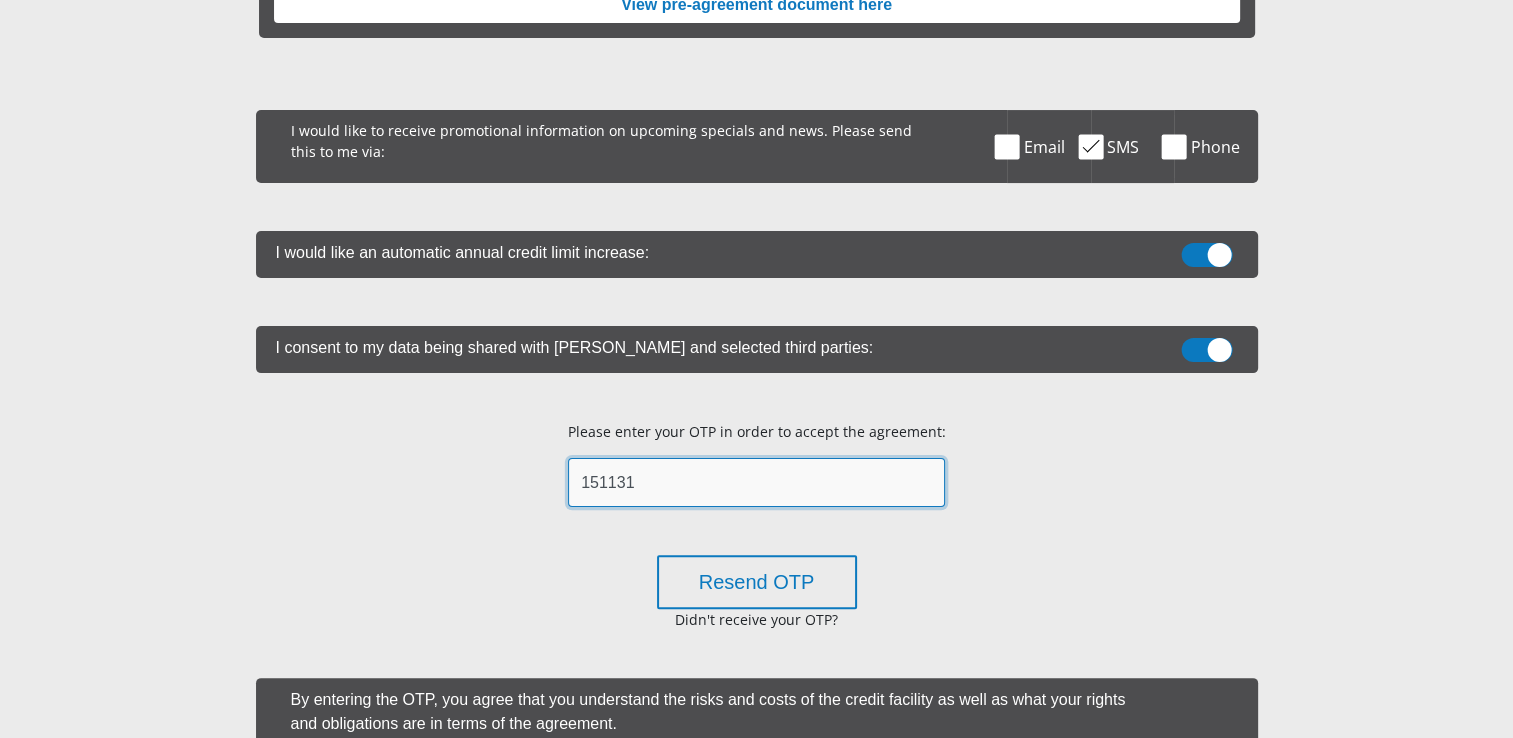 type on "151131" 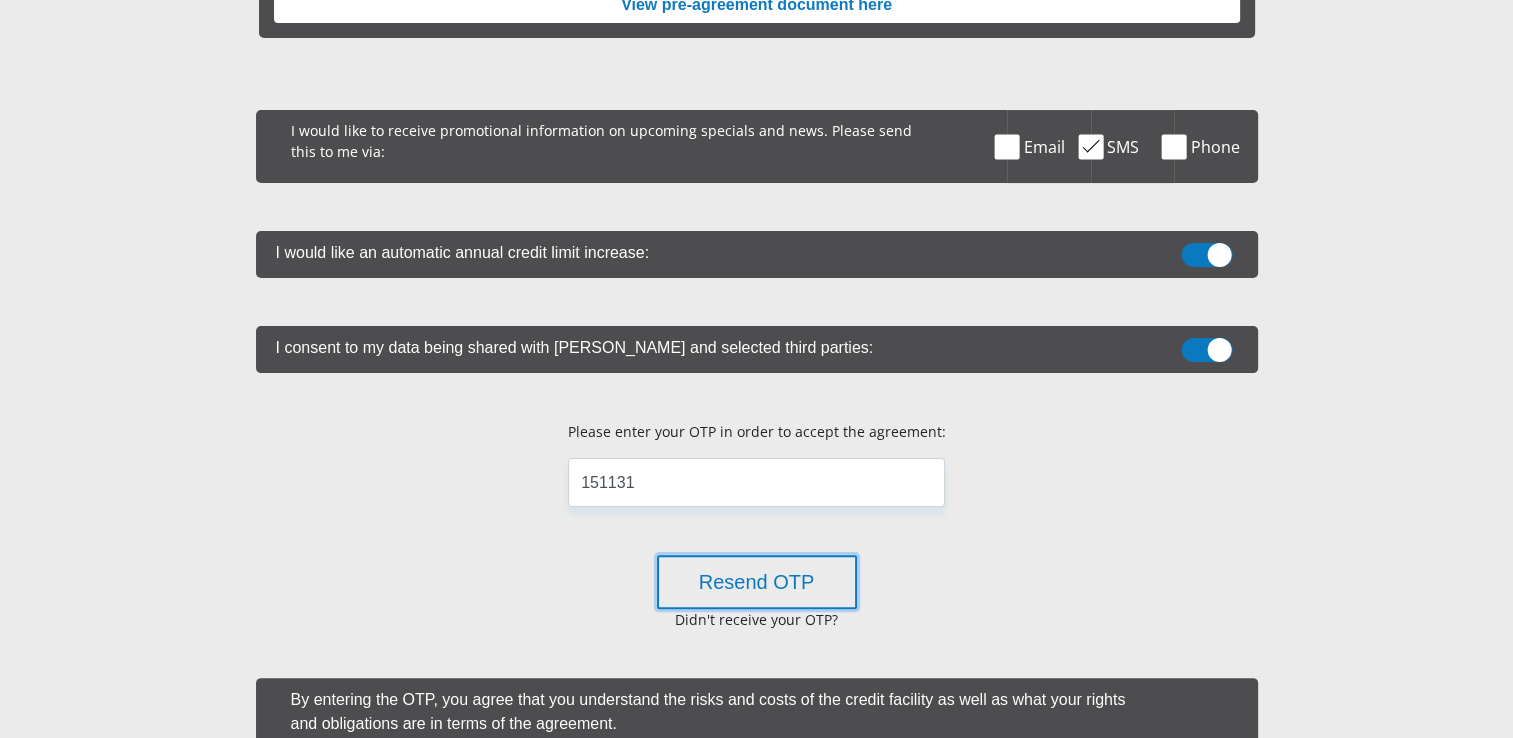 click on "Resend OTP" at bounding box center (757, 582) 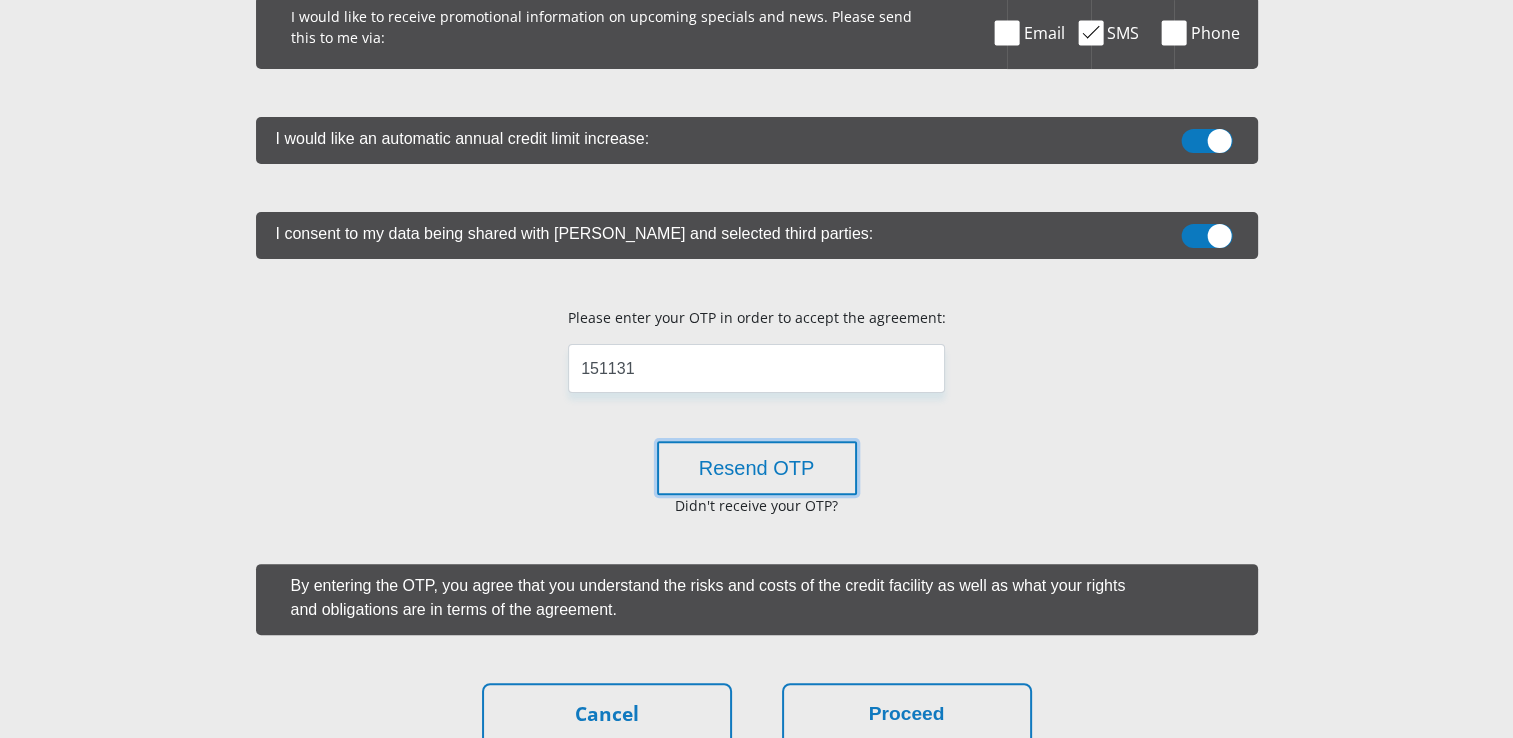 scroll, scrollTop: 600, scrollLeft: 0, axis: vertical 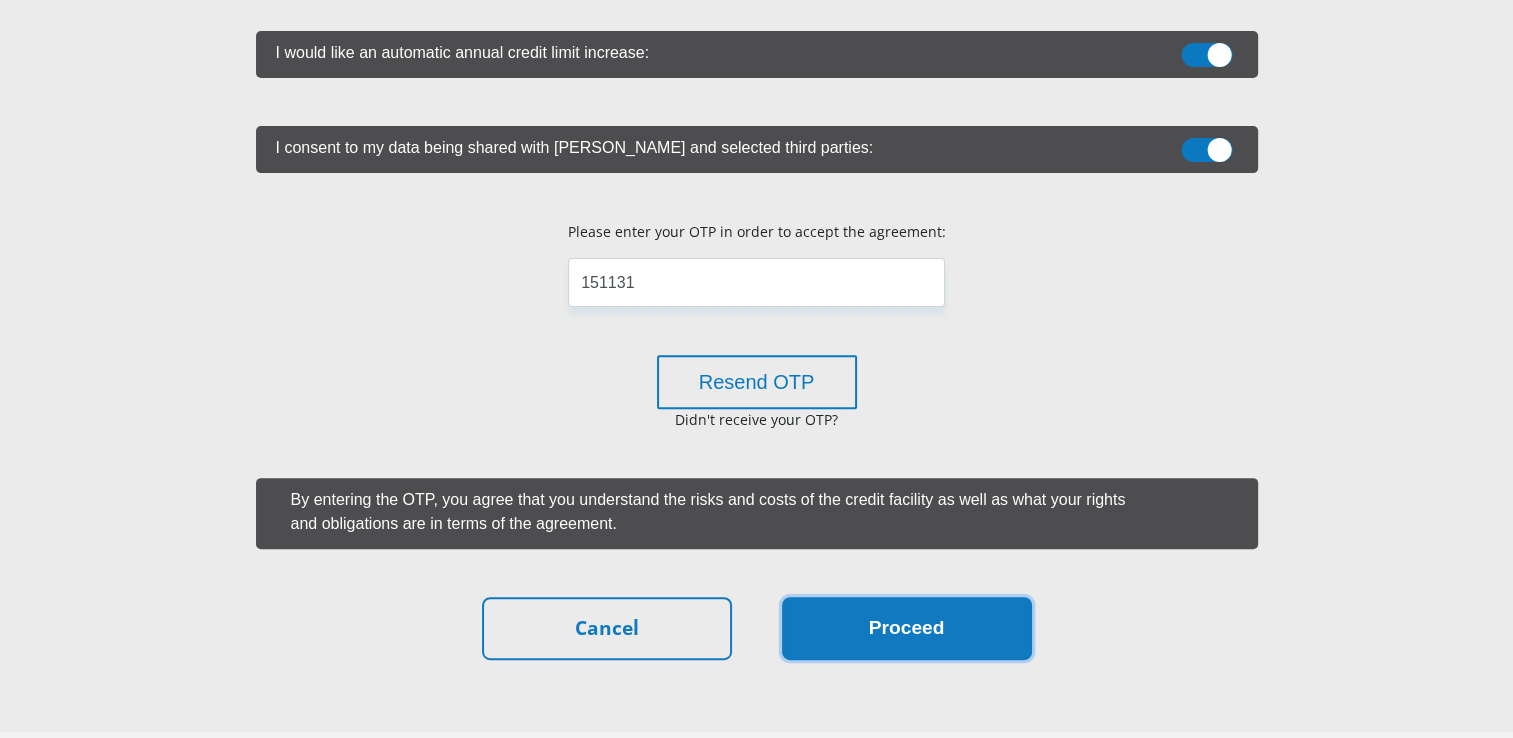 drag, startPoint x: 919, startPoint y: 634, endPoint x: 1149, endPoint y: 465, distance: 285.41373 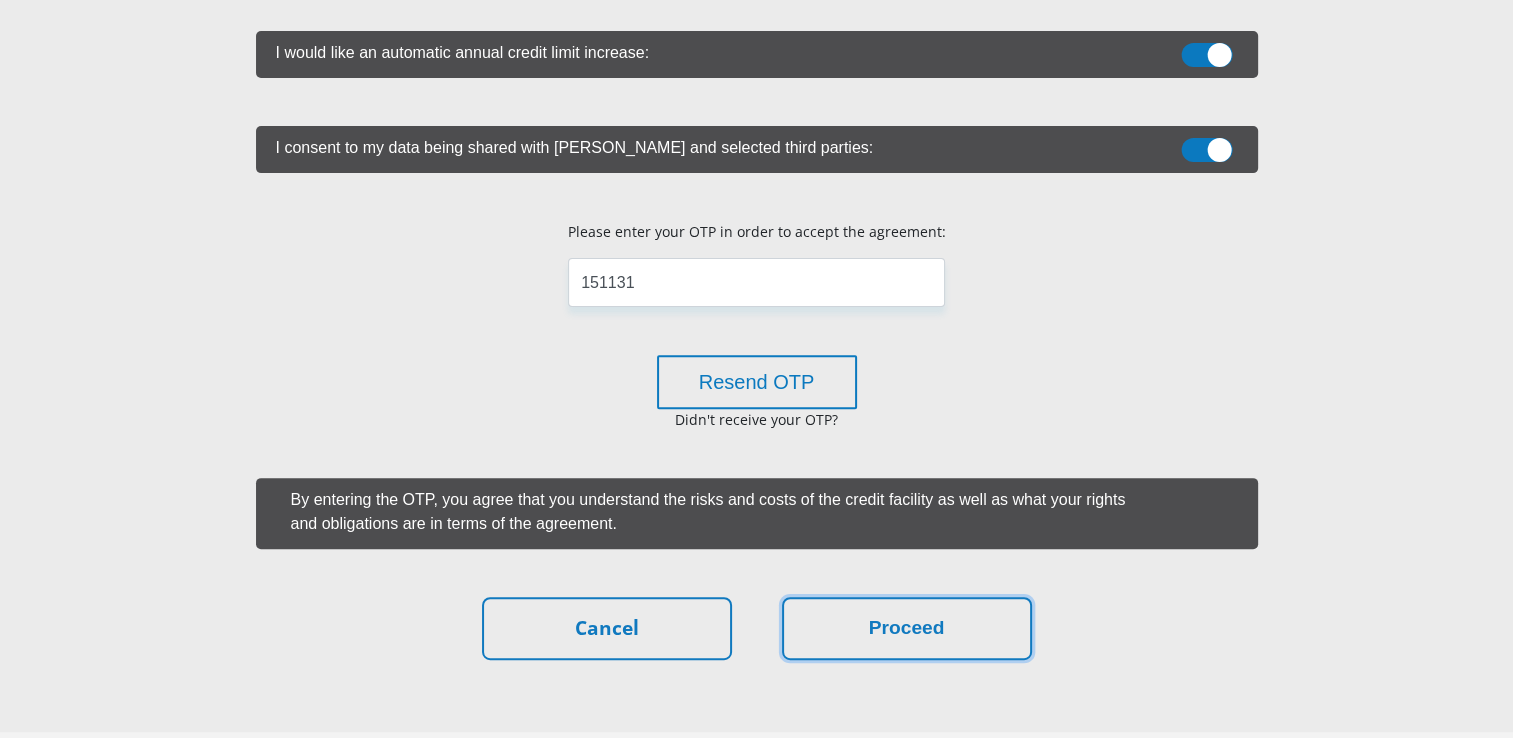 click on "Proceed" at bounding box center (907, 628) 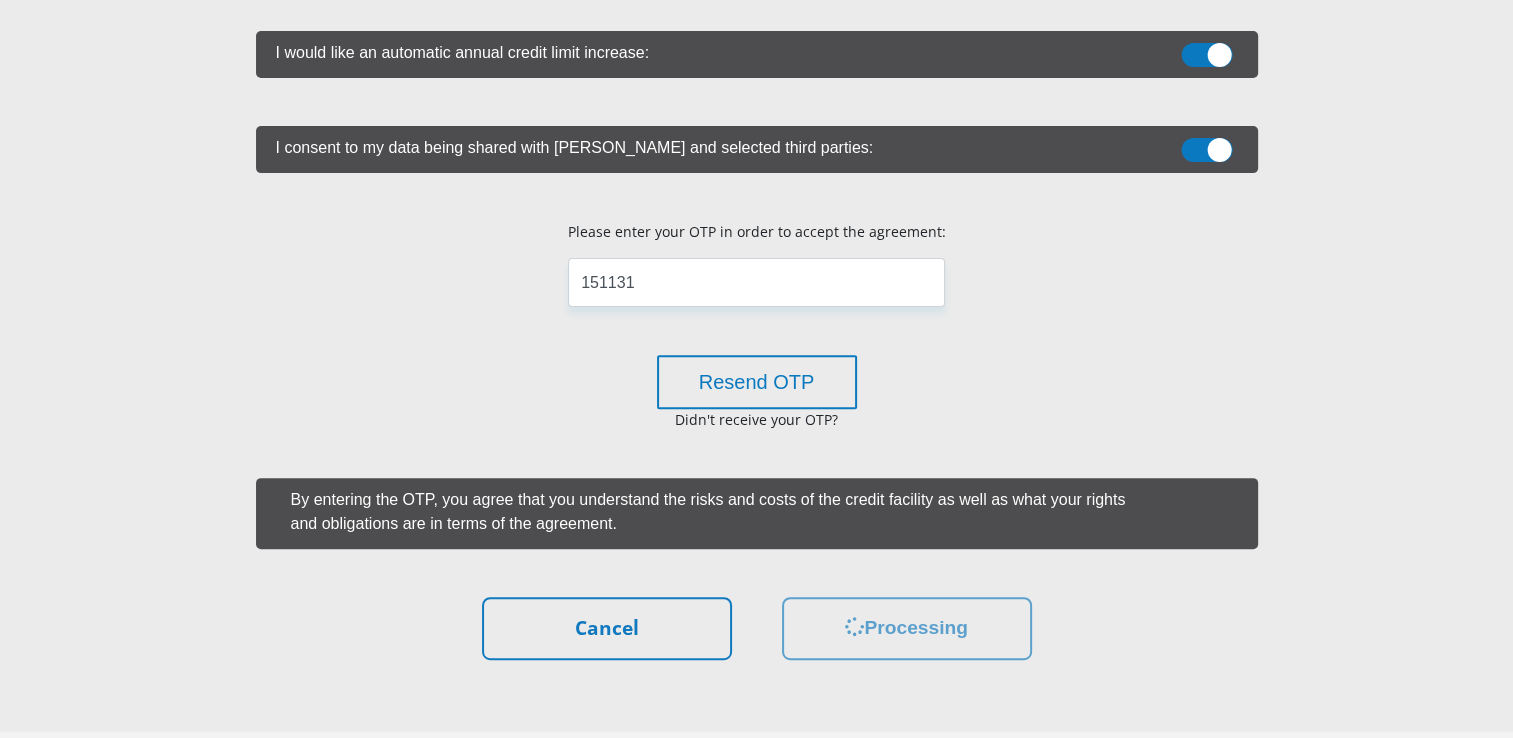 scroll, scrollTop: 0, scrollLeft: 0, axis: both 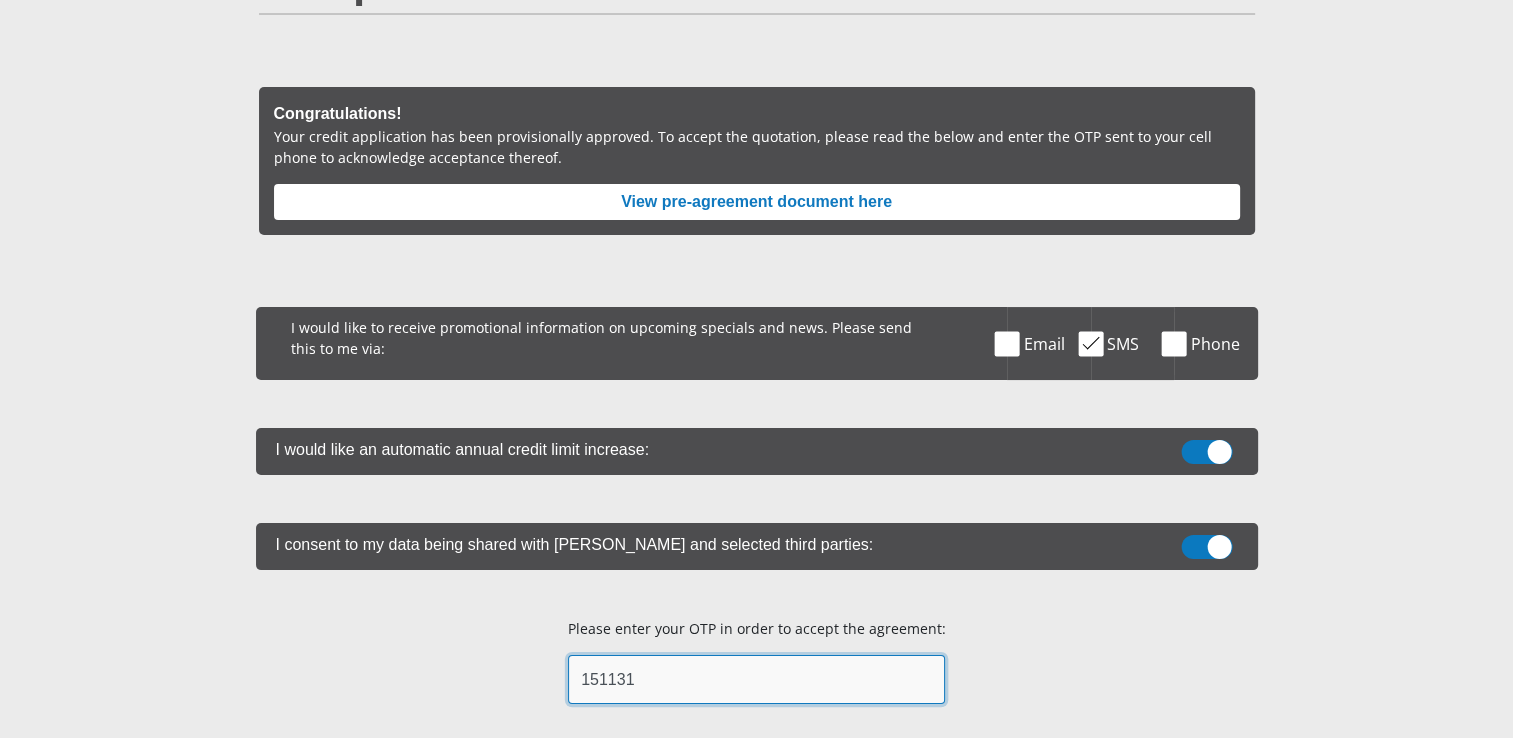 drag, startPoint x: 708, startPoint y: 689, endPoint x: 527, endPoint y: 691, distance: 181.01105 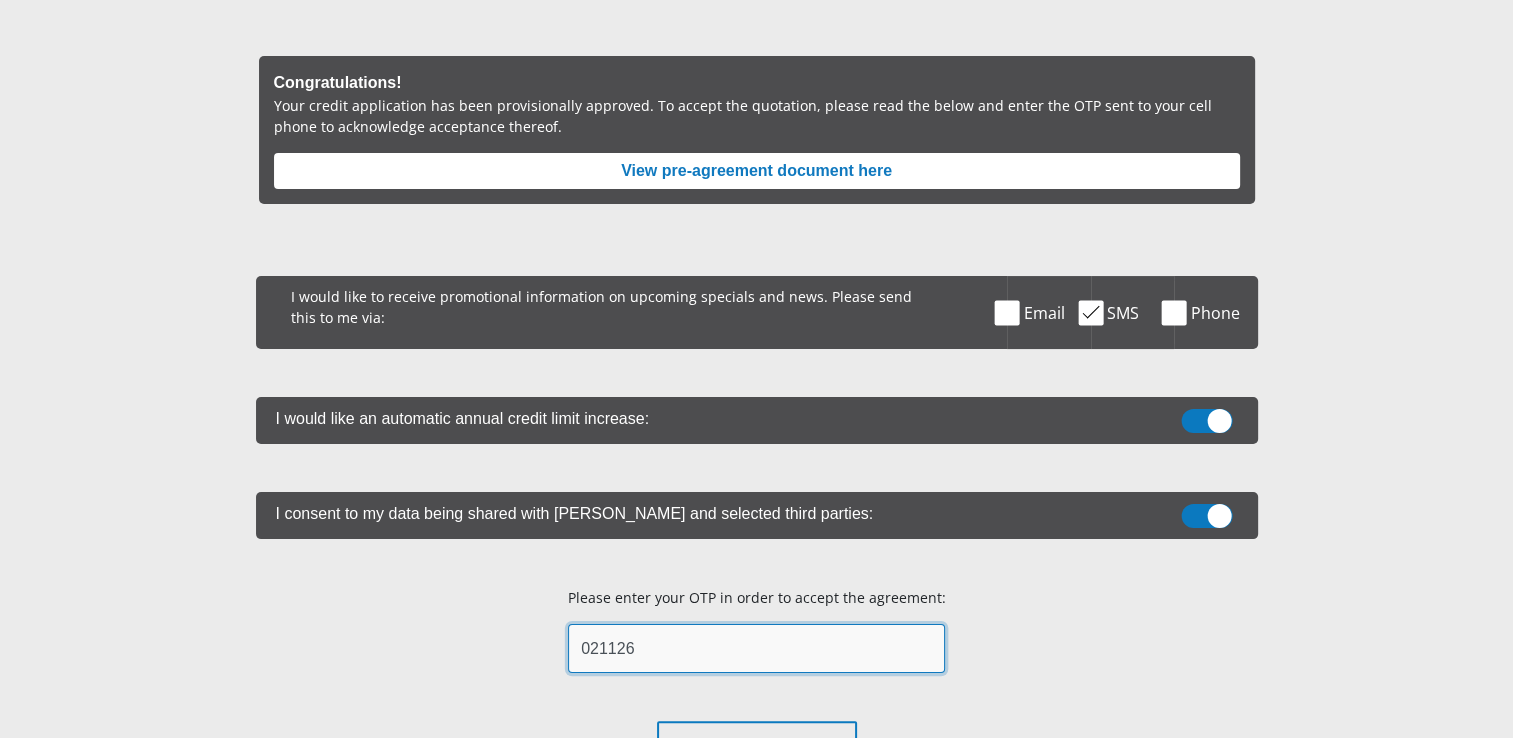 scroll, scrollTop: 603, scrollLeft: 0, axis: vertical 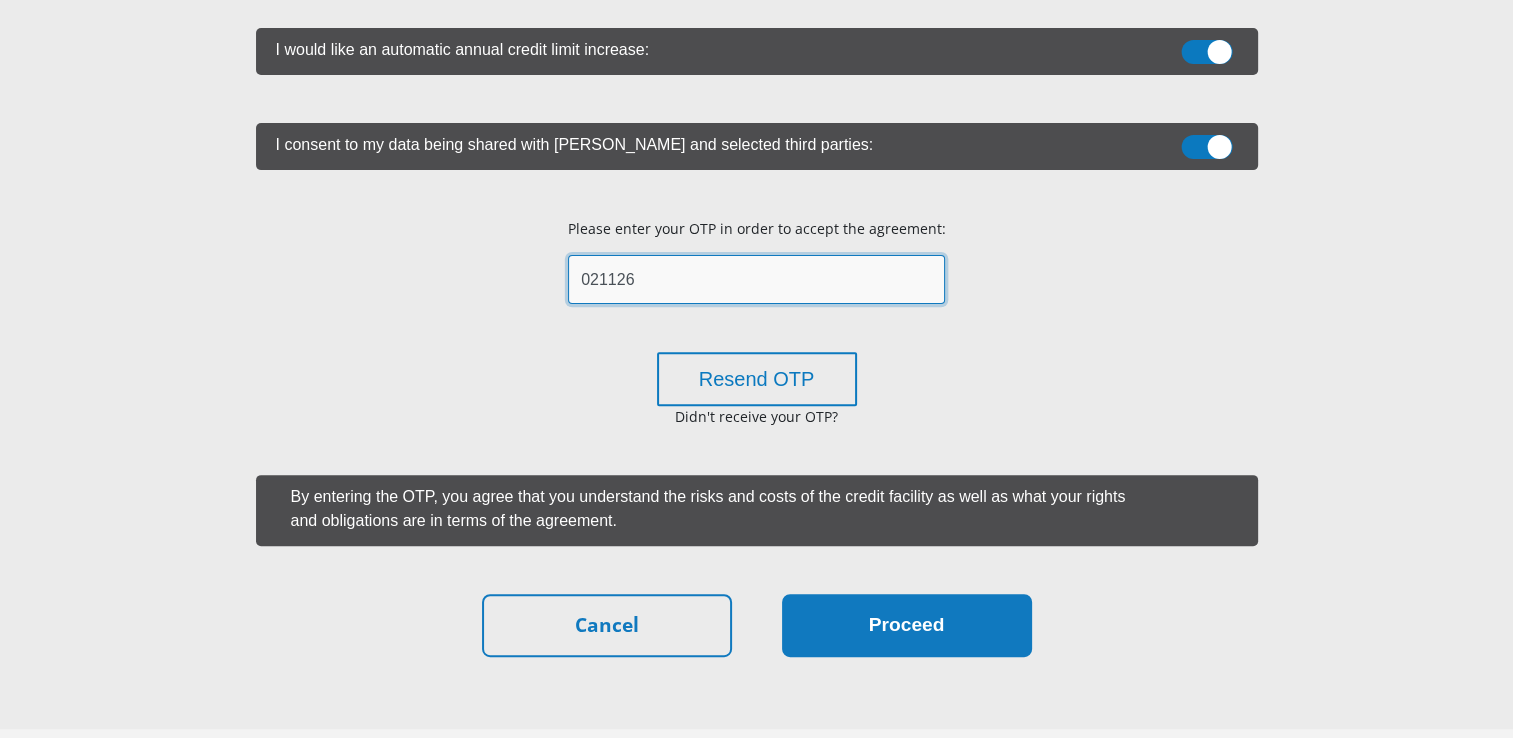 type on "021126" 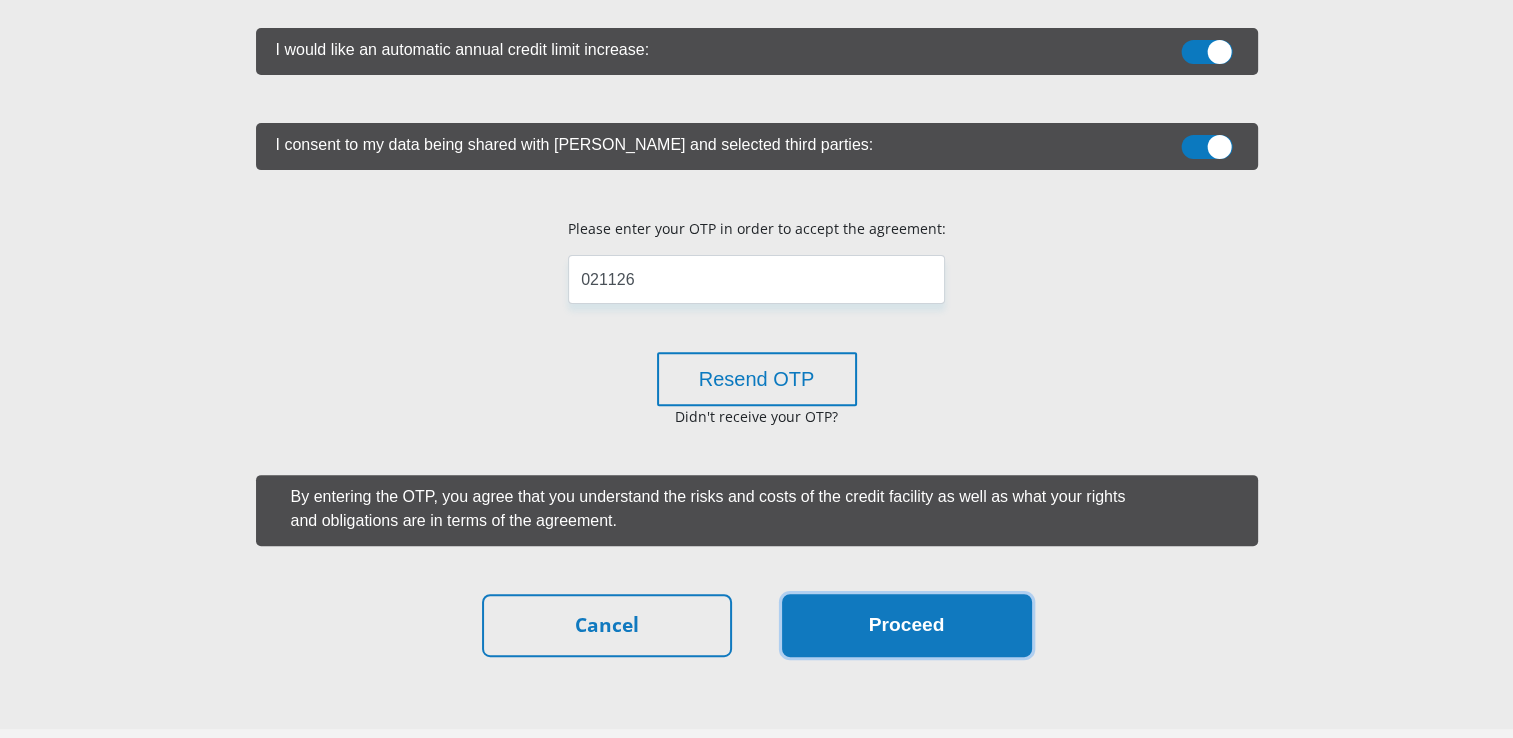 click on "Proceed" at bounding box center (907, 625) 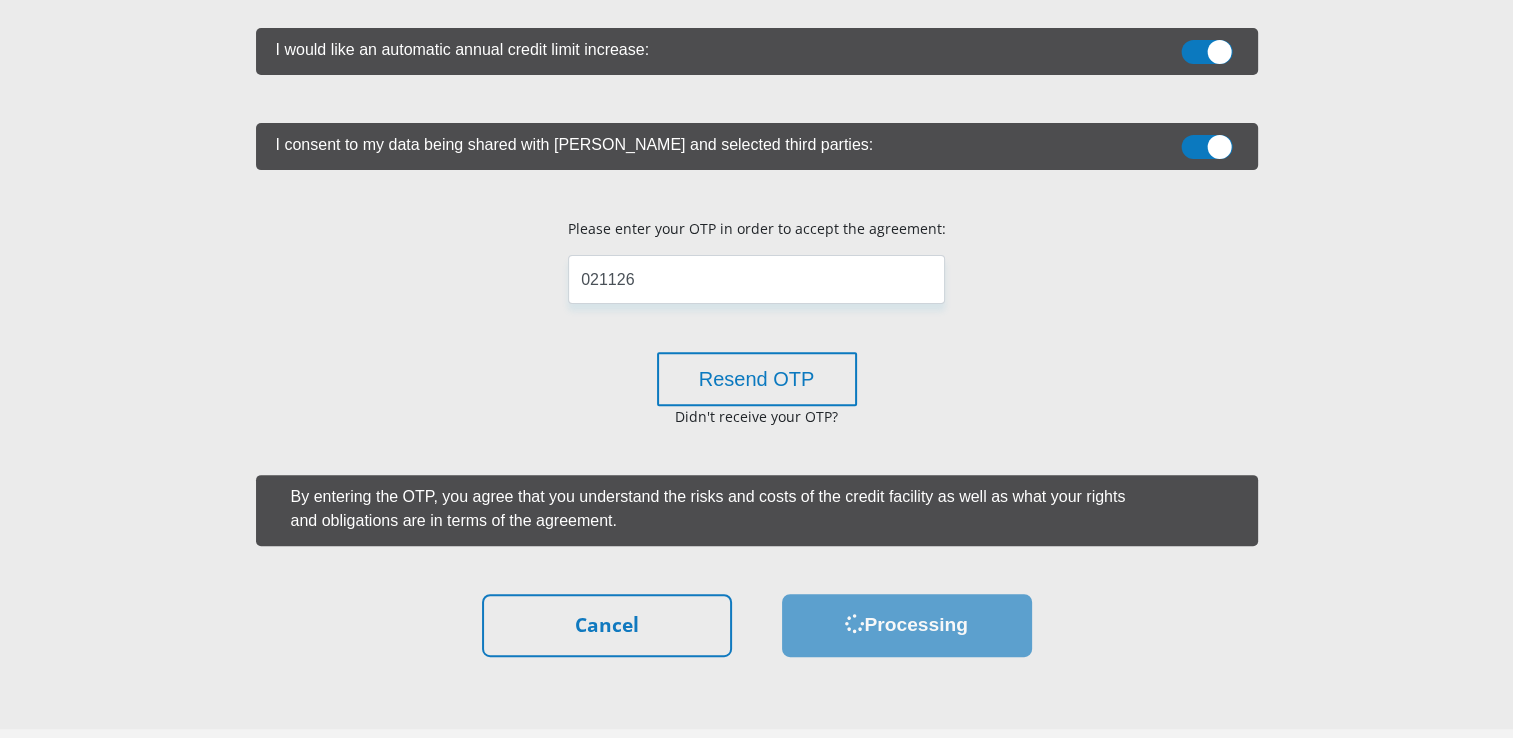 scroll, scrollTop: 0, scrollLeft: 0, axis: both 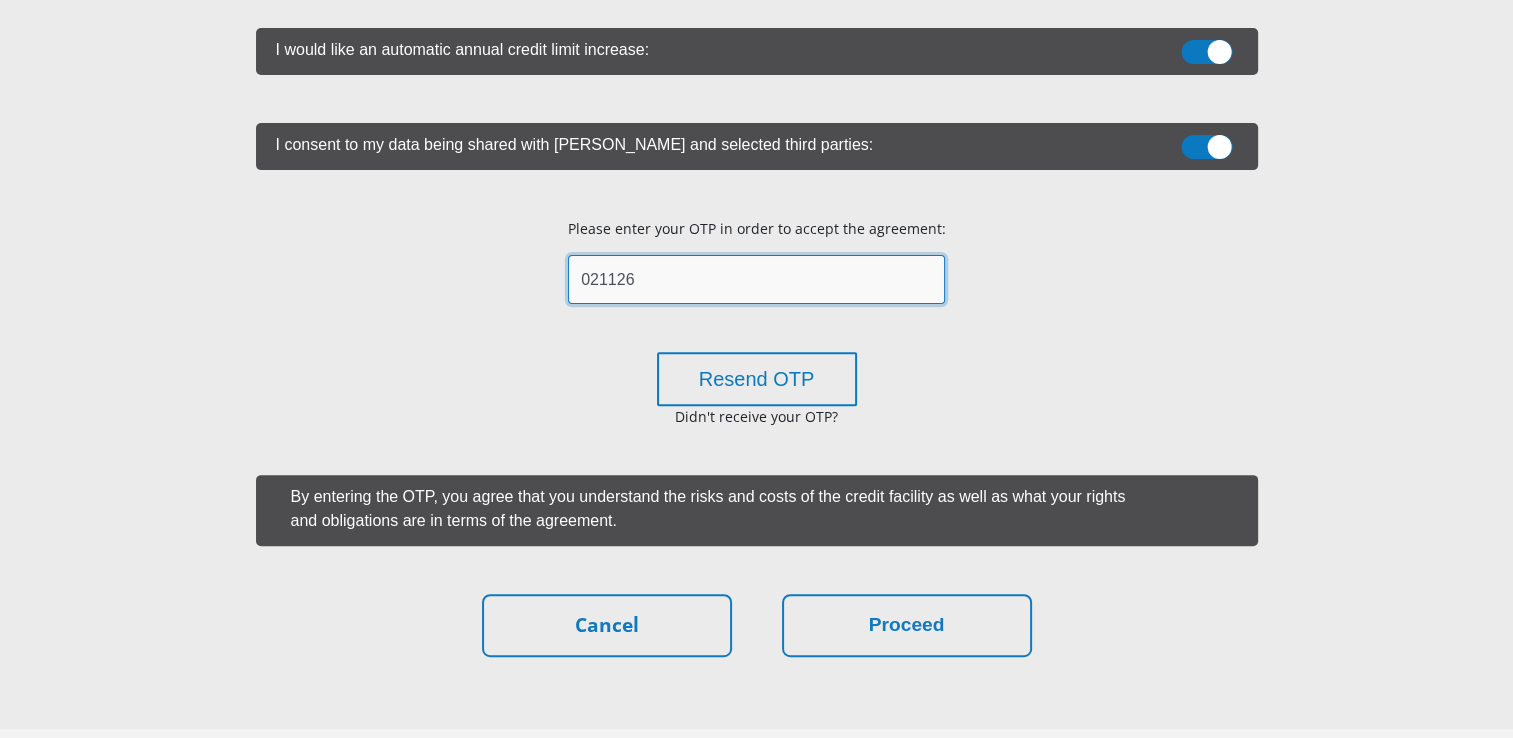 drag, startPoint x: 659, startPoint y: 280, endPoint x: 555, endPoint y: 281, distance: 104.00481 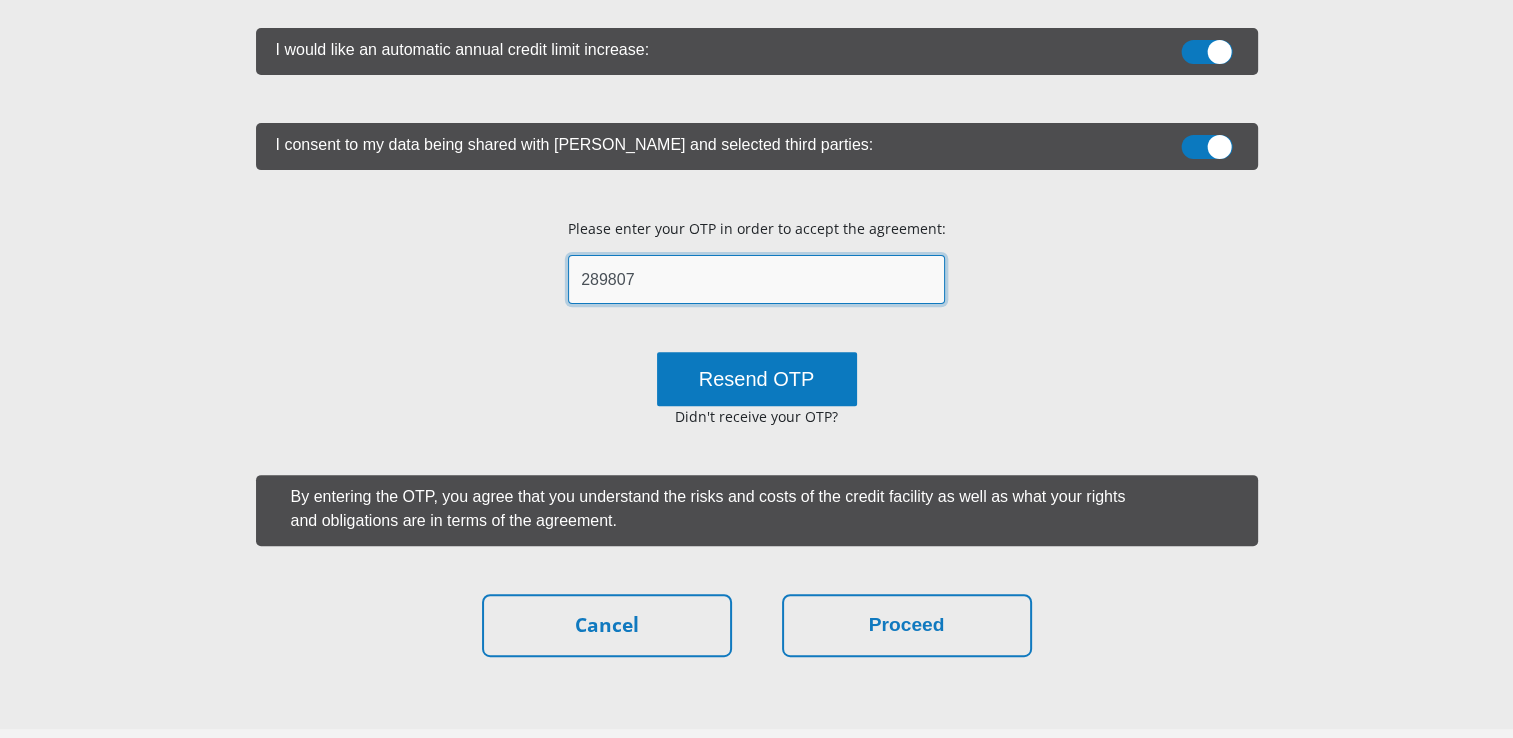 type on "289807" 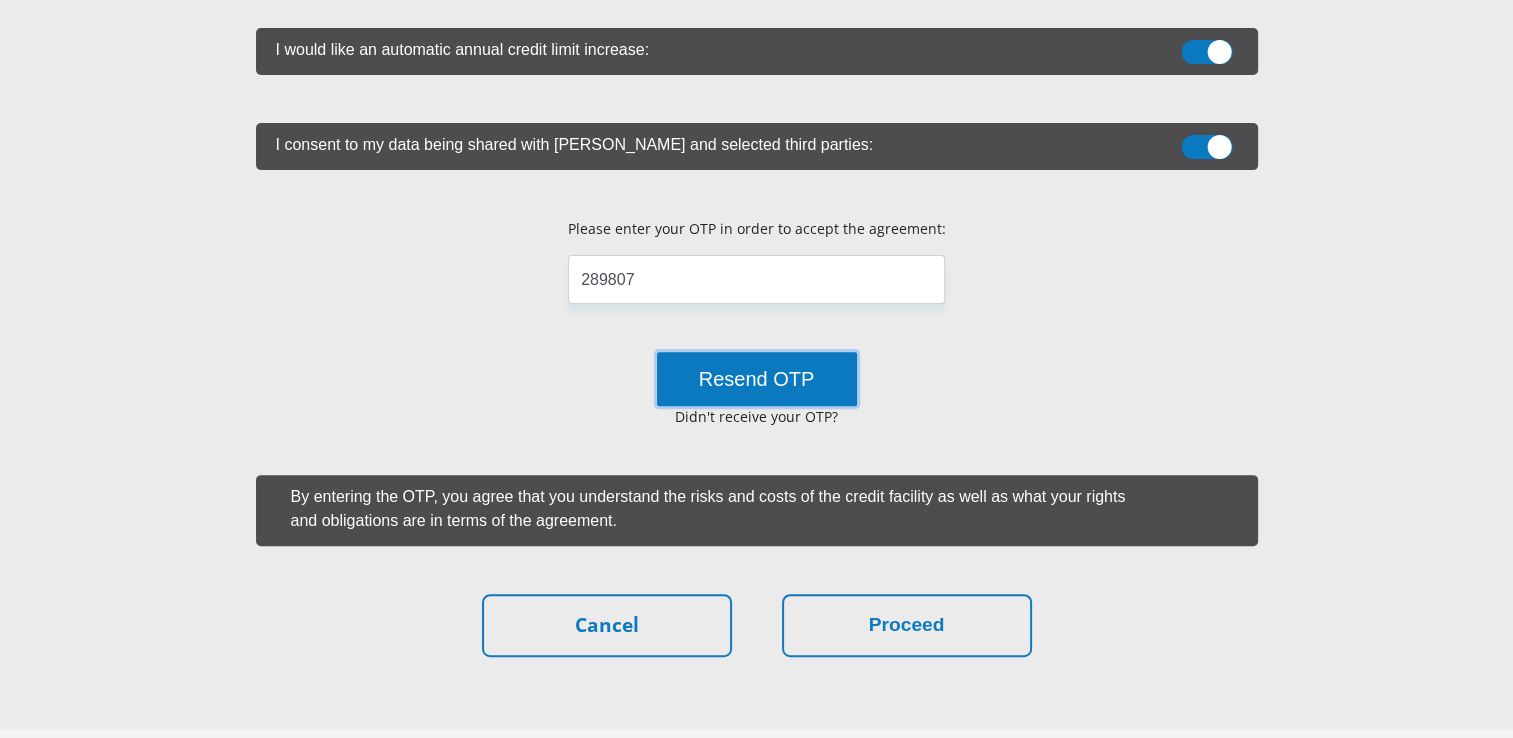click on "Resend OTP" at bounding box center [757, 379] 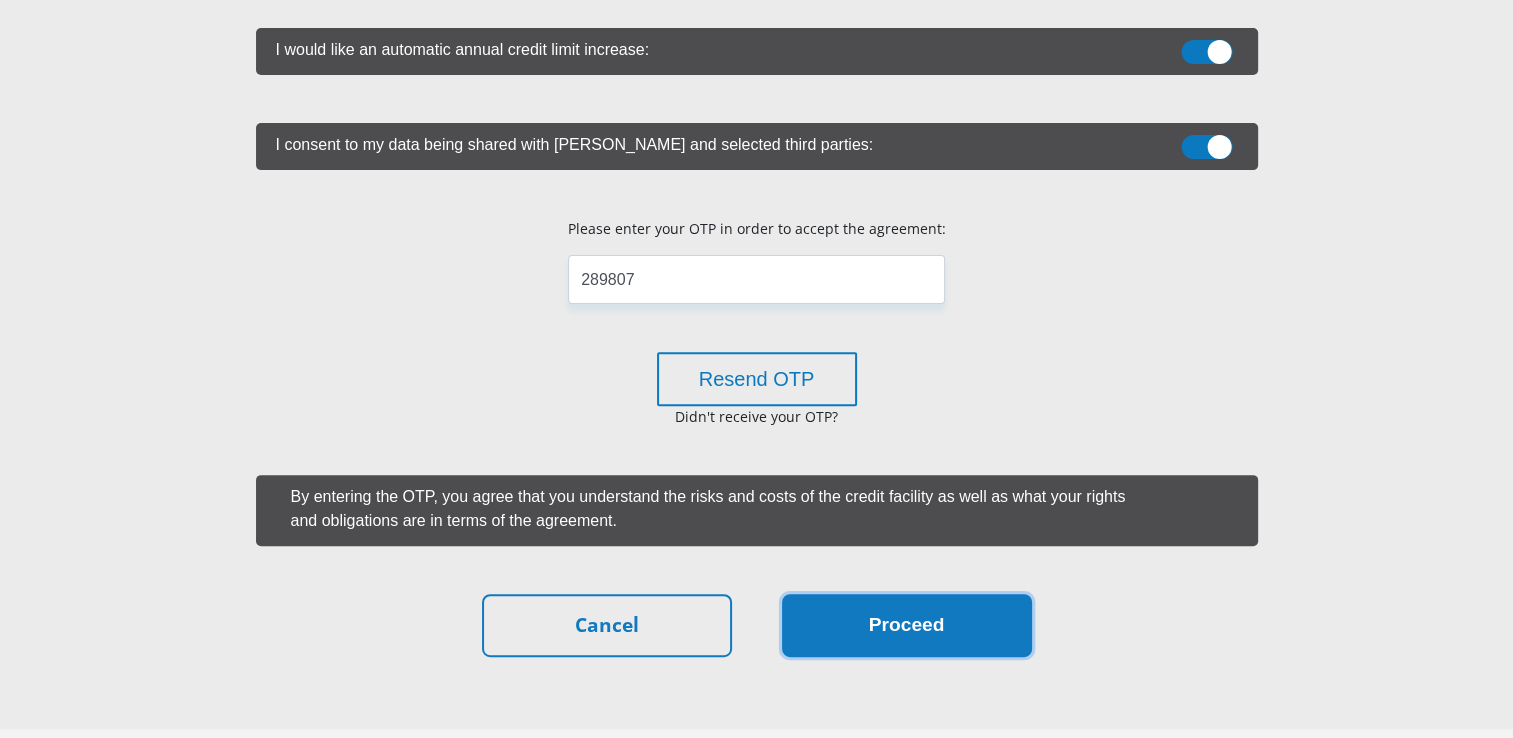 click on "Proceed" at bounding box center [907, 625] 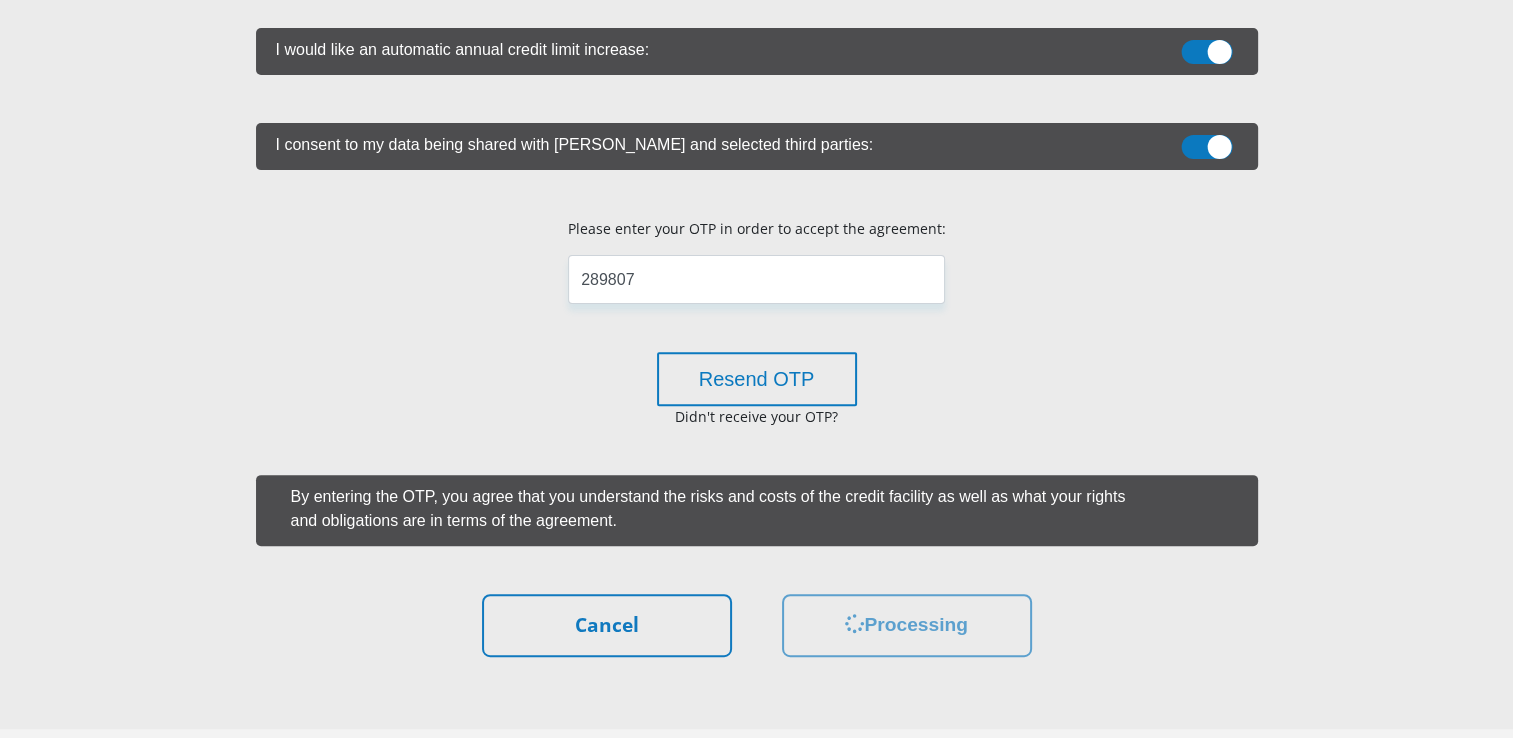 scroll, scrollTop: 0, scrollLeft: 0, axis: both 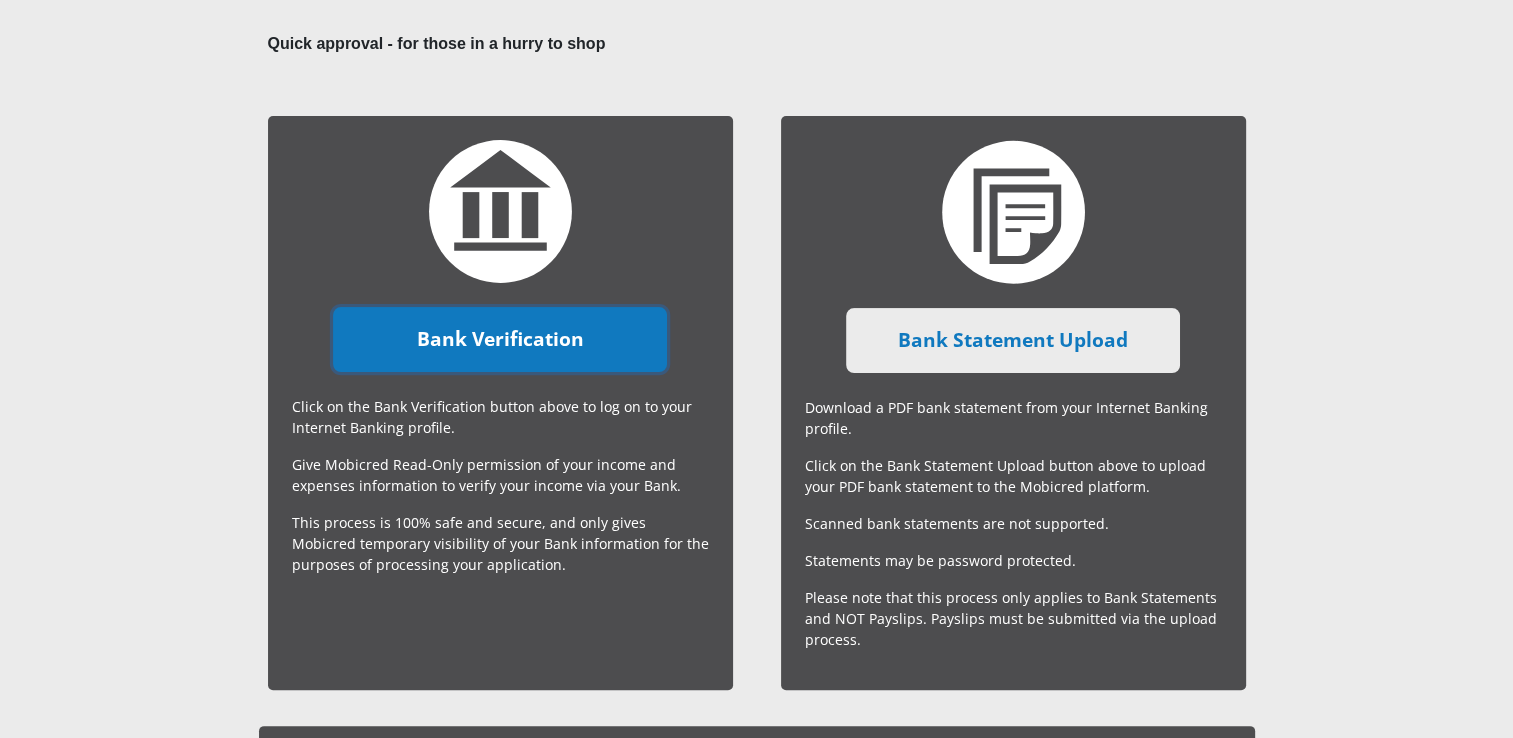 click on "Bank Verification" at bounding box center (500, 339) 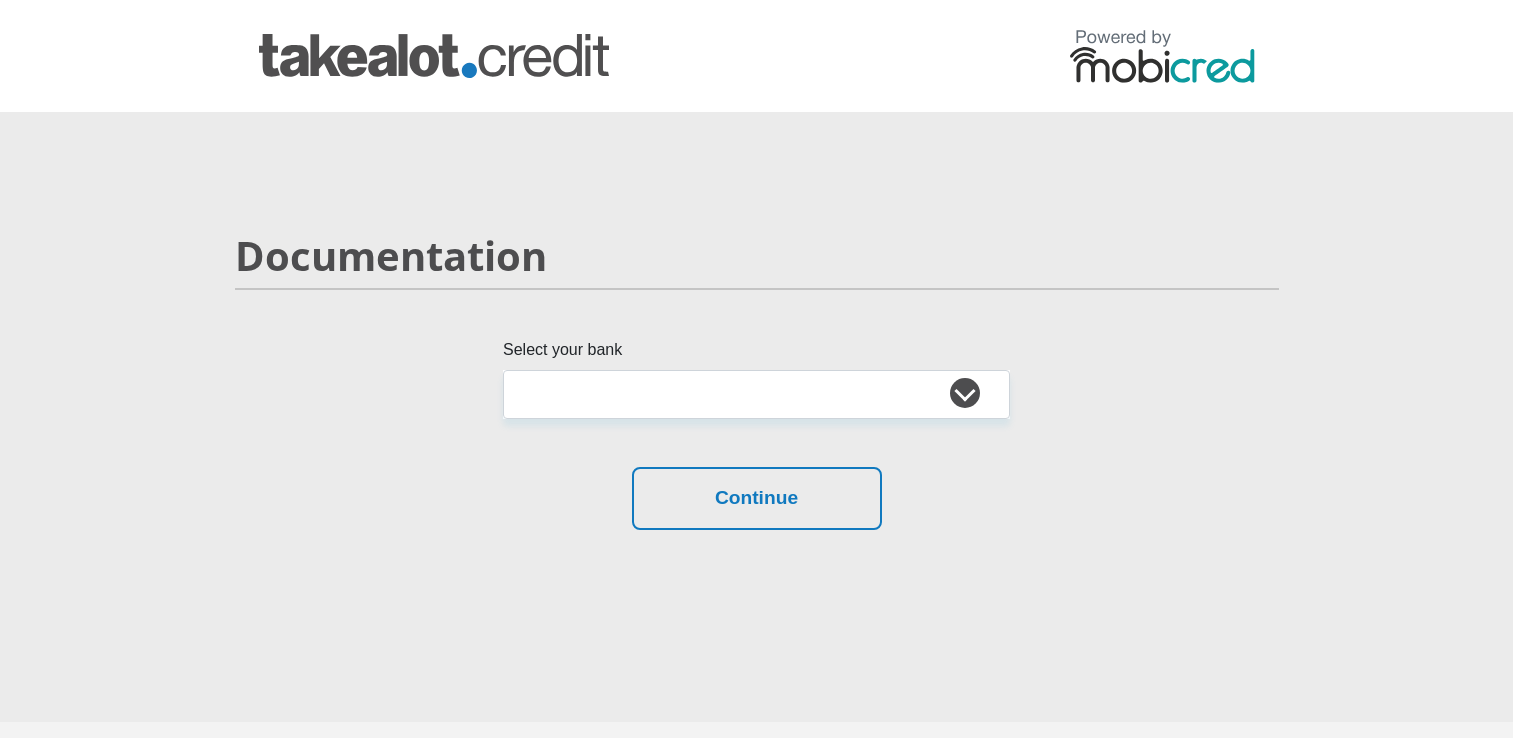 scroll, scrollTop: 0, scrollLeft: 0, axis: both 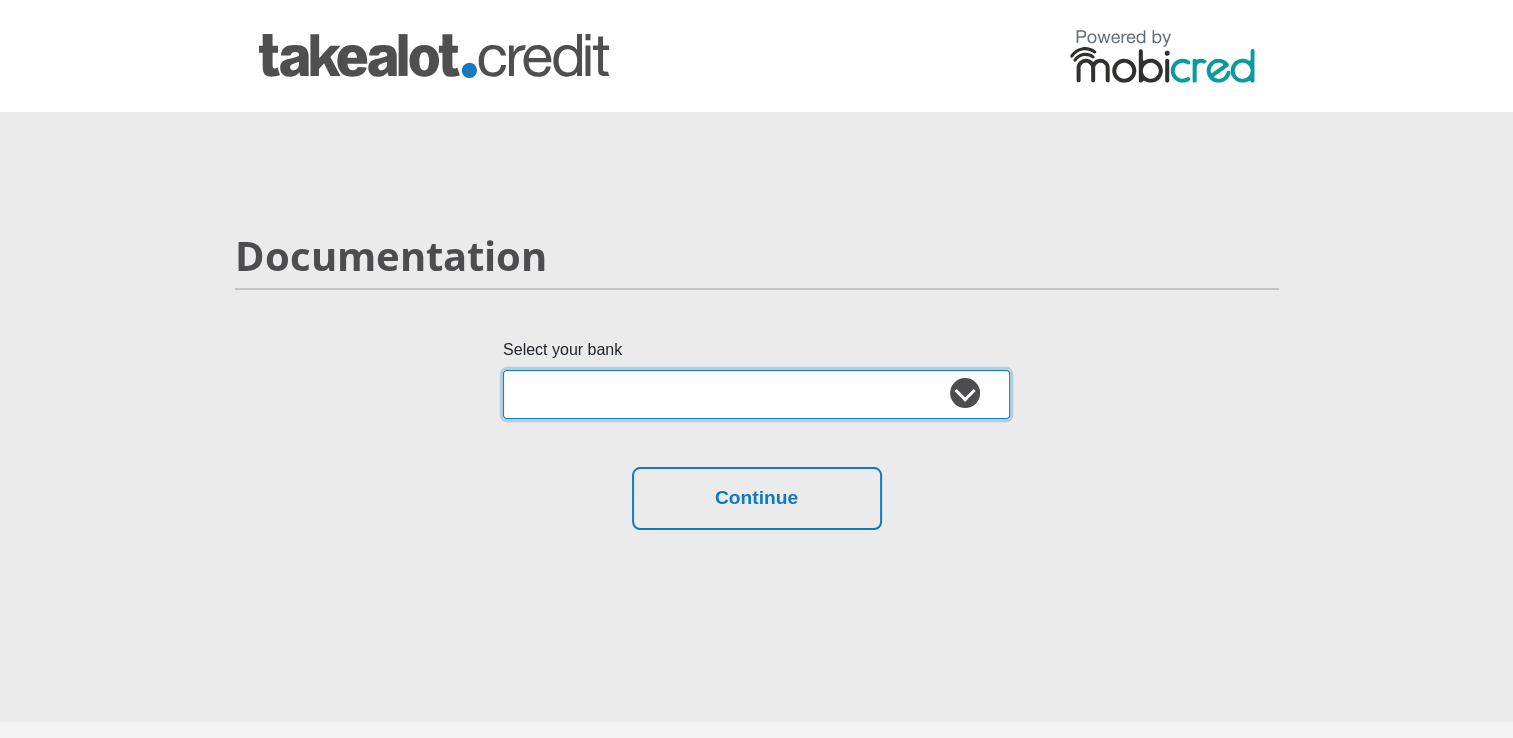 click on "Absa
Capitec Bank
Discovery Bank
First National Bank
Nedbank
Standard Bank
TymeBank" at bounding box center (756, 394) 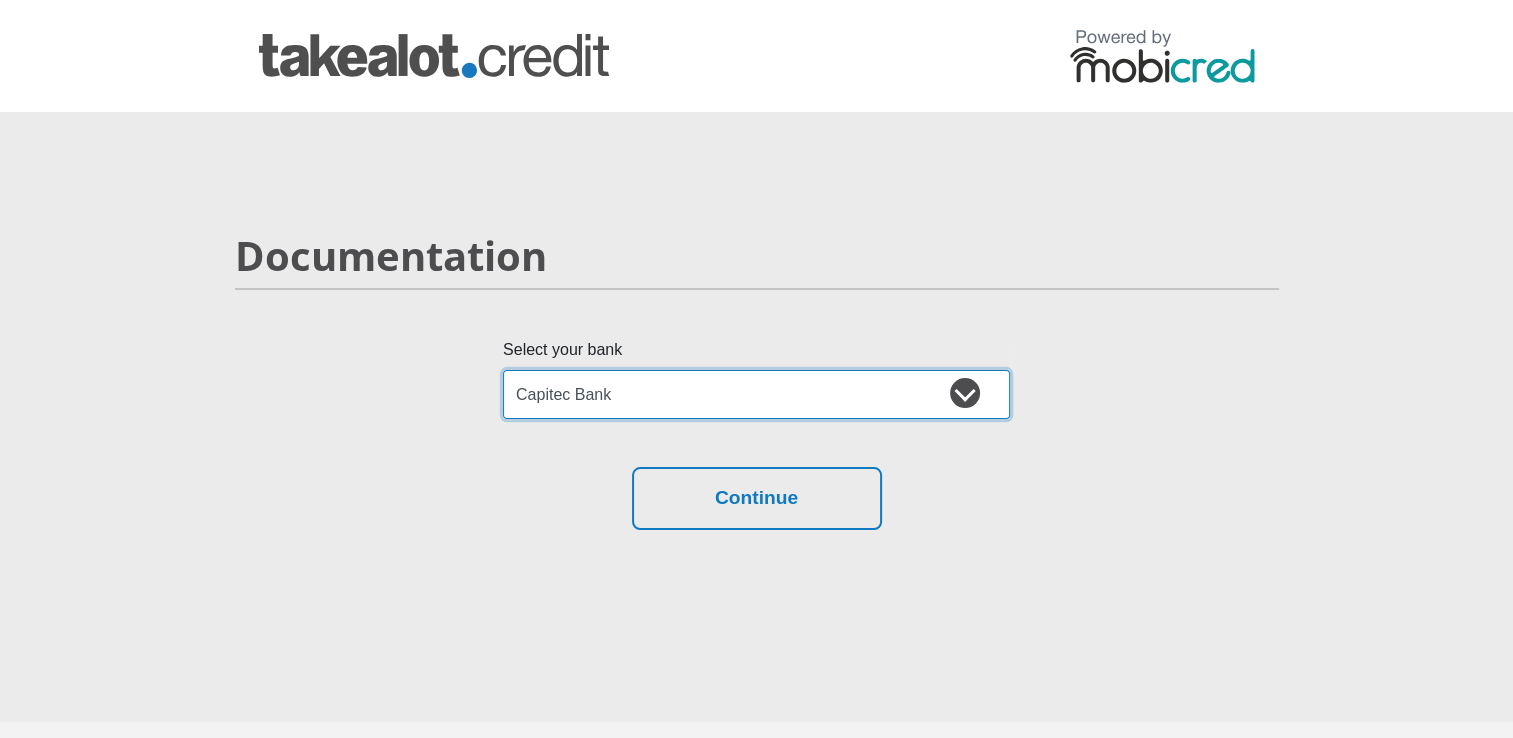 click on "Absa
Capitec Bank
Discovery Bank
First National Bank
Nedbank
Standard Bank
TymeBank" at bounding box center (756, 394) 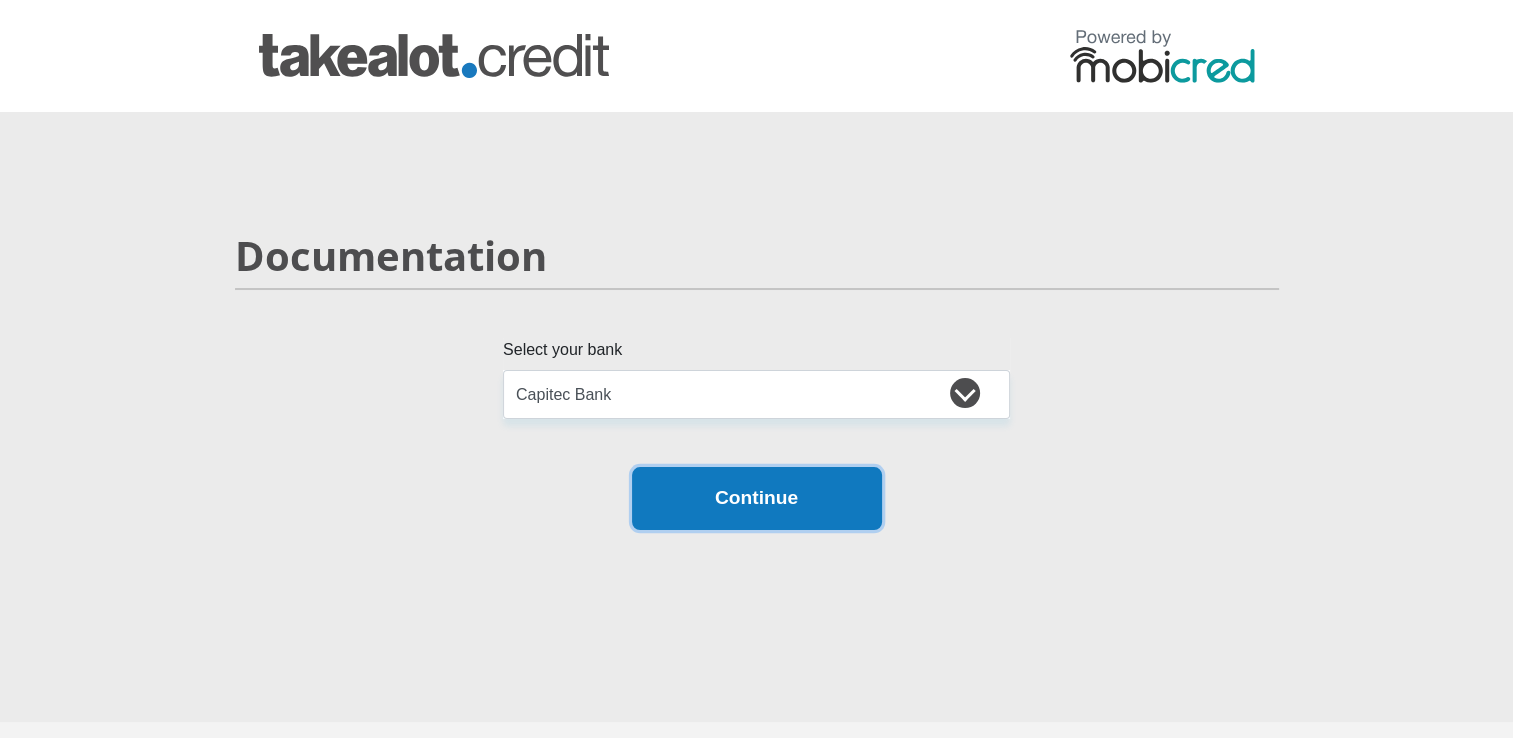 click on "Continue" at bounding box center (757, 498) 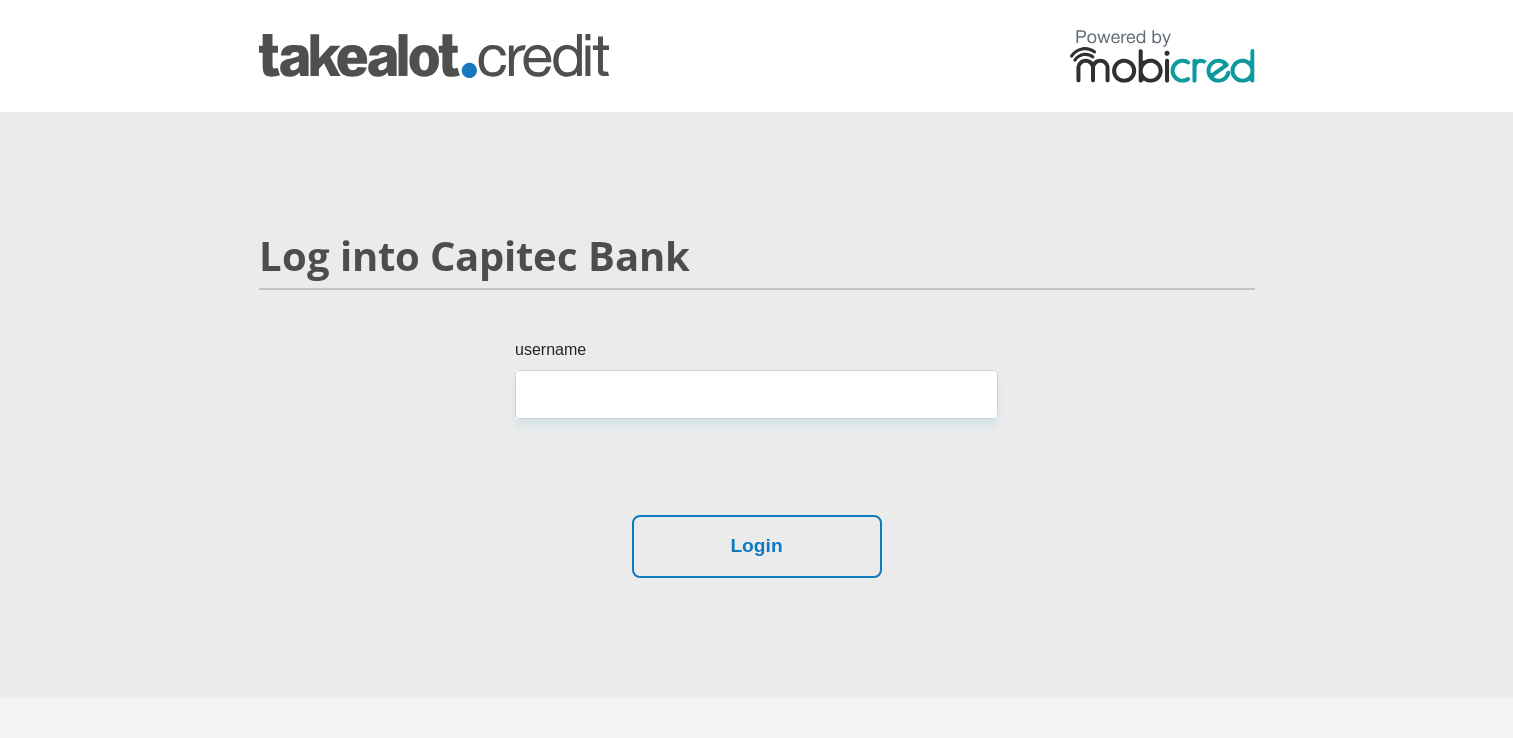 scroll, scrollTop: 0, scrollLeft: 0, axis: both 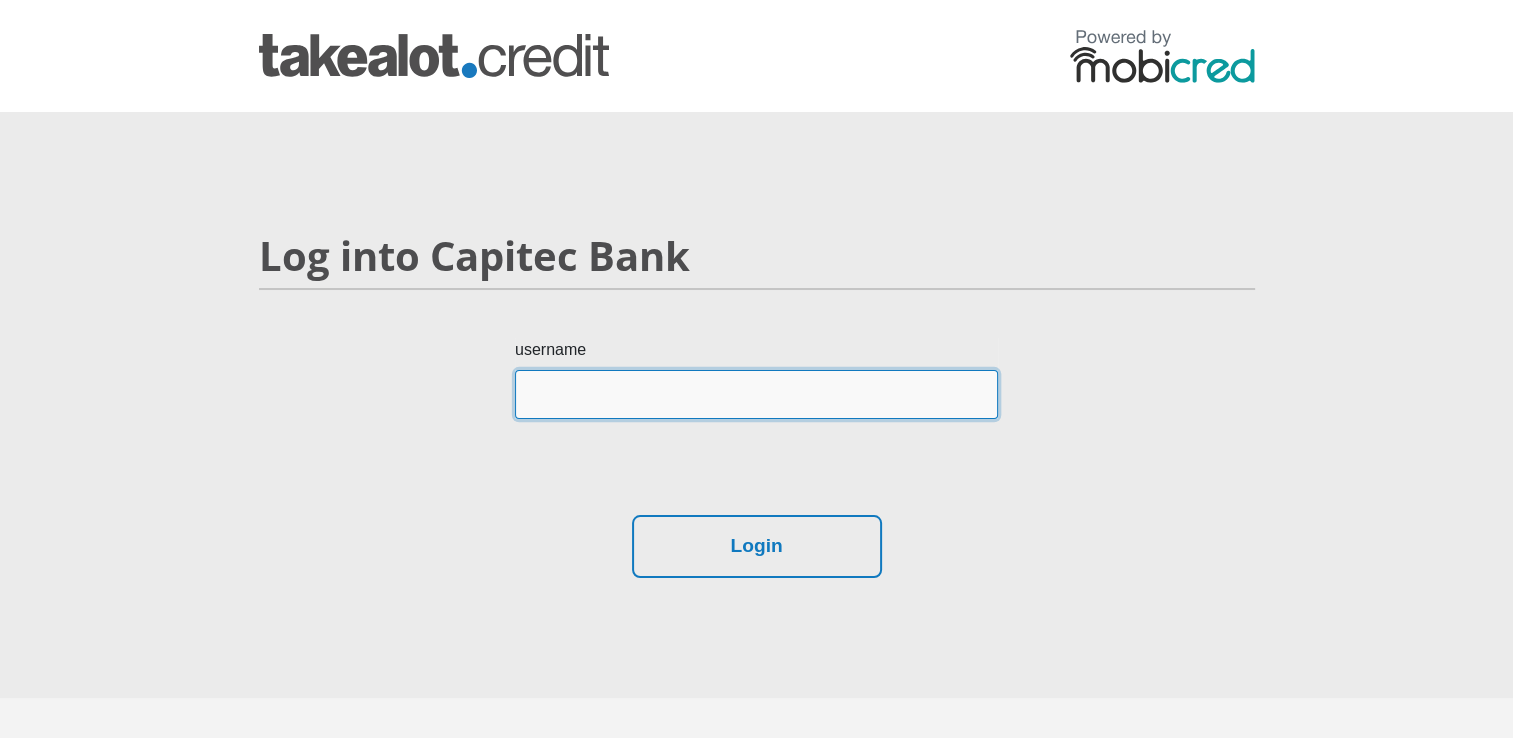 click on "username" at bounding box center [756, 394] 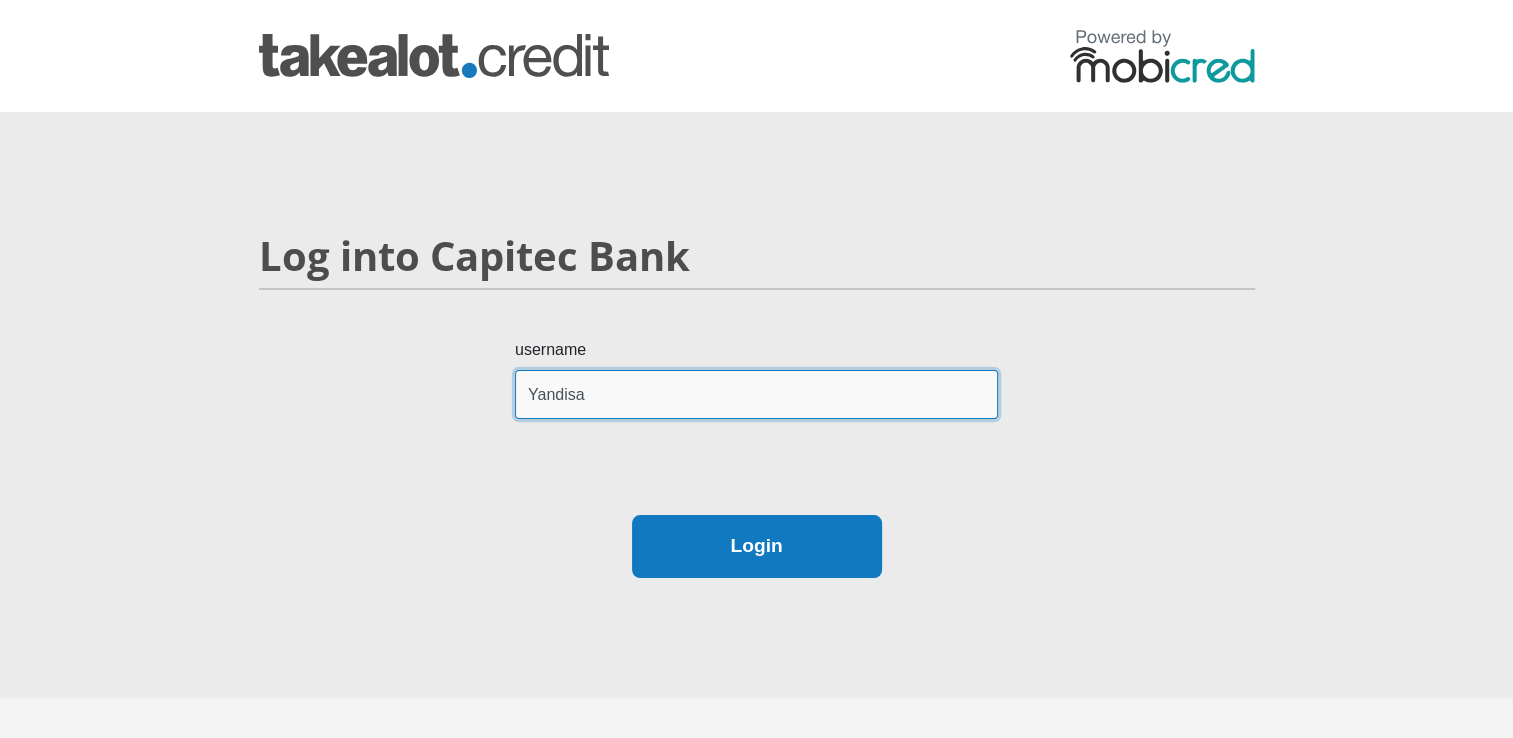 type on "Yandisa" 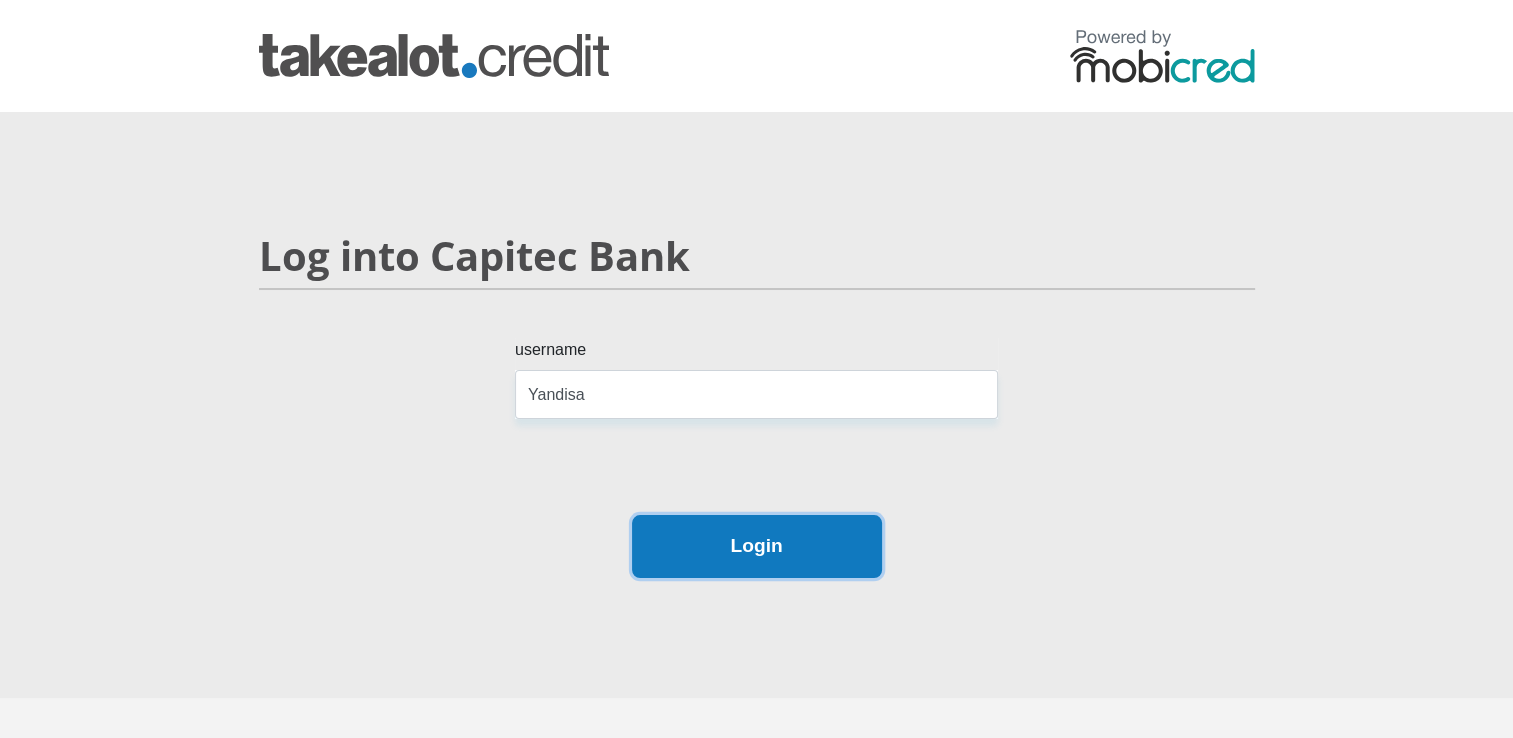 click on "Login" at bounding box center [757, 546] 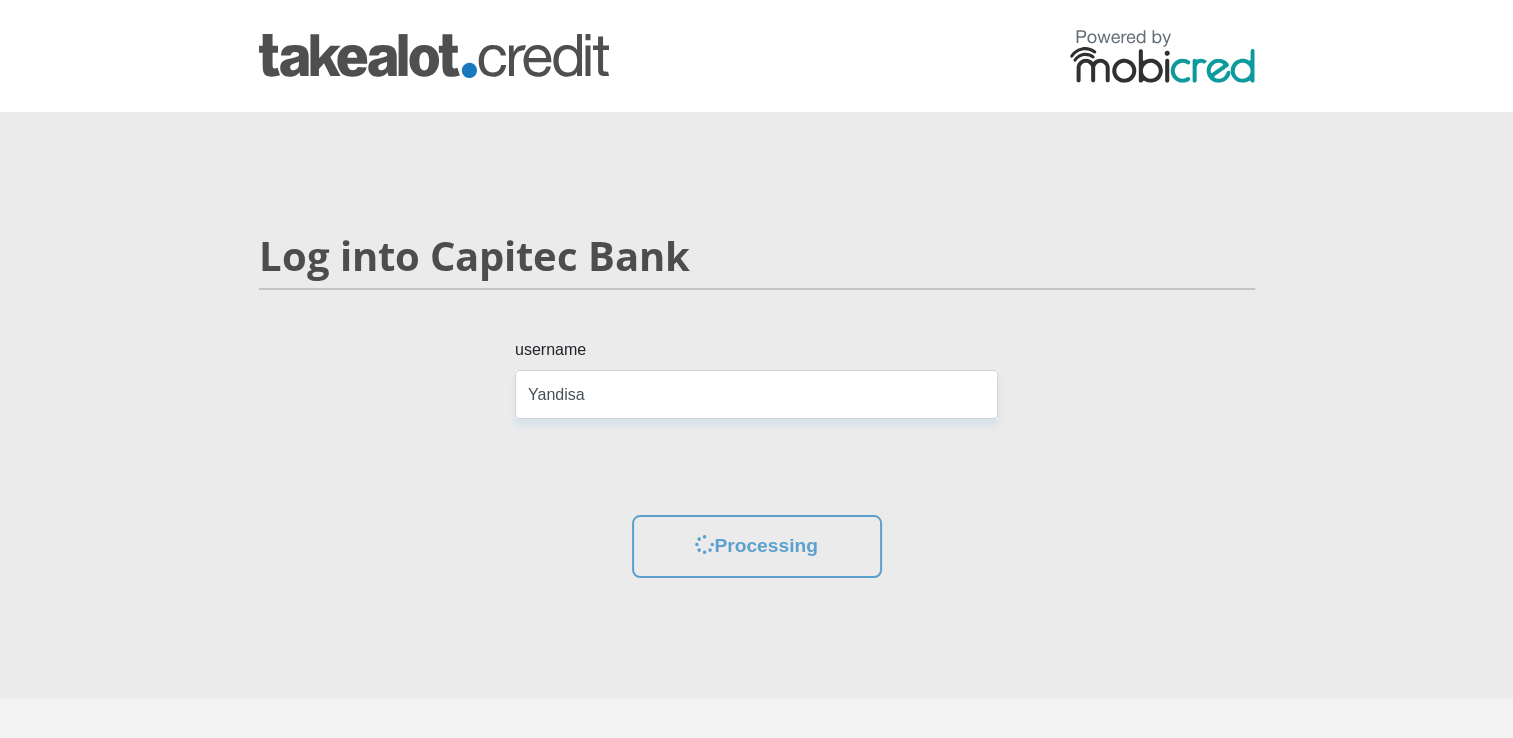 scroll, scrollTop: 0, scrollLeft: 0, axis: both 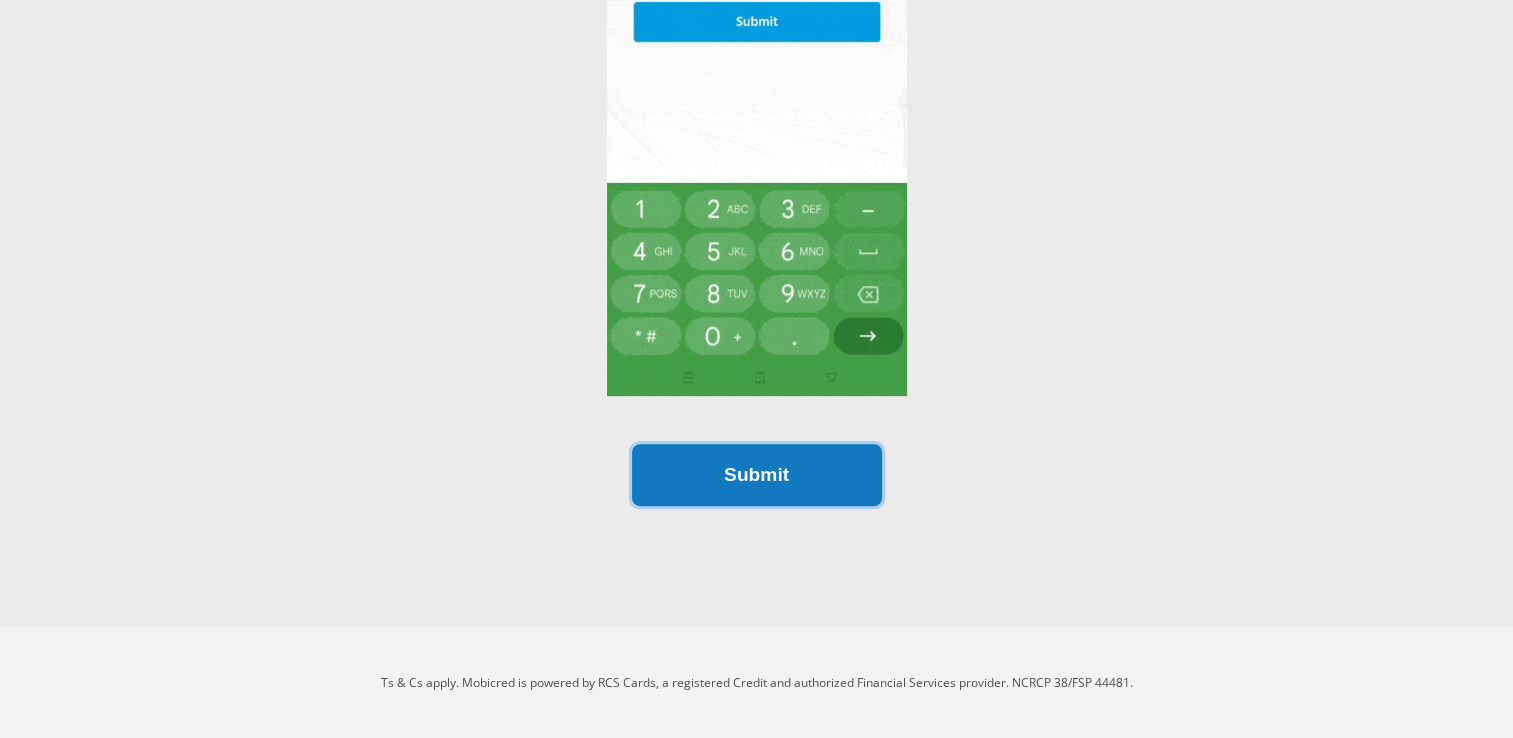 click on "Submit" at bounding box center [757, 475] 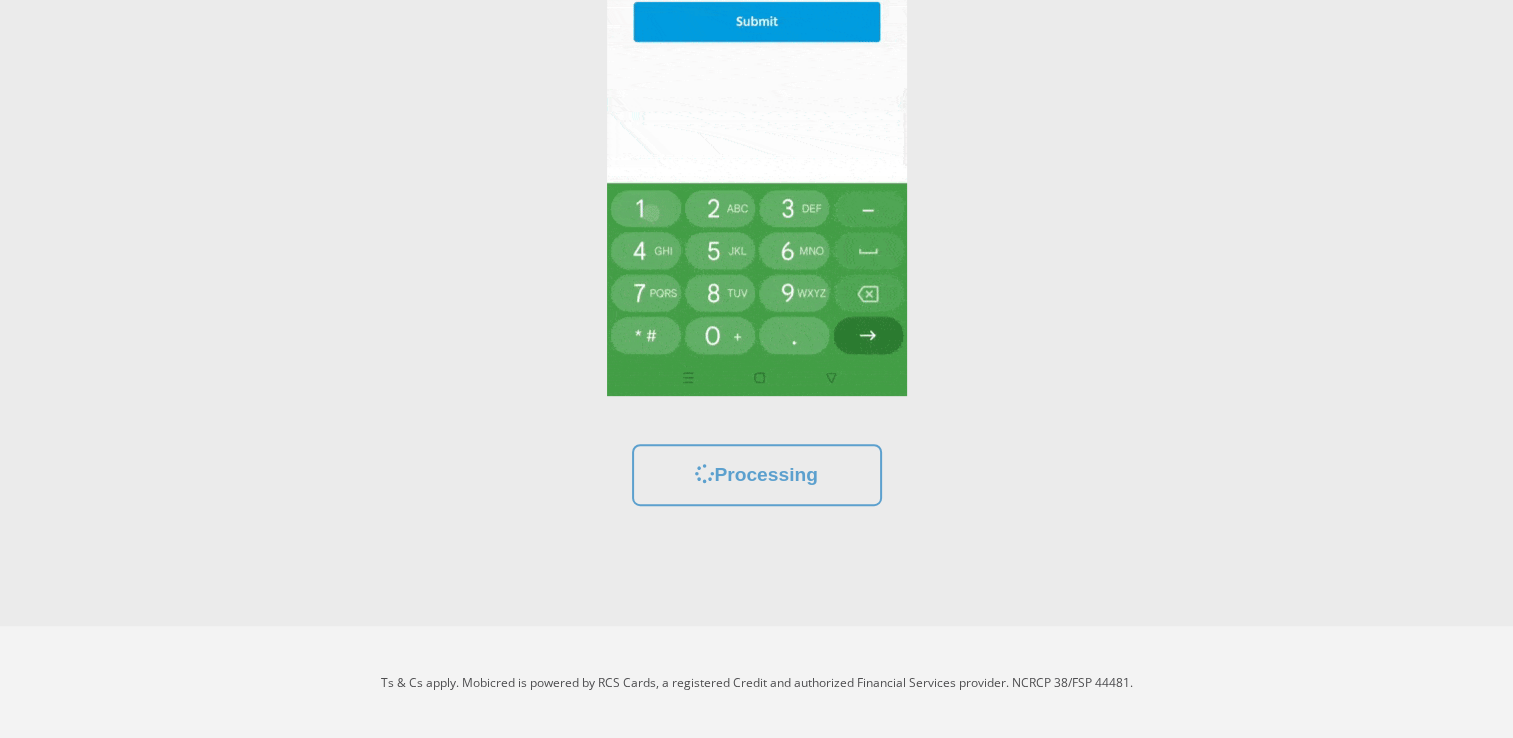 scroll, scrollTop: 0, scrollLeft: 0, axis: both 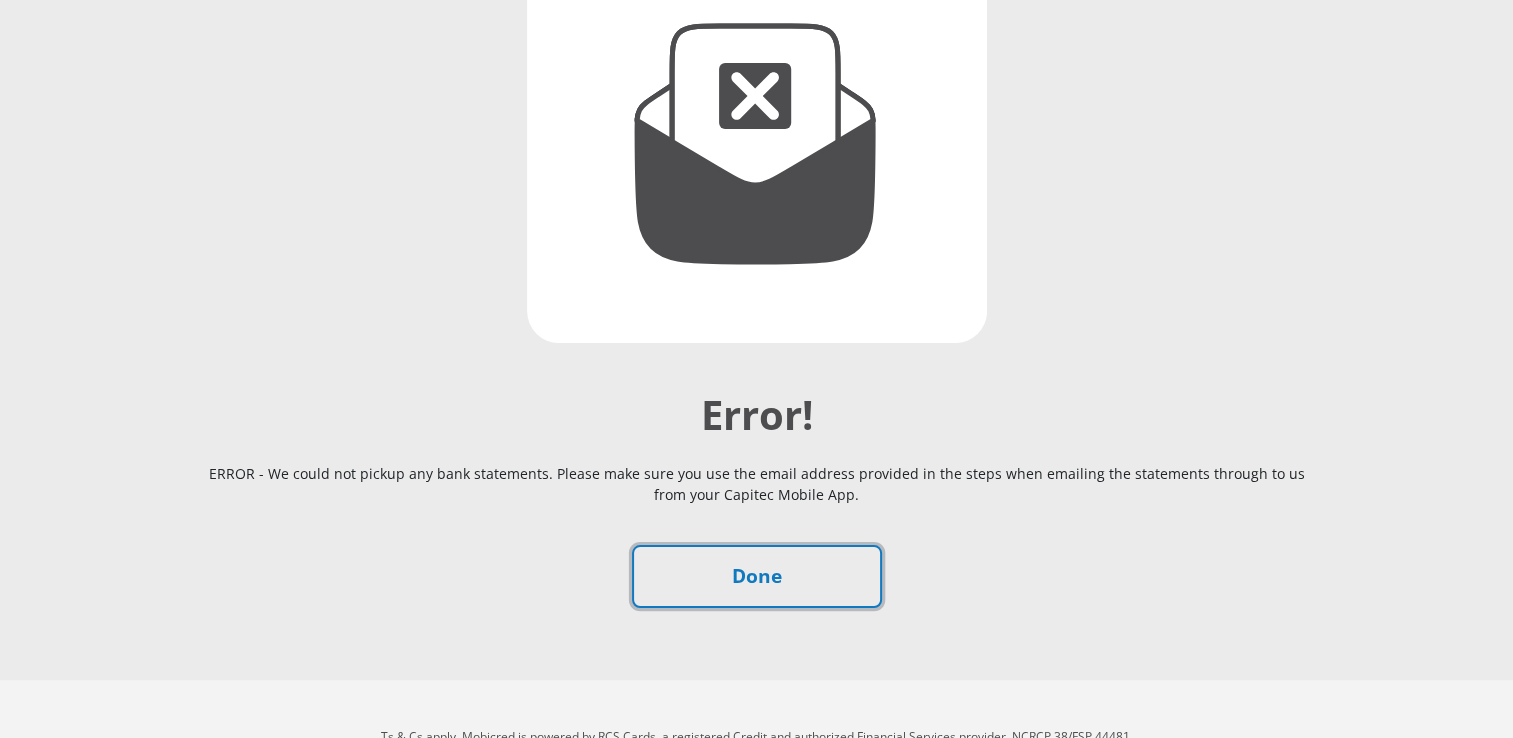 drag, startPoint x: 763, startPoint y: 571, endPoint x: 901, endPoint y: 502, distance: 154.2887 